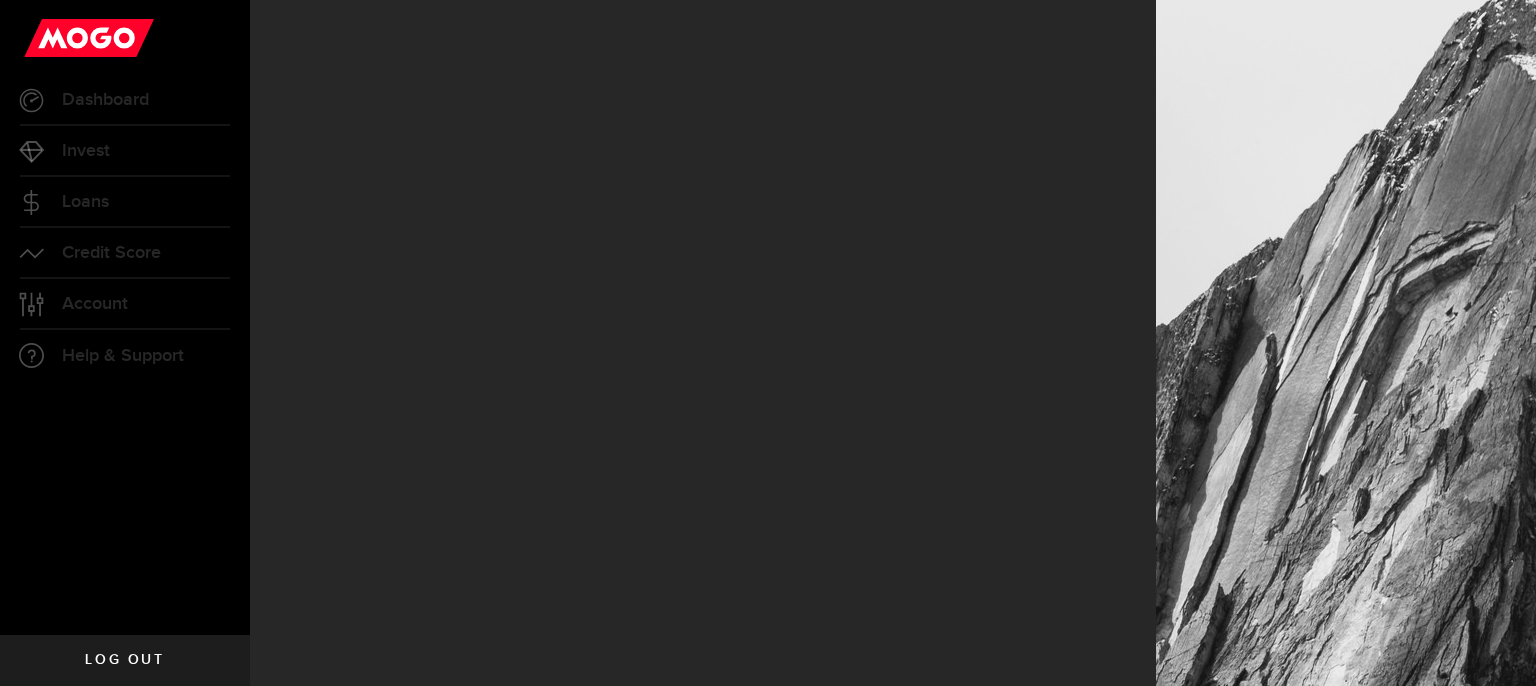 scroll, scrollTop: 0, scrollLeft: 0, axis: both 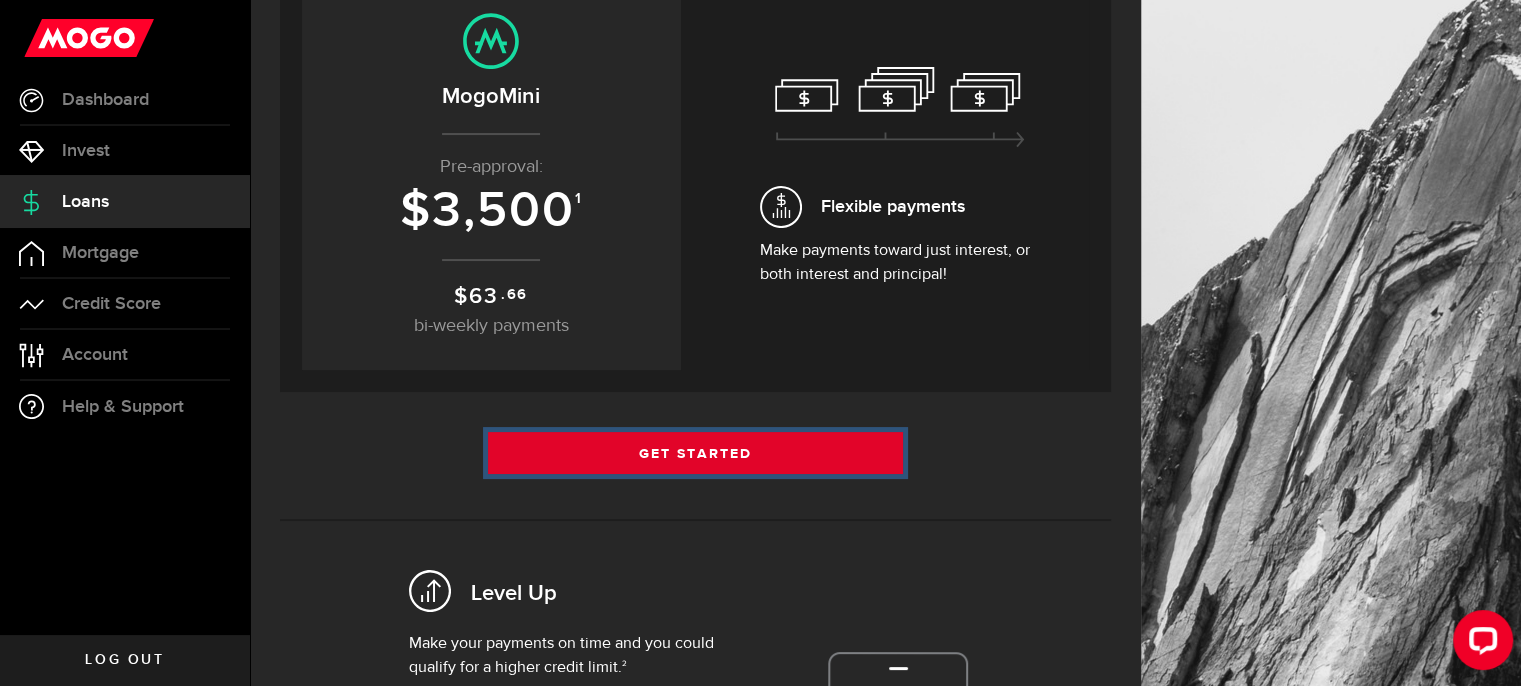 click on "Get Started" at bounding box center (696, 453) 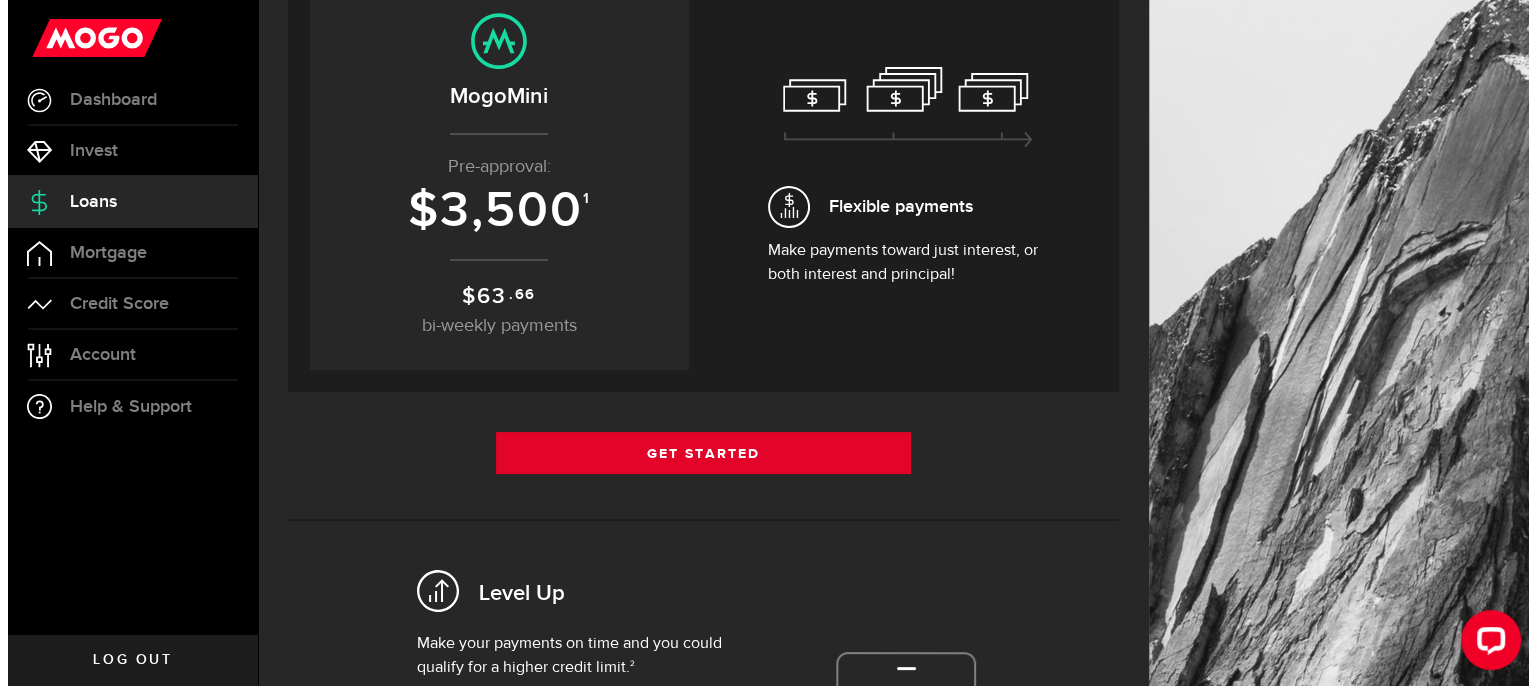 scroll, scrollTop: 0, scrollLeft: 0, axis: both 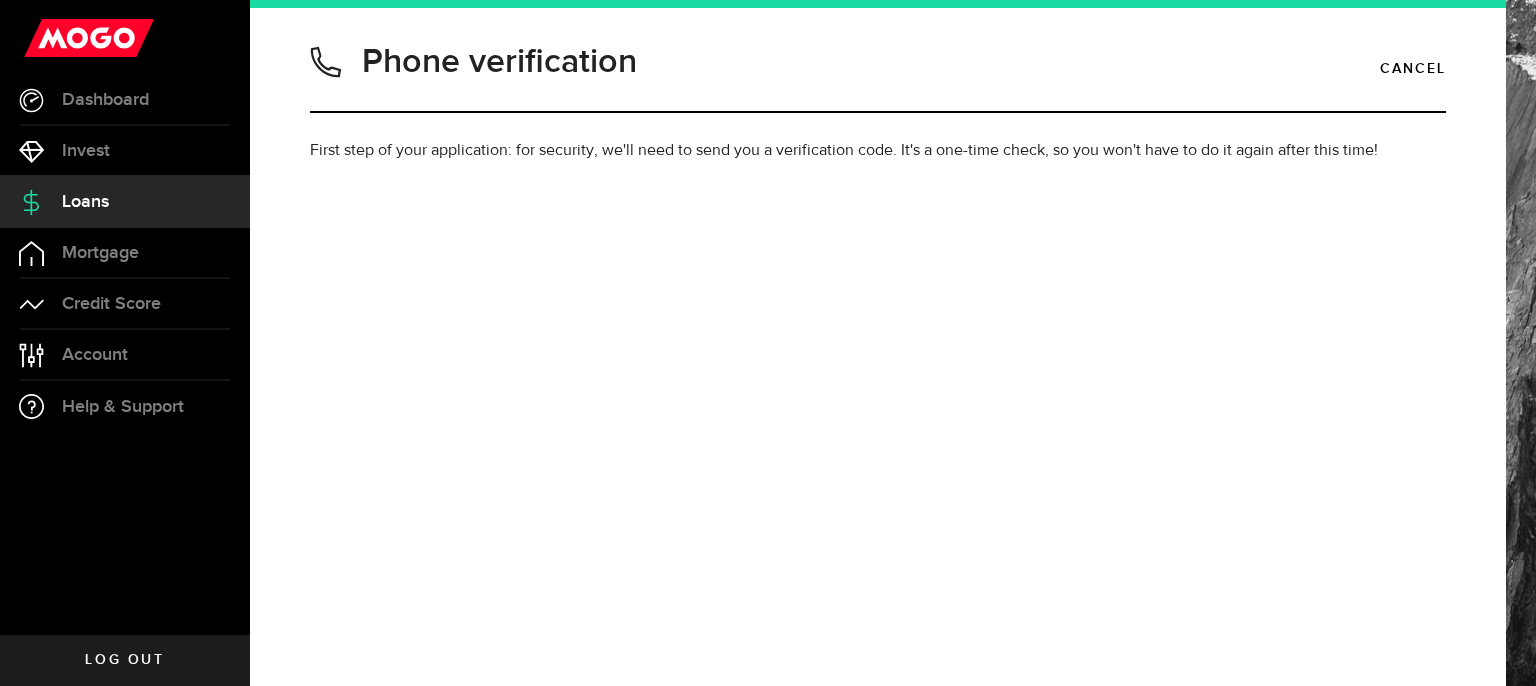 type on "5192770980" 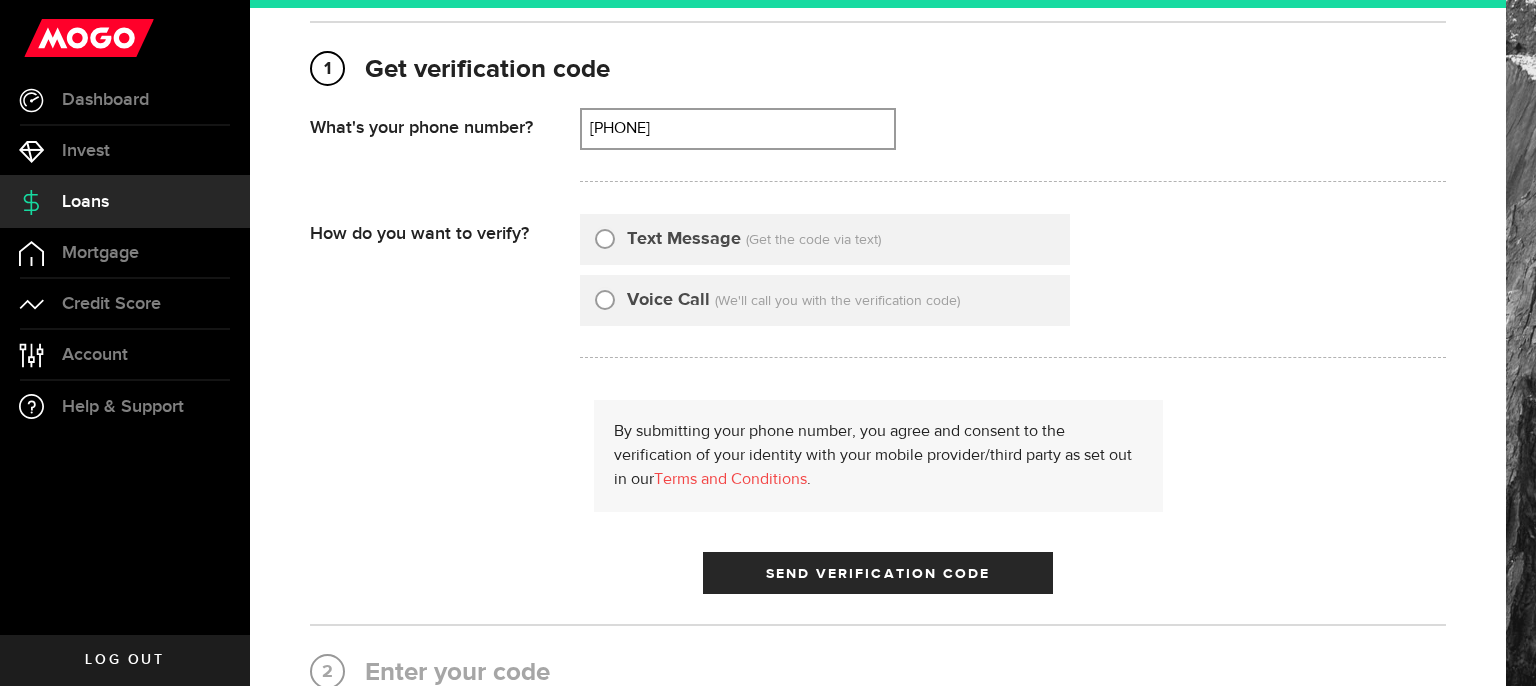 scroll, scrollTop: 176, scrollLeft: 0, axis: vertical 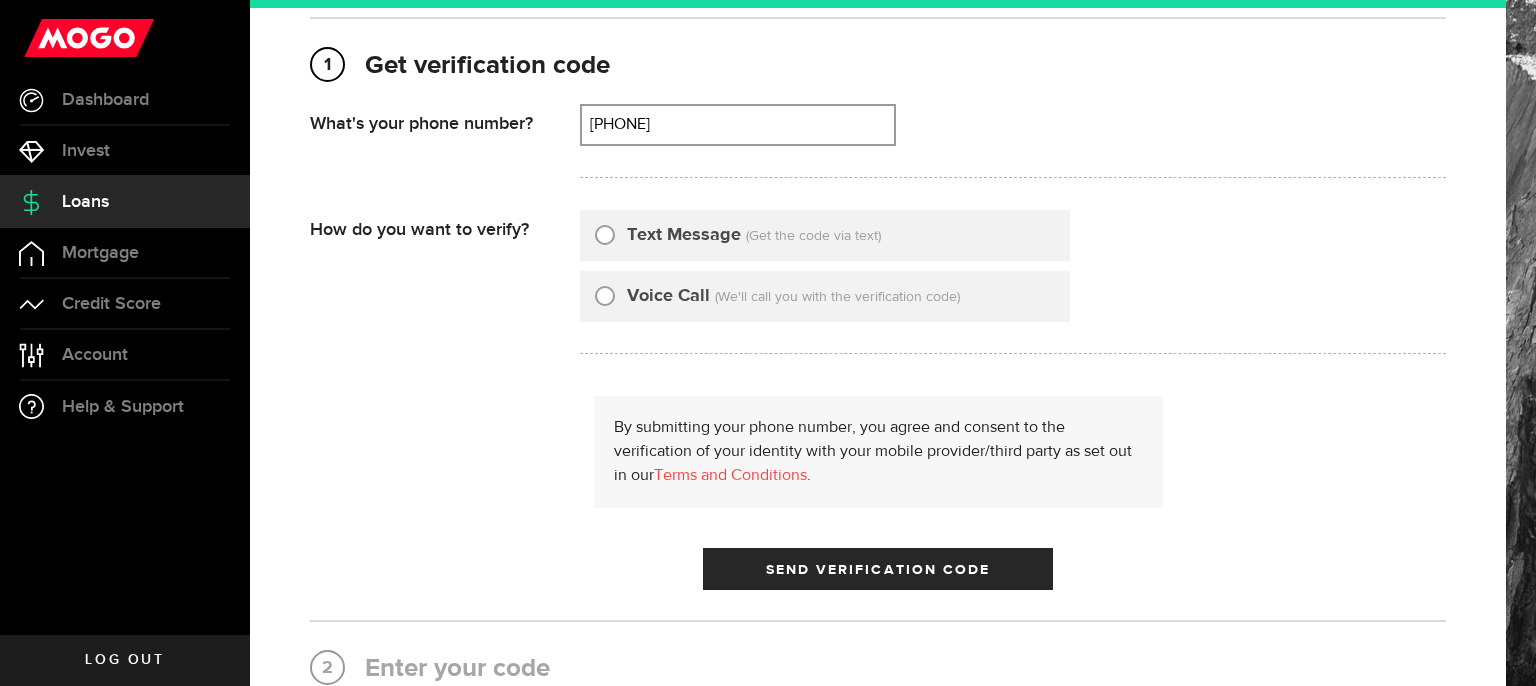 click on "Text Message" at bounding box center [684, 235] 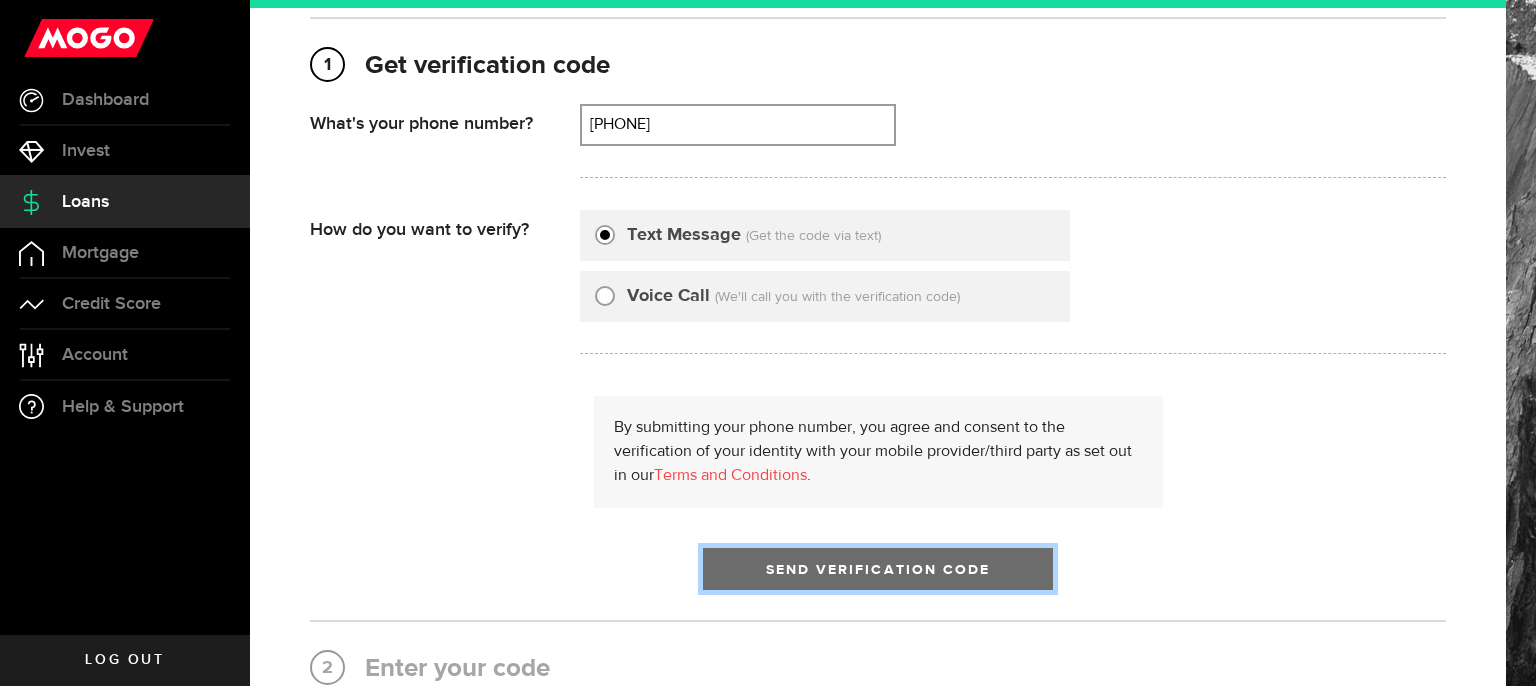 click on "Send Verification Code" at bounding box center (878, 570) 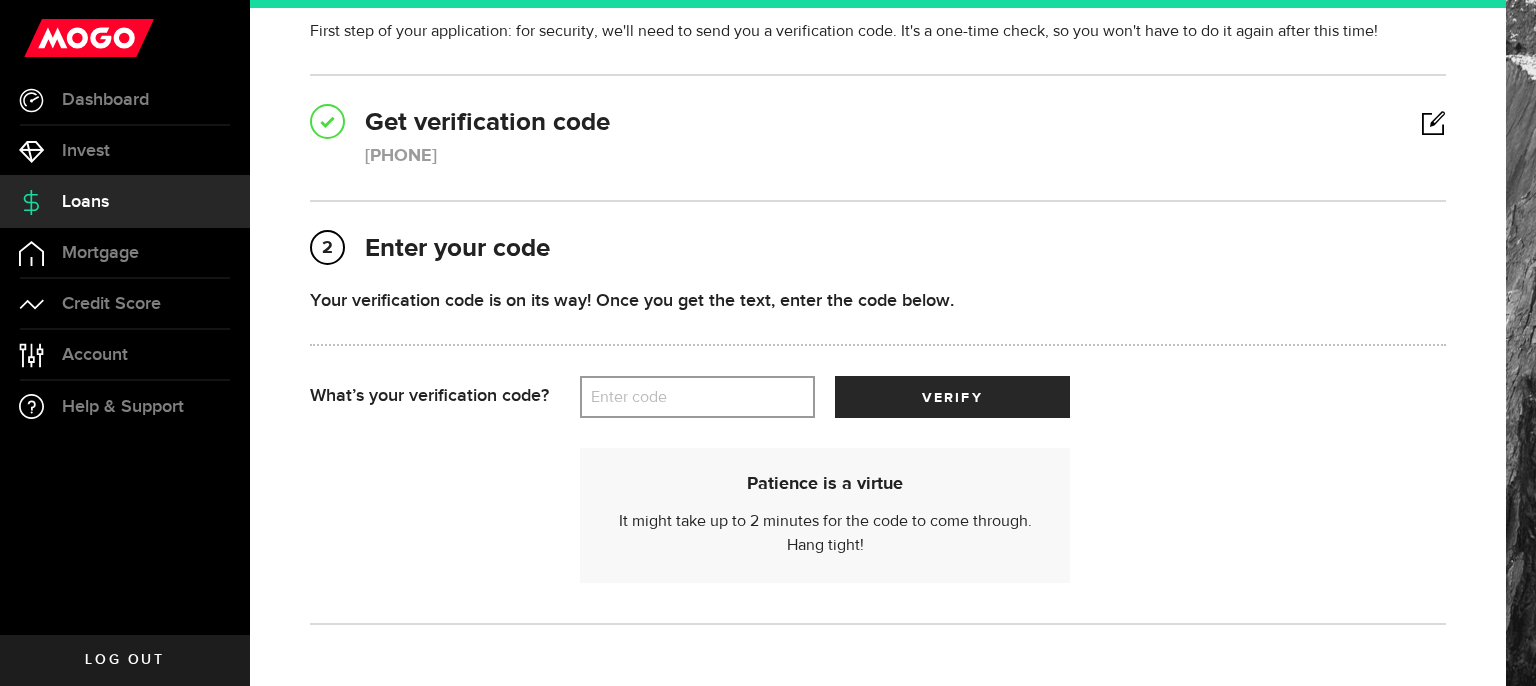 scroll, scrollTop: 128, scrollLeft: 0, axis: vertical 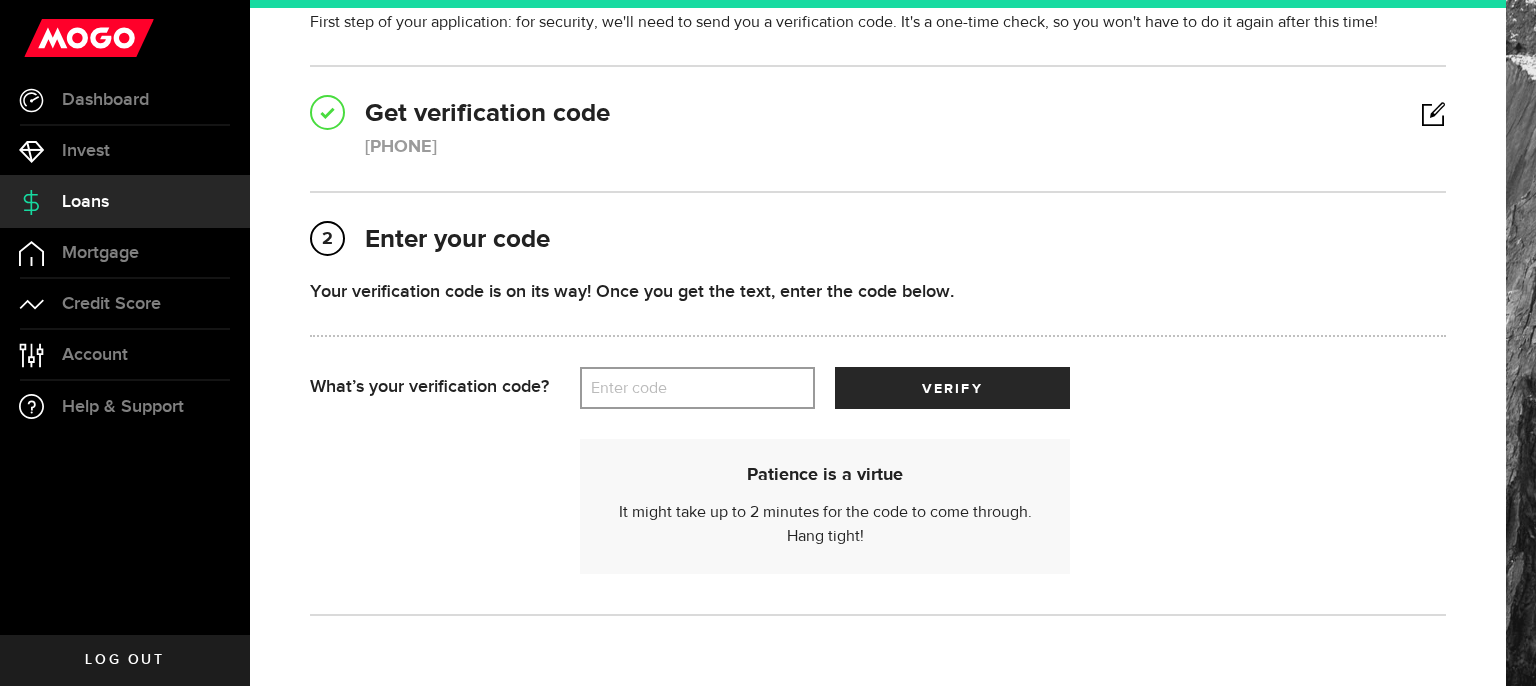 click on "Enter code" at bounding box center [697, 388] 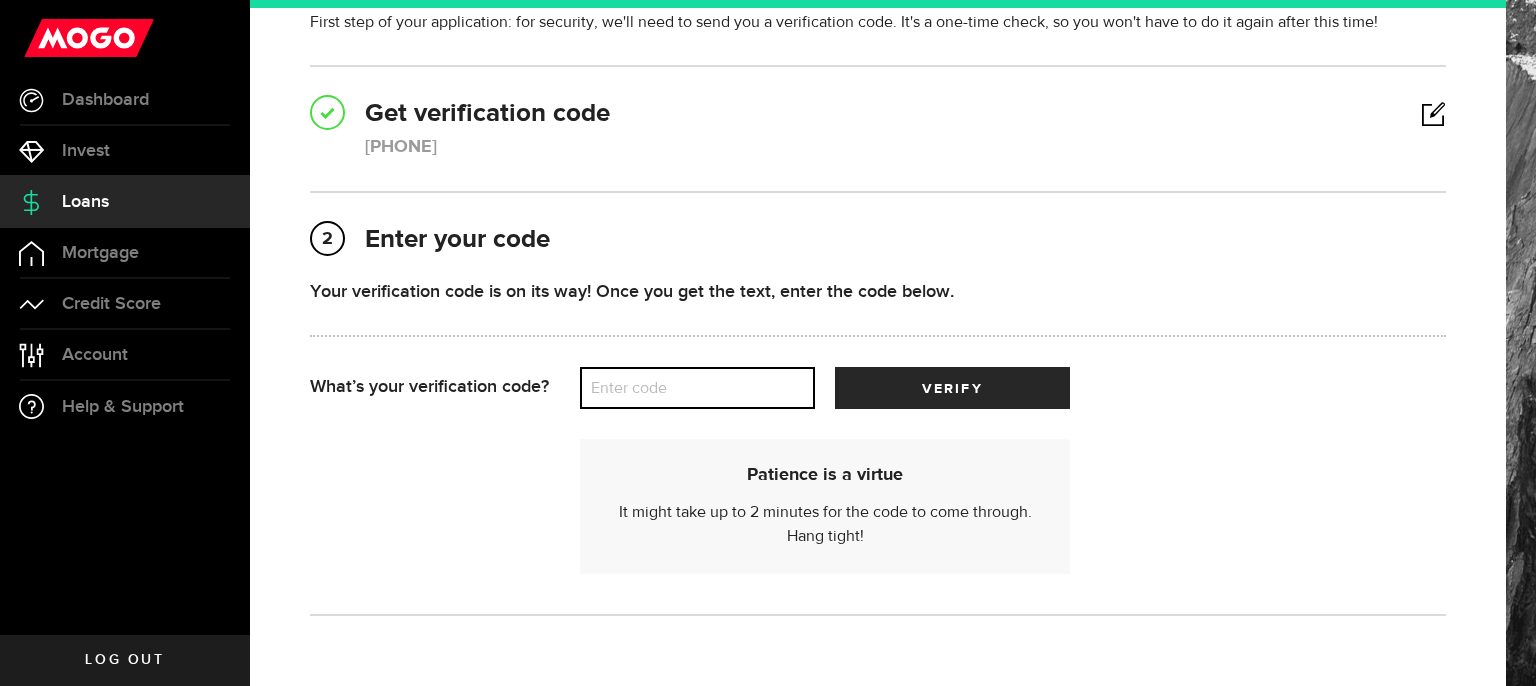 click on "Enter code" at bounding box center (697, 388) 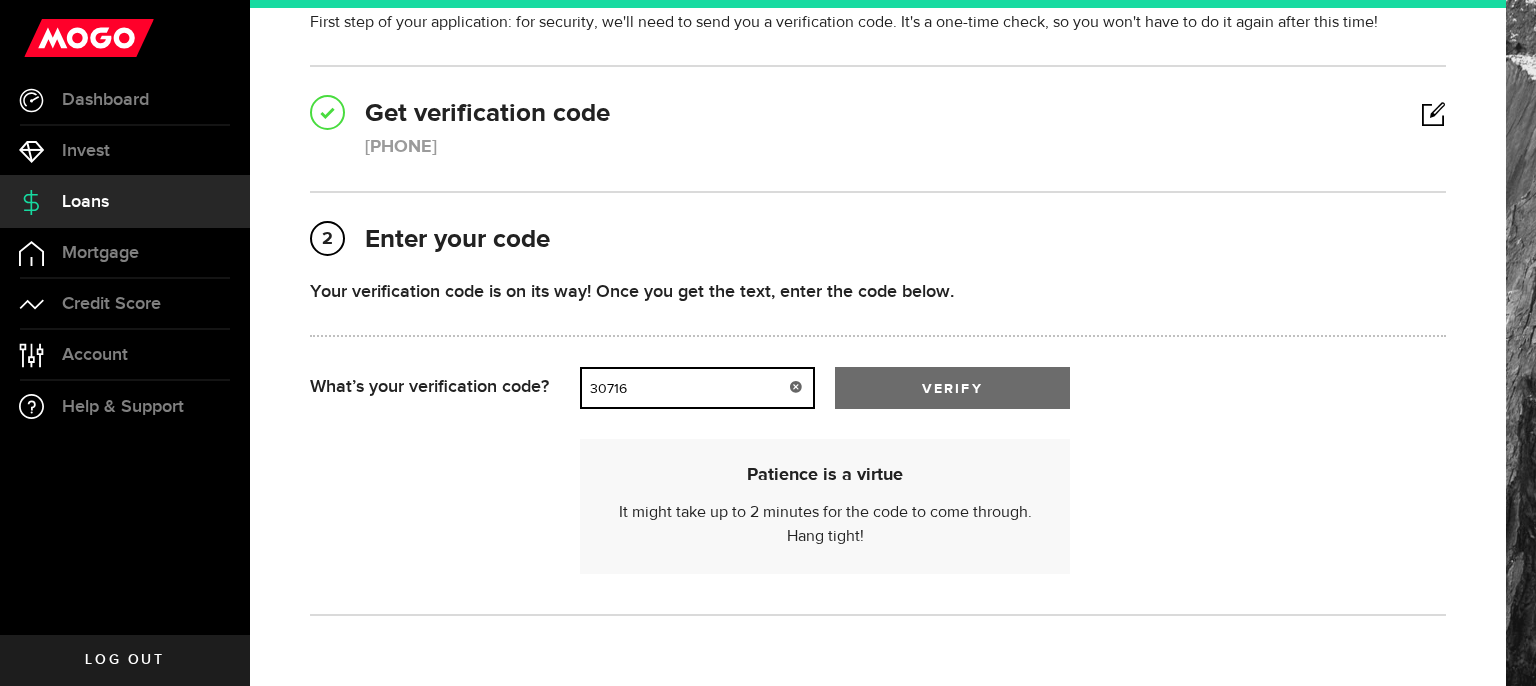 type on "30716" 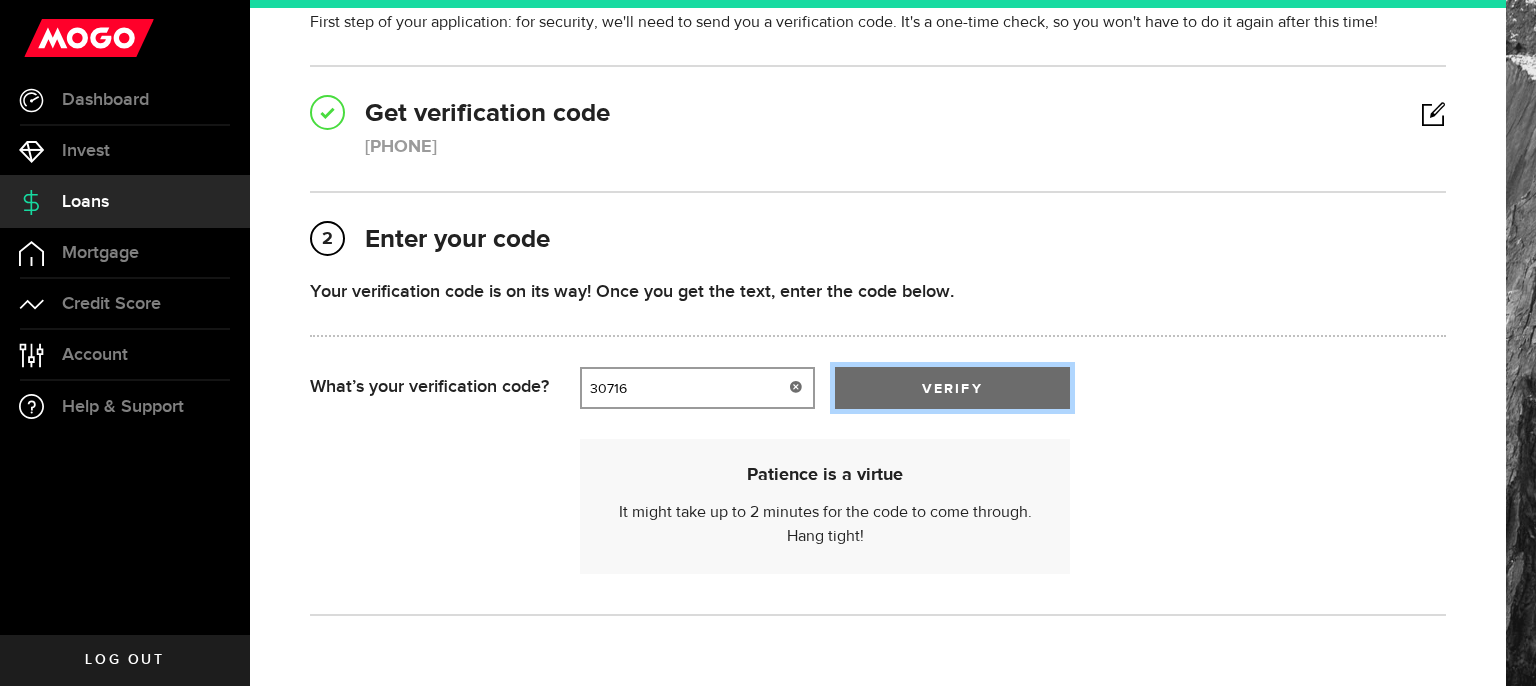 click on "verify" at bounding box center (952, 388) 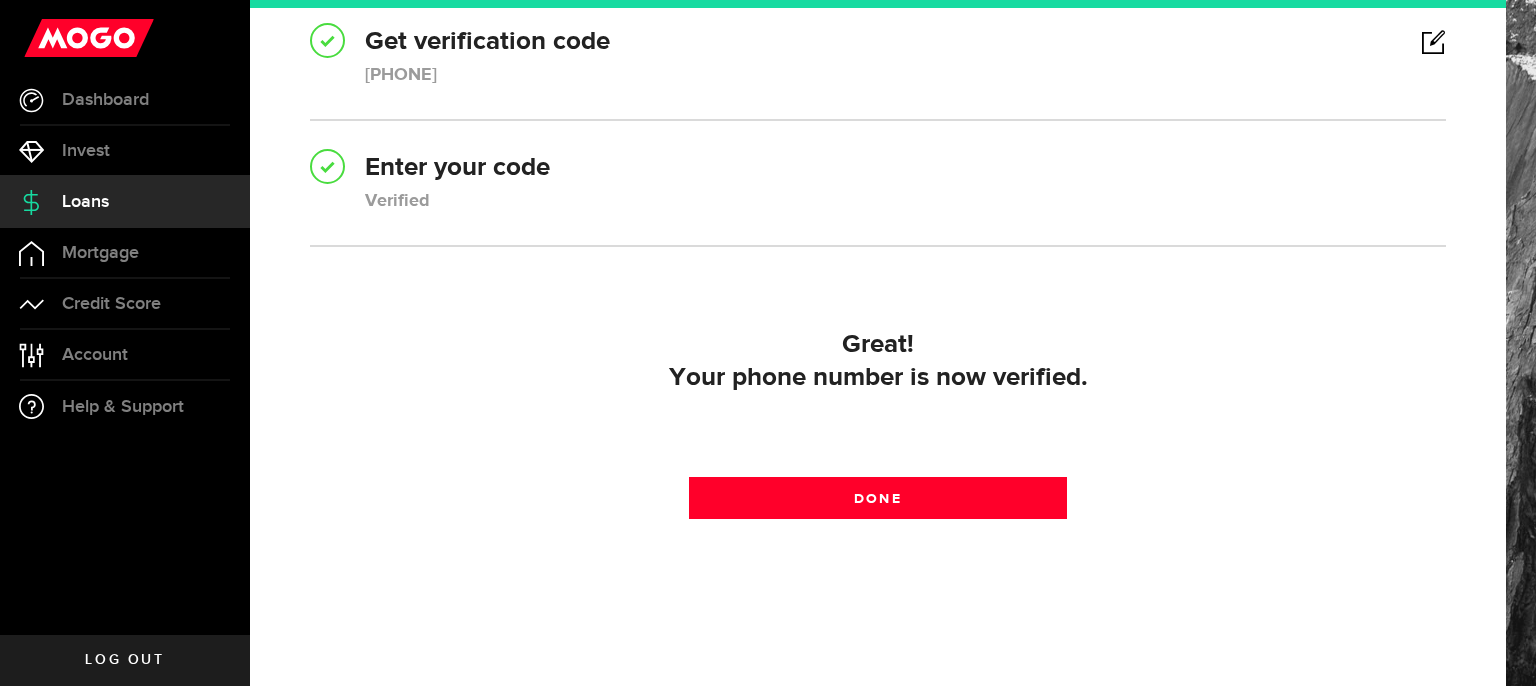 scroll, scrollTop: 238, scrollLeft: 0, axis: vertical 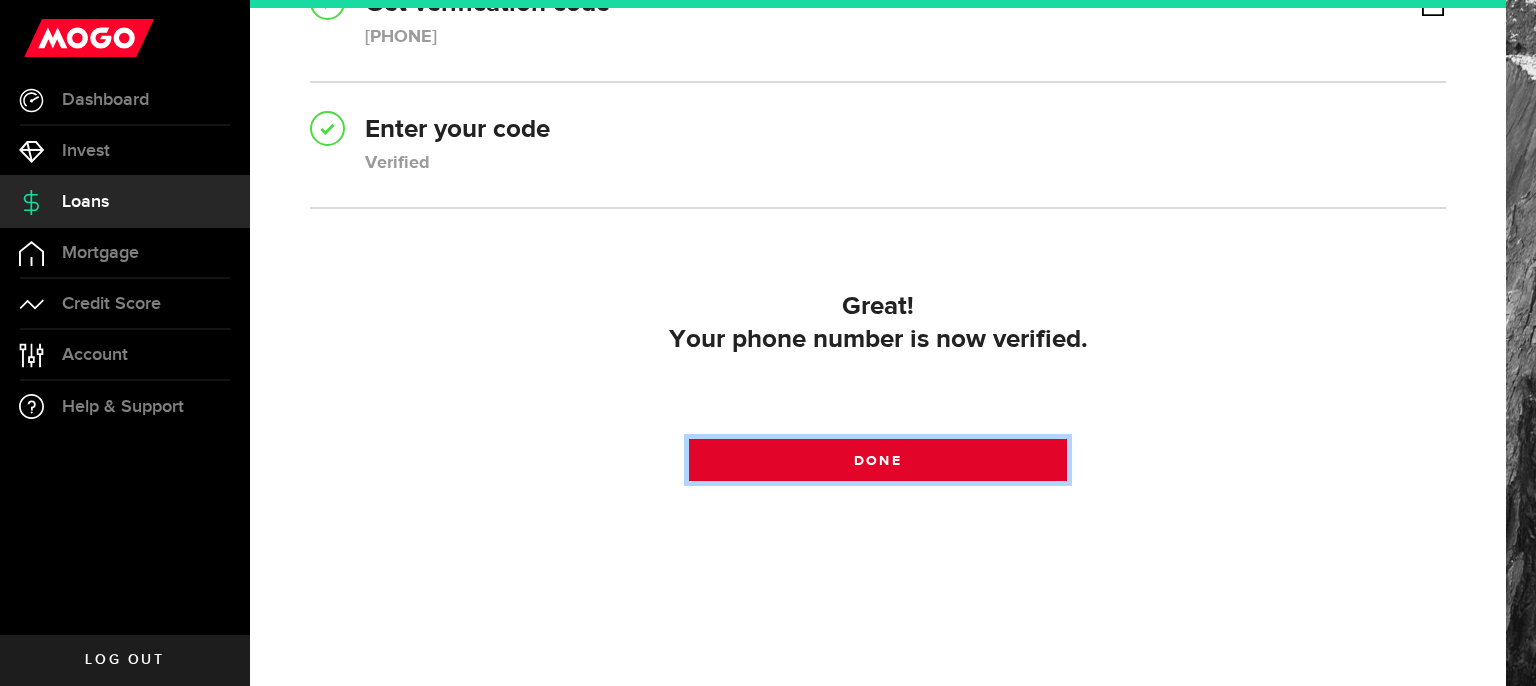 click on "Done" at bounding box center (878, 460) 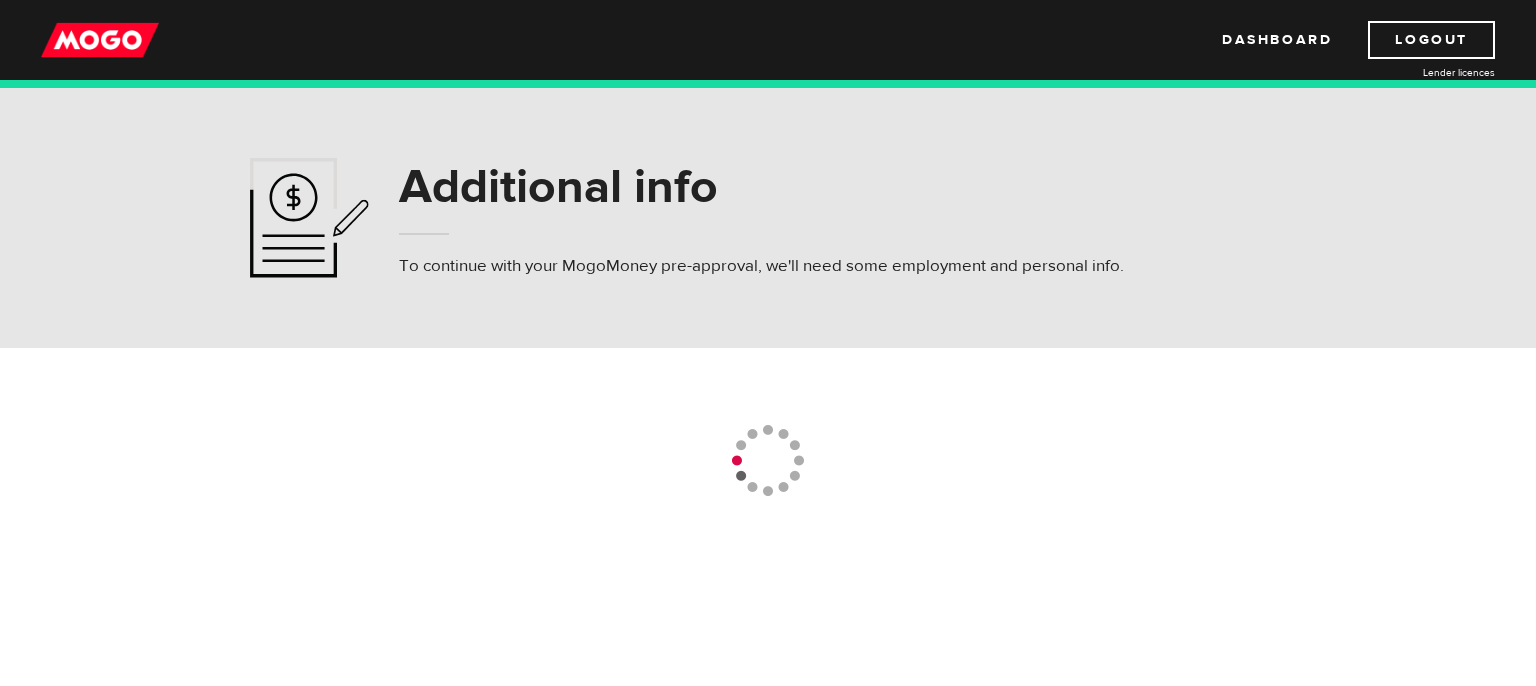 scroll, scrollTop: 0, scrollLeft: 0, axis: both 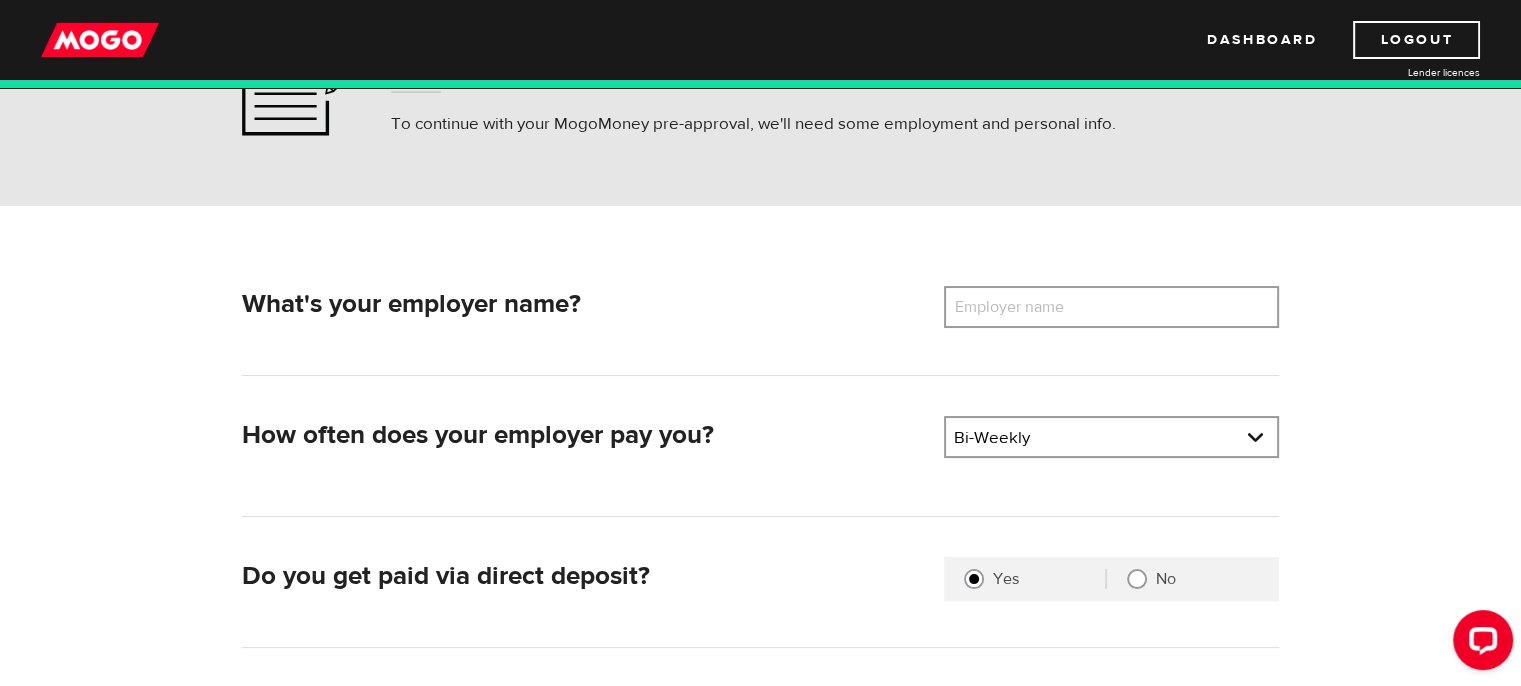 click on "Employer name" at bounding box center (1024, 307) 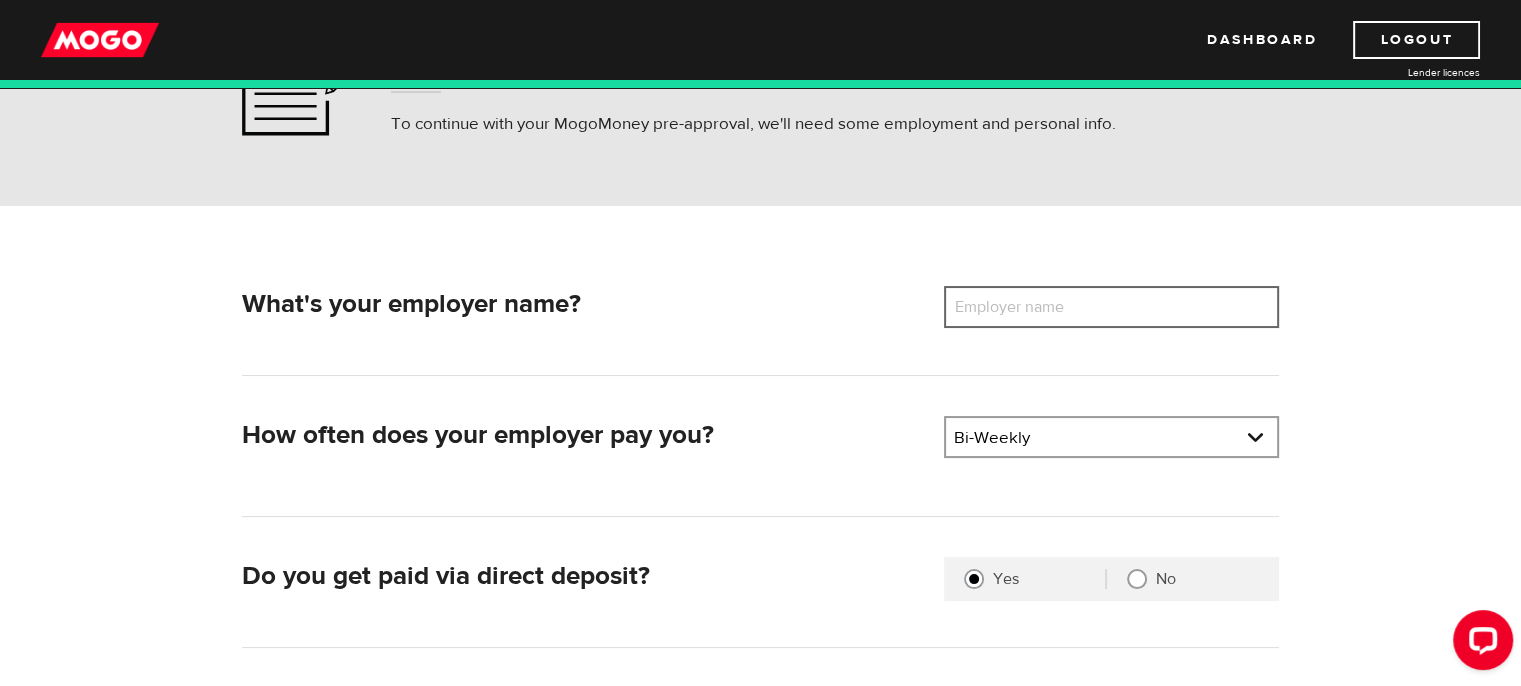 click on "Employer name" at bounding box center [1111, 307] 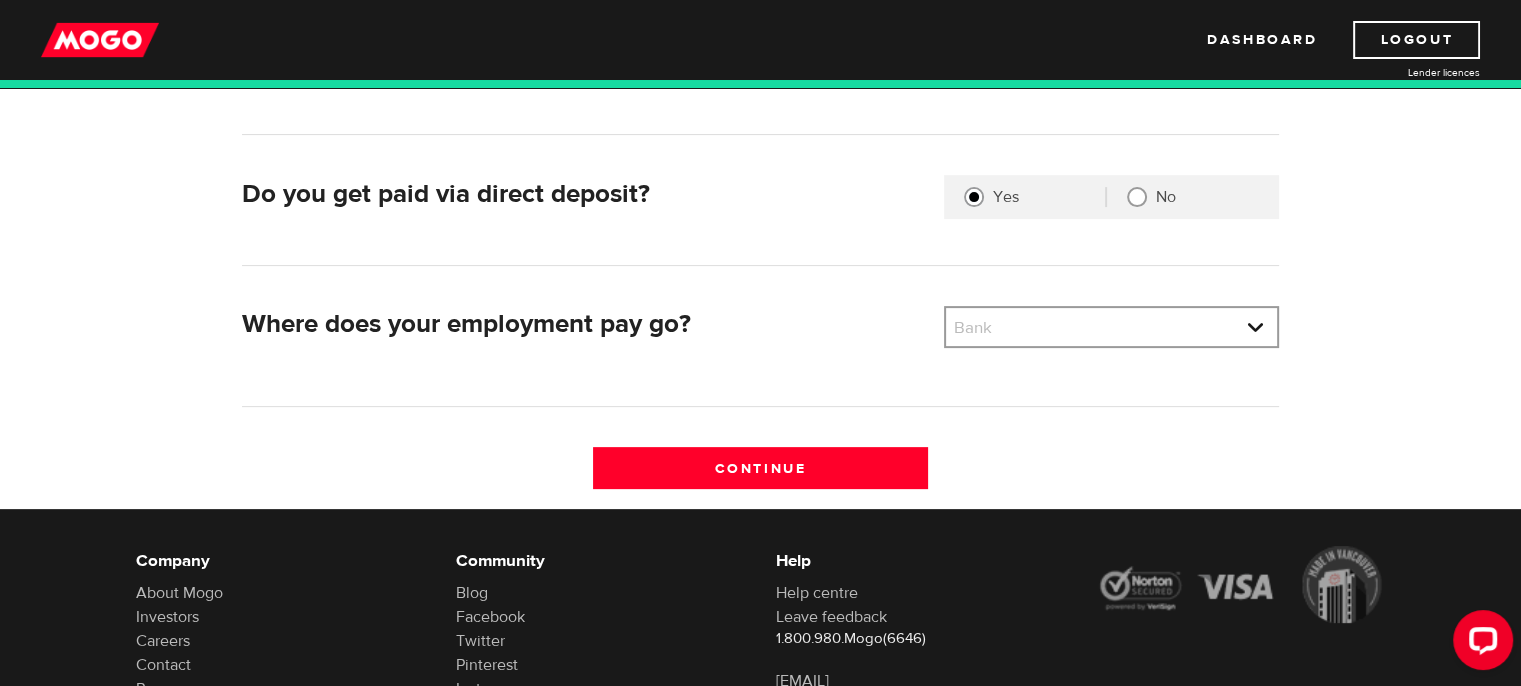 scroll, scrollTop: 526, scrollLeft: 0, axis: vertical 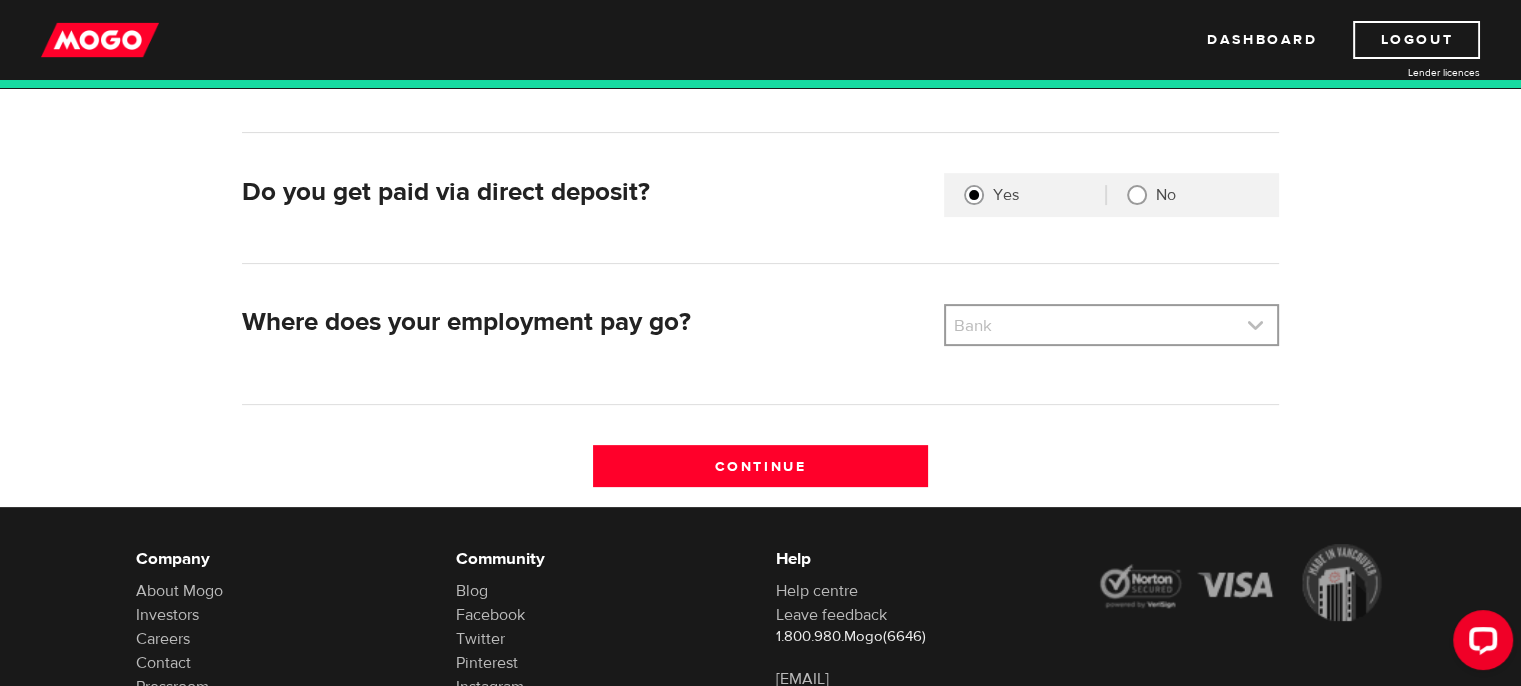 type on "spring valley corp" 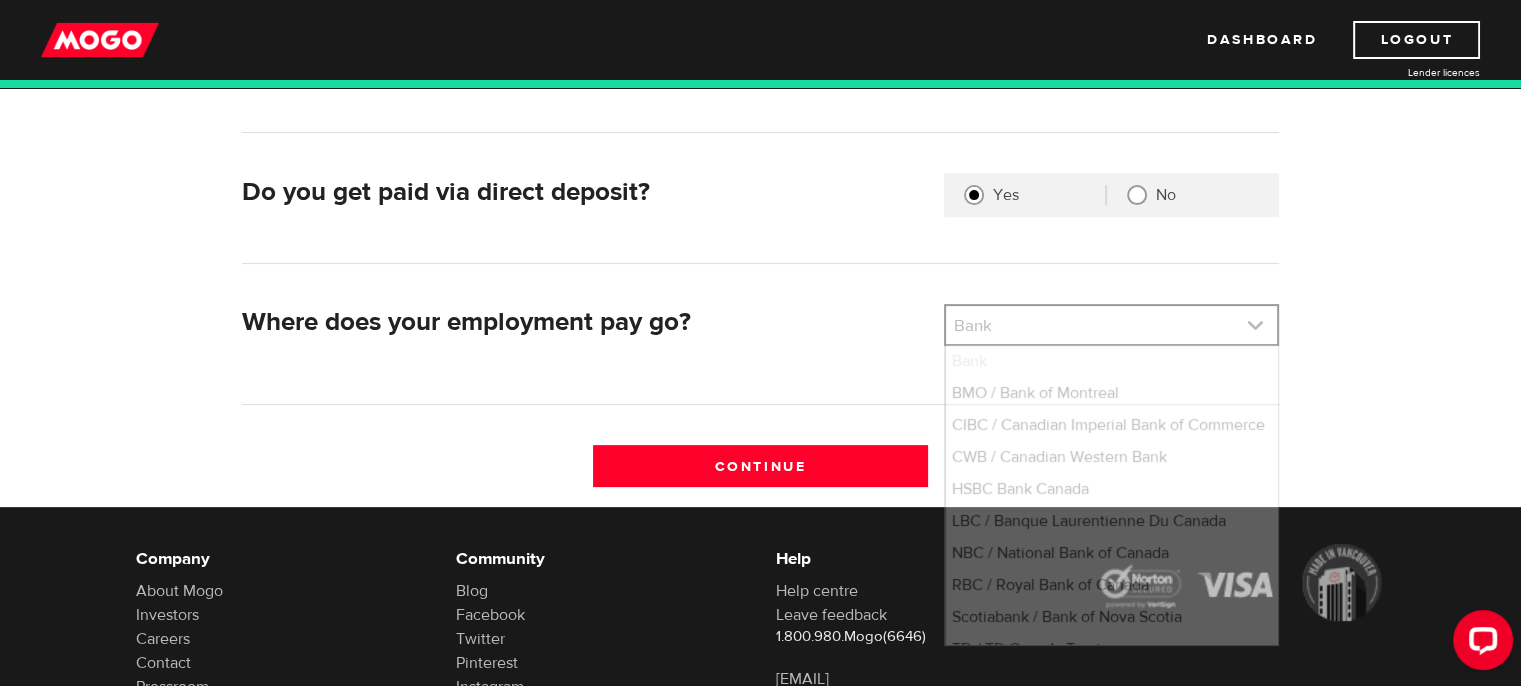 click at bounding box center (1111, 325) 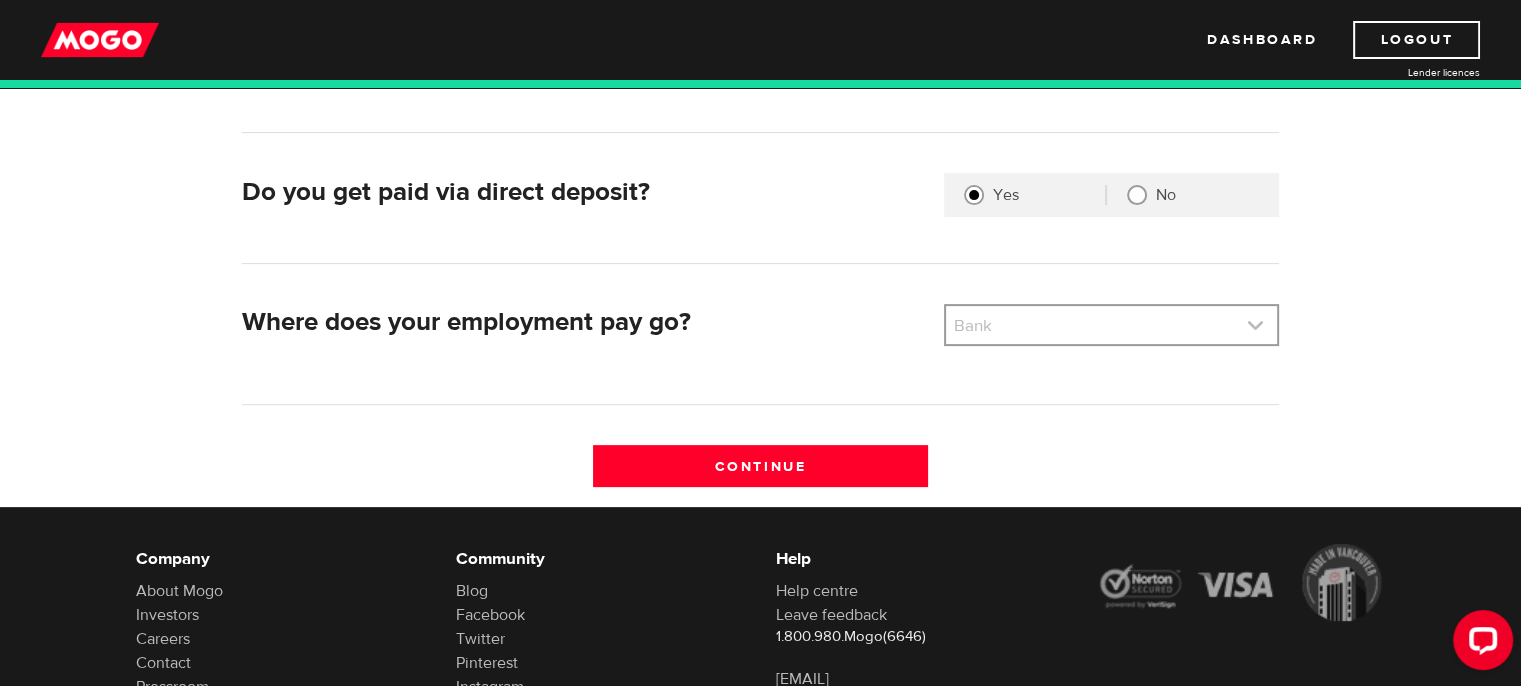 click at bounding box center [1111, 325] 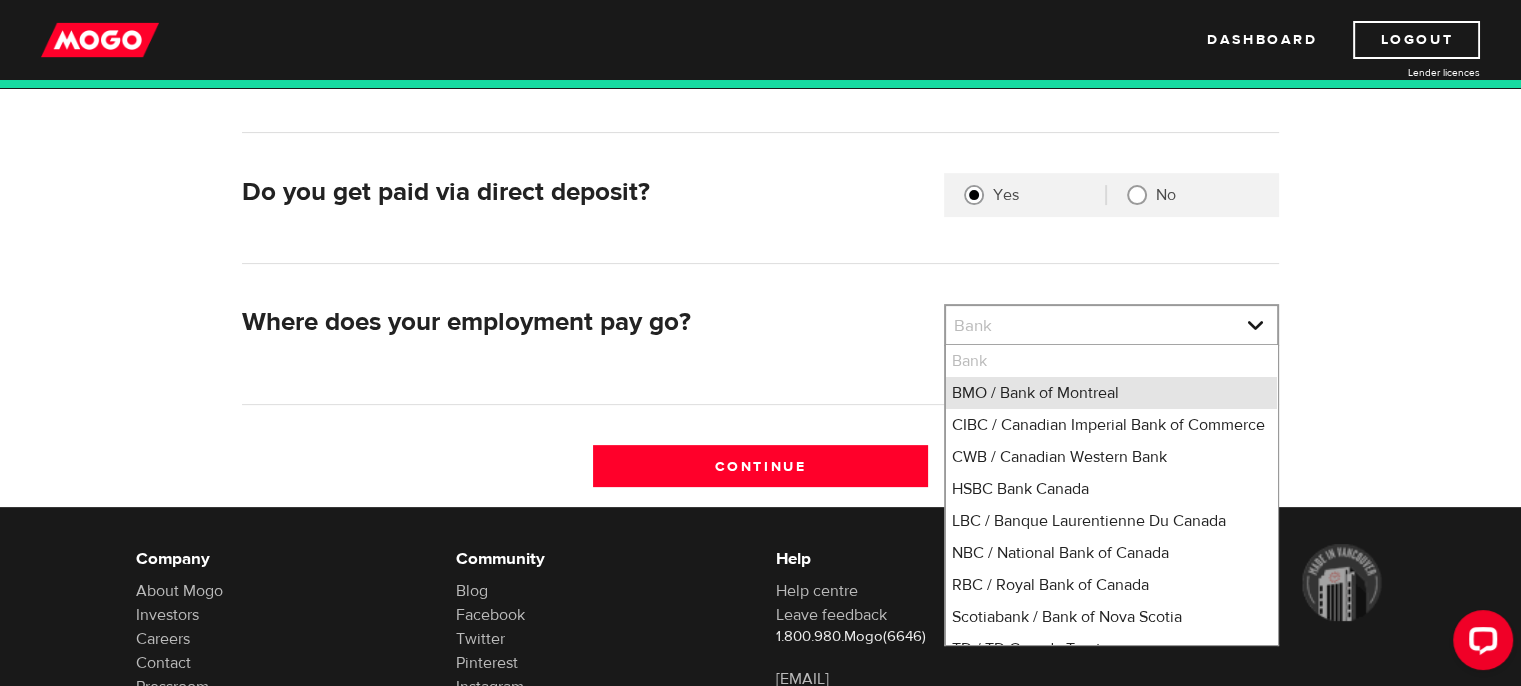 click on "BMO / Bank of Montreal" at bounding box center (1111, 393) 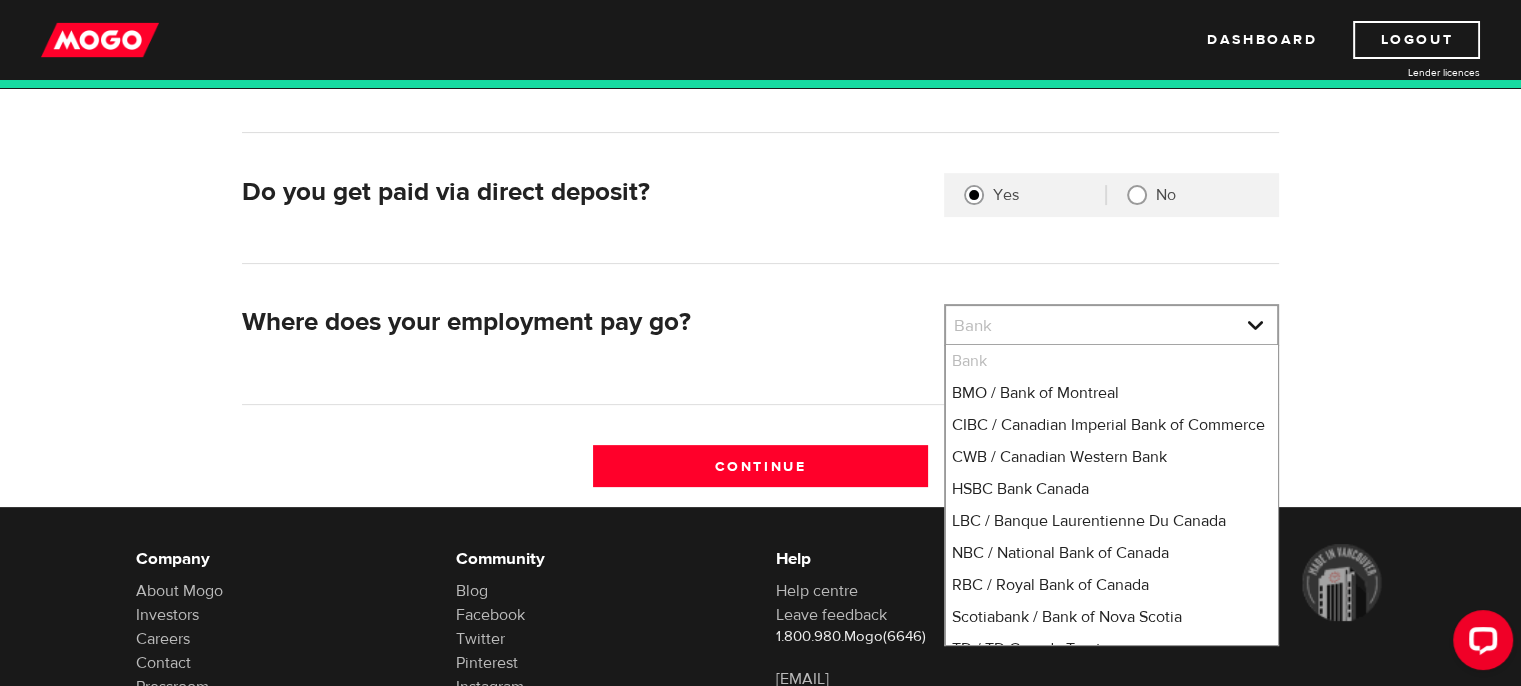 select on "1" 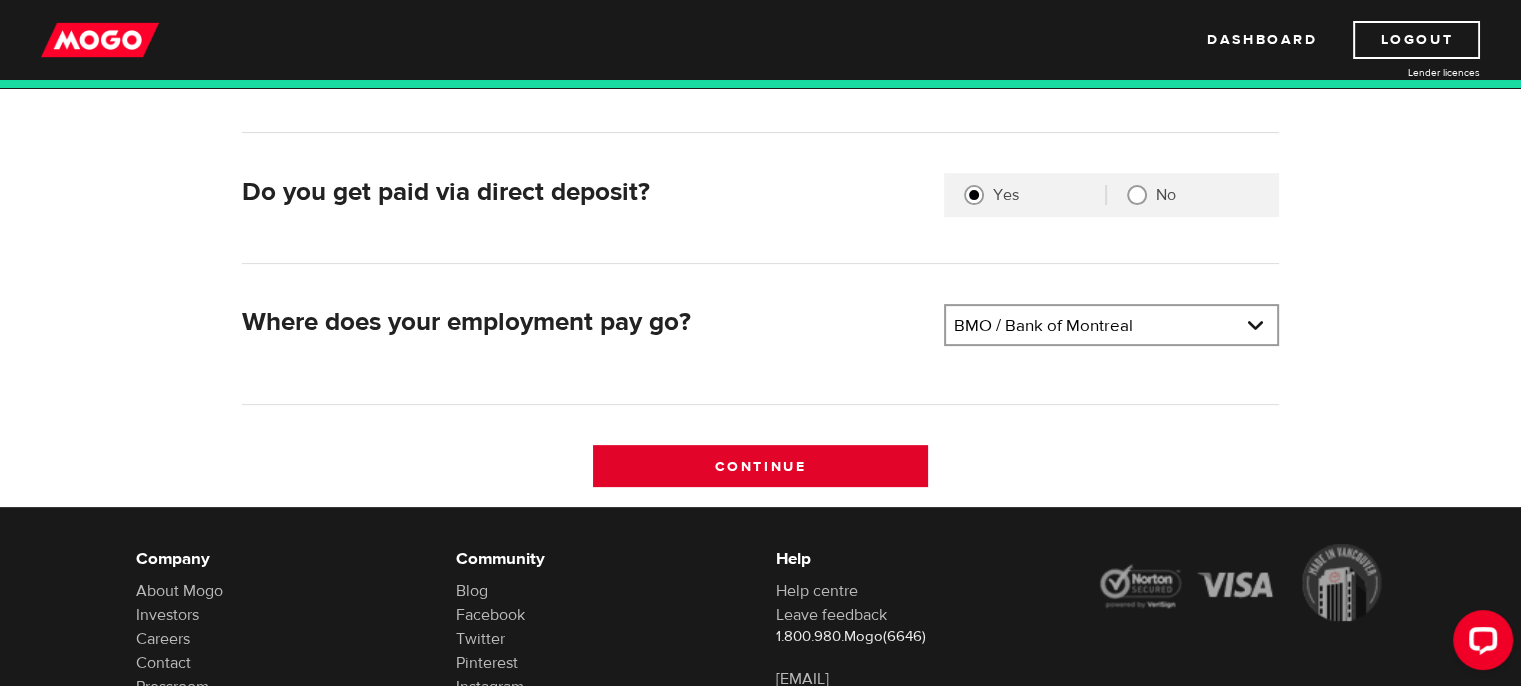 click on "Continue" at bounding box center [760, 466] 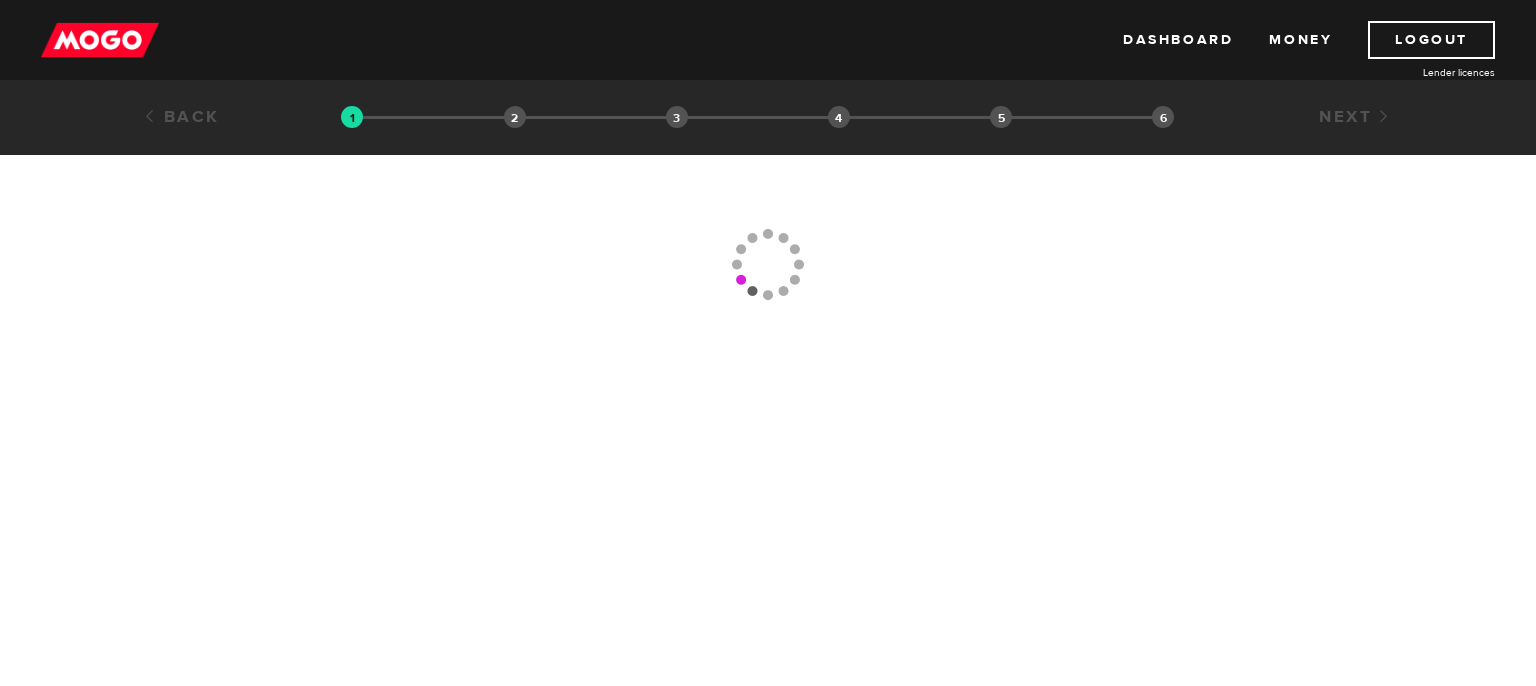scroll, scrollTop: 0, scrollLeft: 0, axis: both 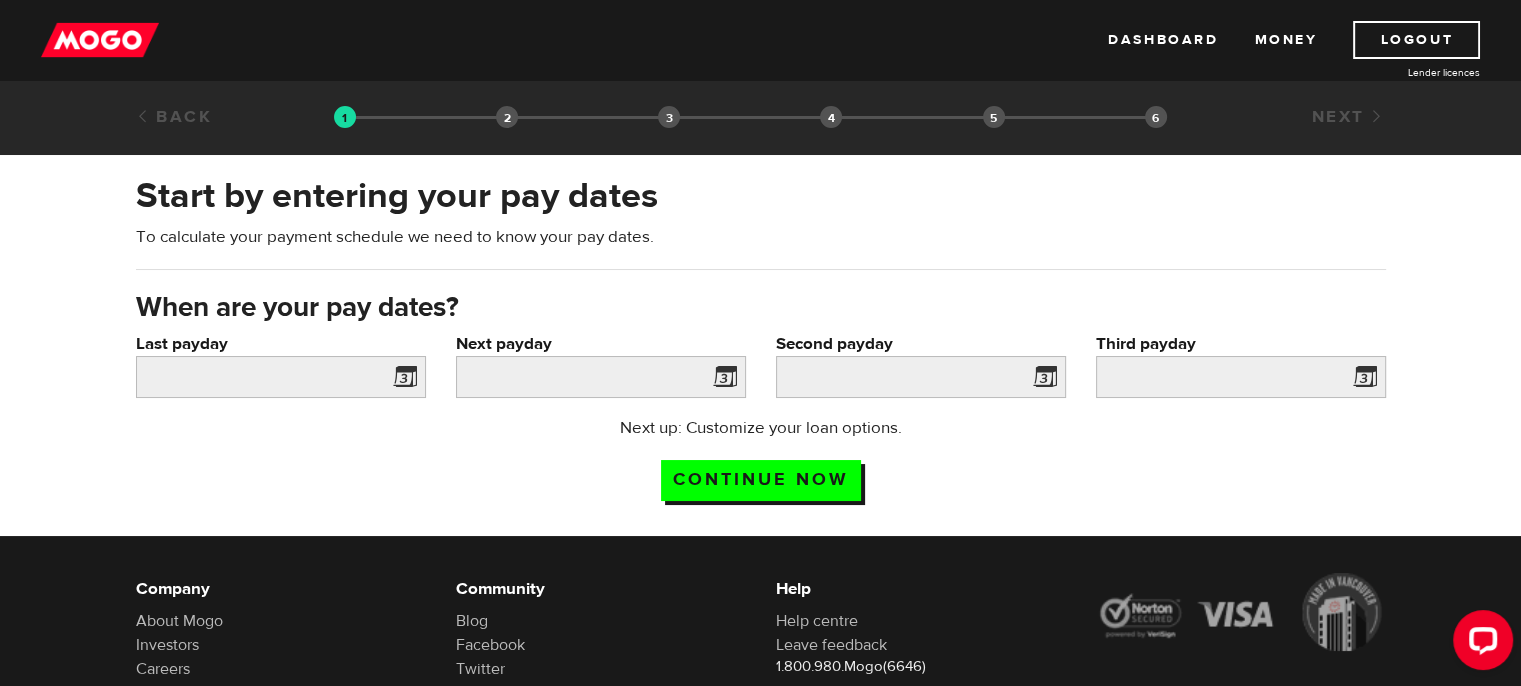 click at bounding box center (401, 380) 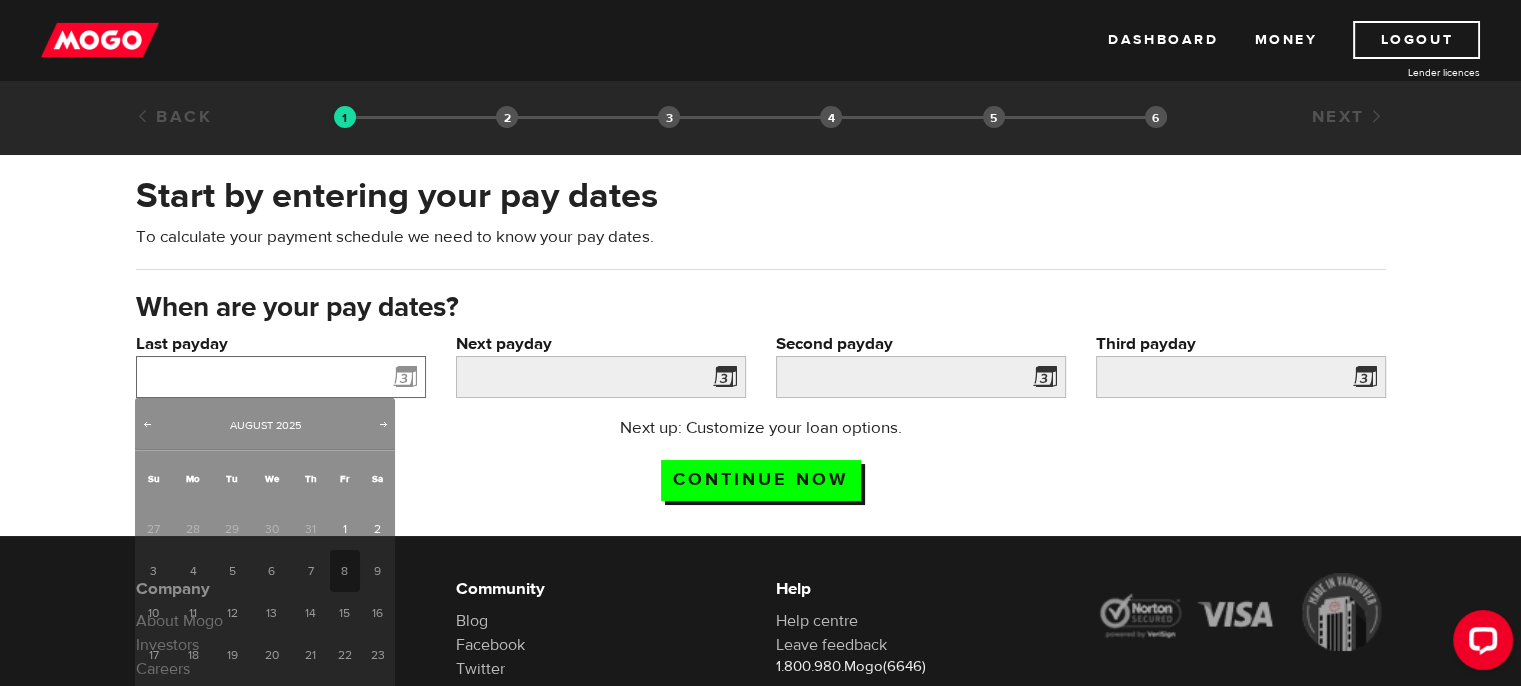 click on "Last payday" at bounding box center [281, 377] 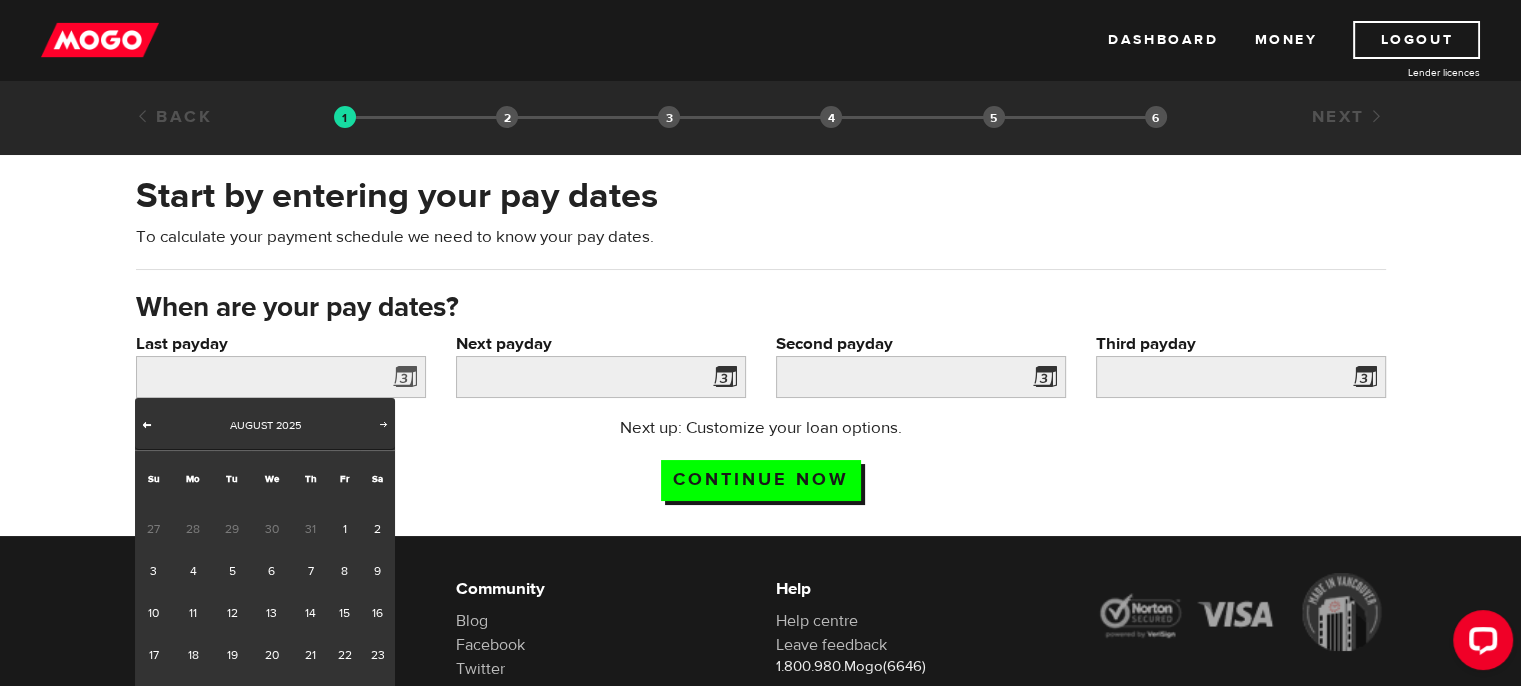 click on "Prev" at bounding box center (147, 424) 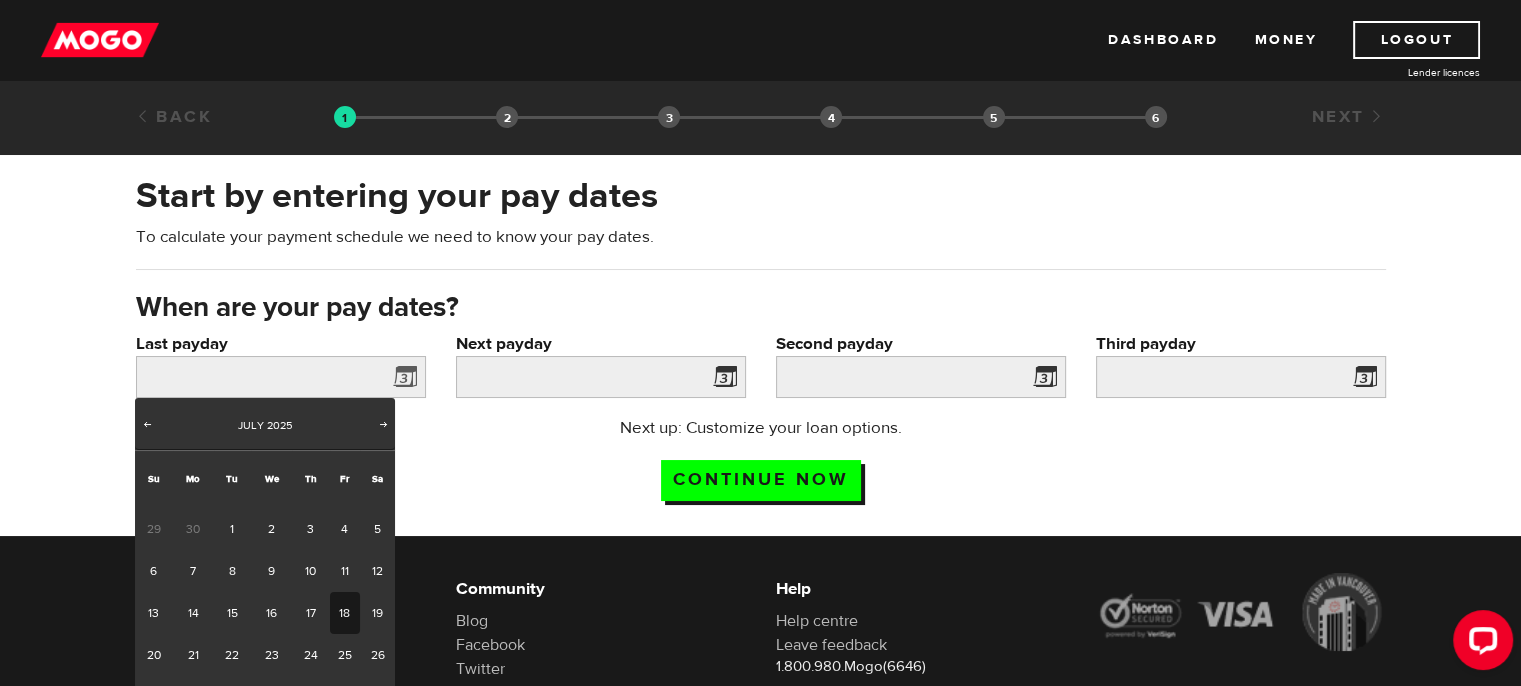 click on "18" at bounding box center [345, 613] 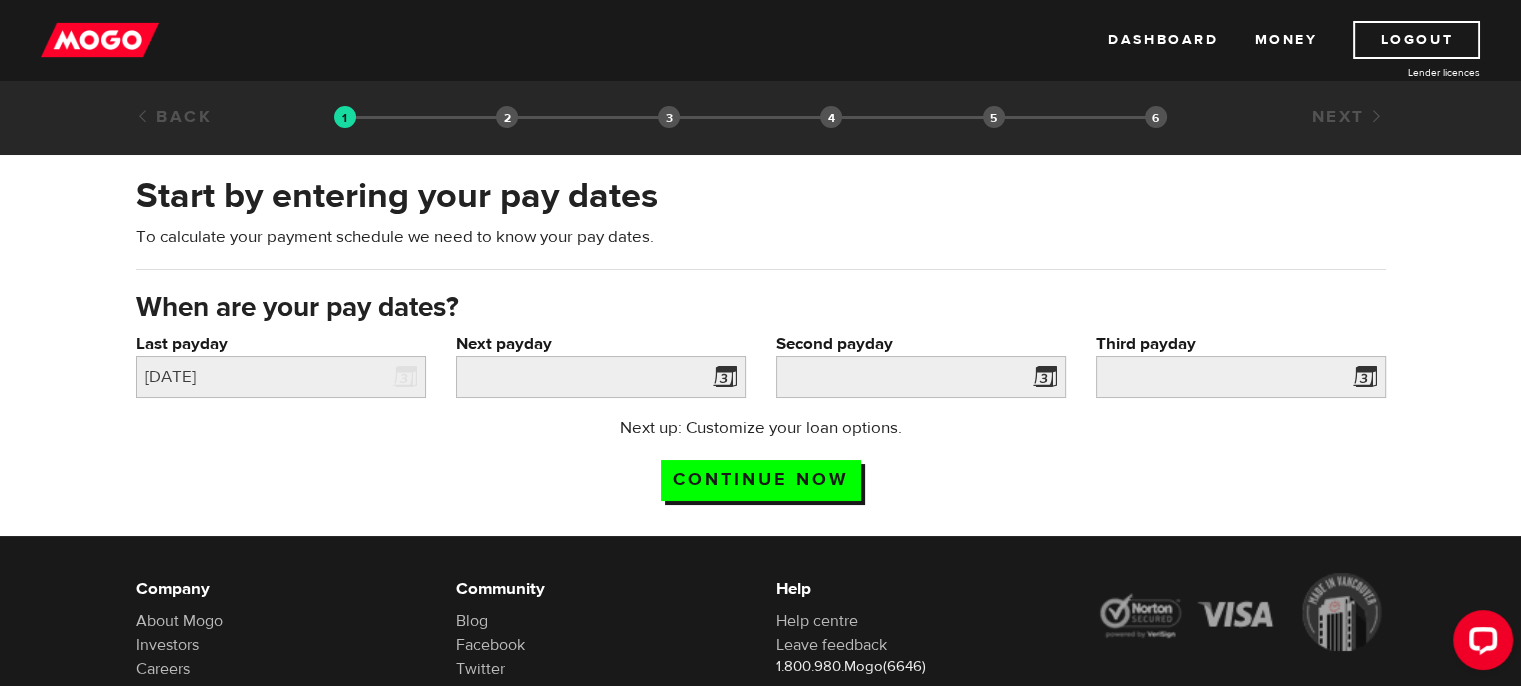 click on "When are your pay dates?" at bounding box center (761, 308) 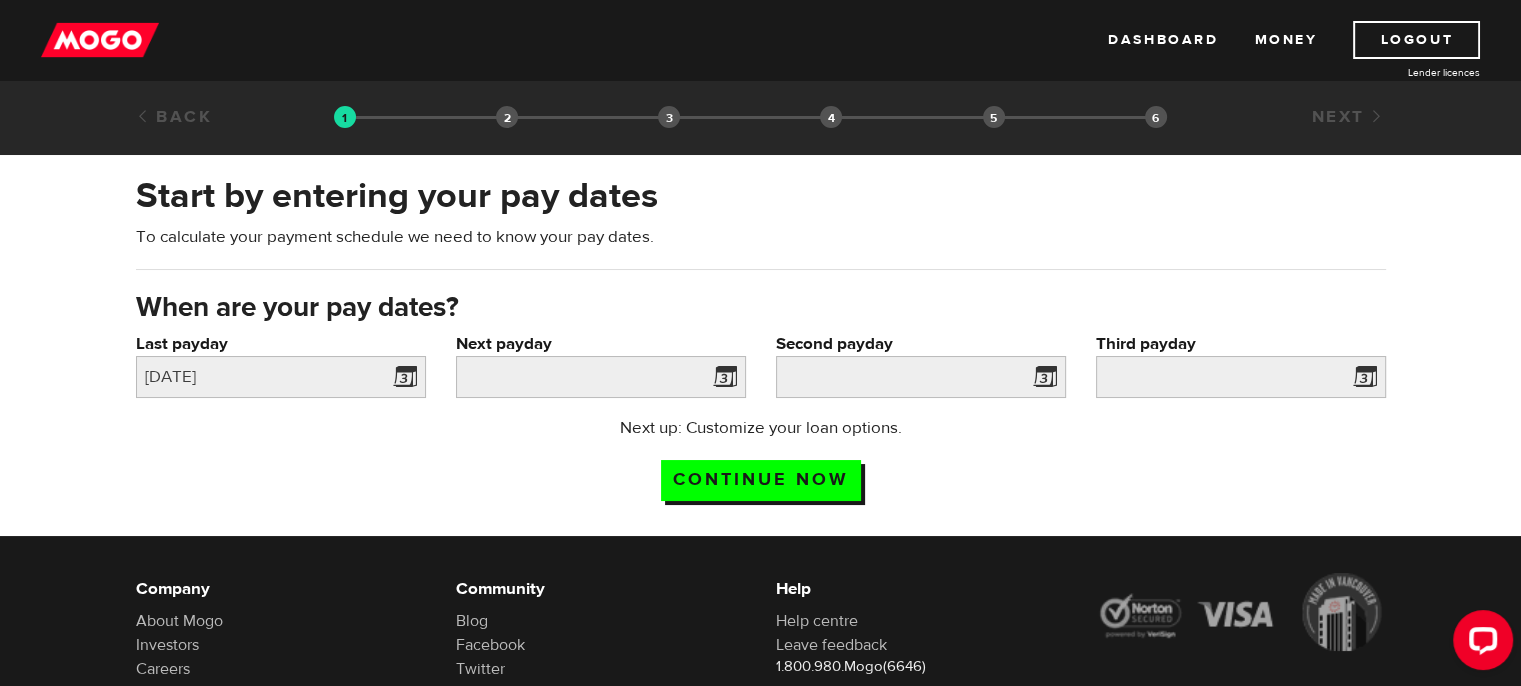 click at bounding box center [721, 380] 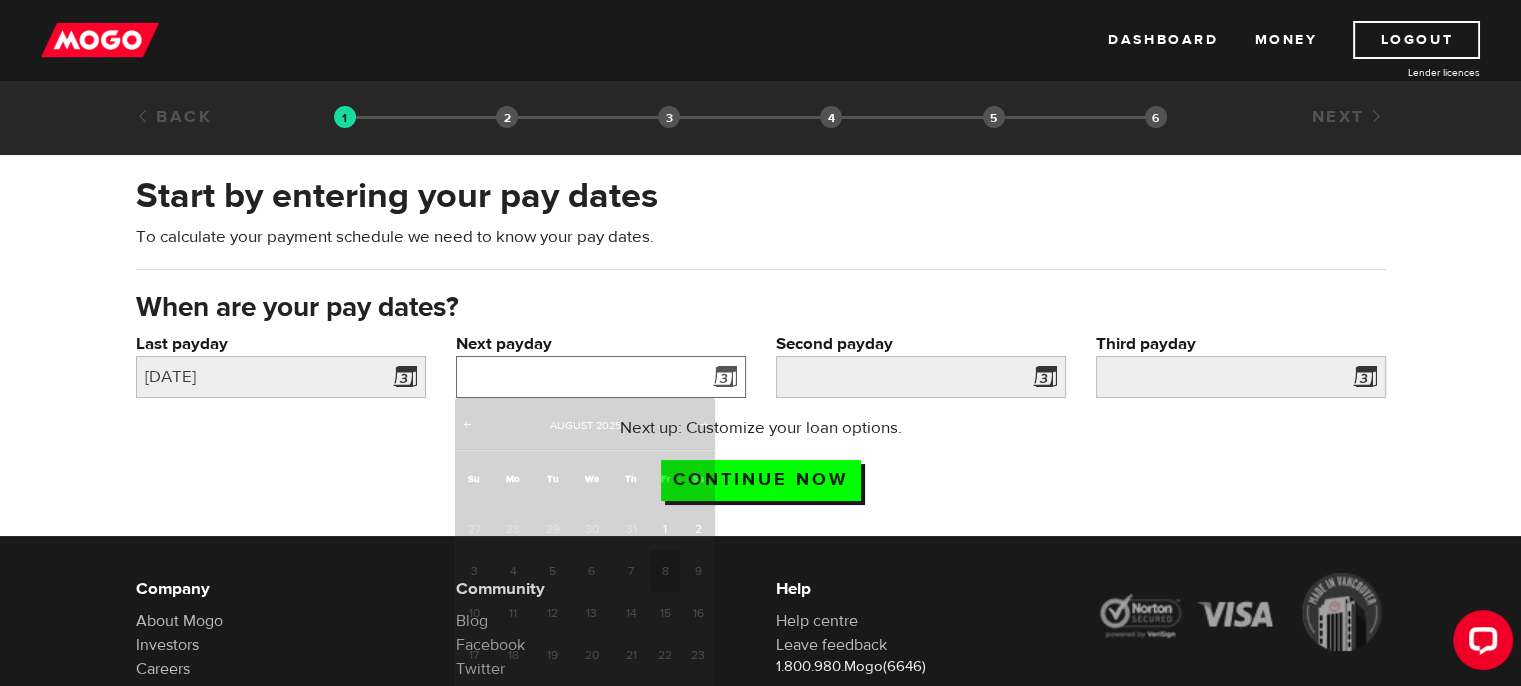 click on "Next payday" at bounding box center [601, 377] 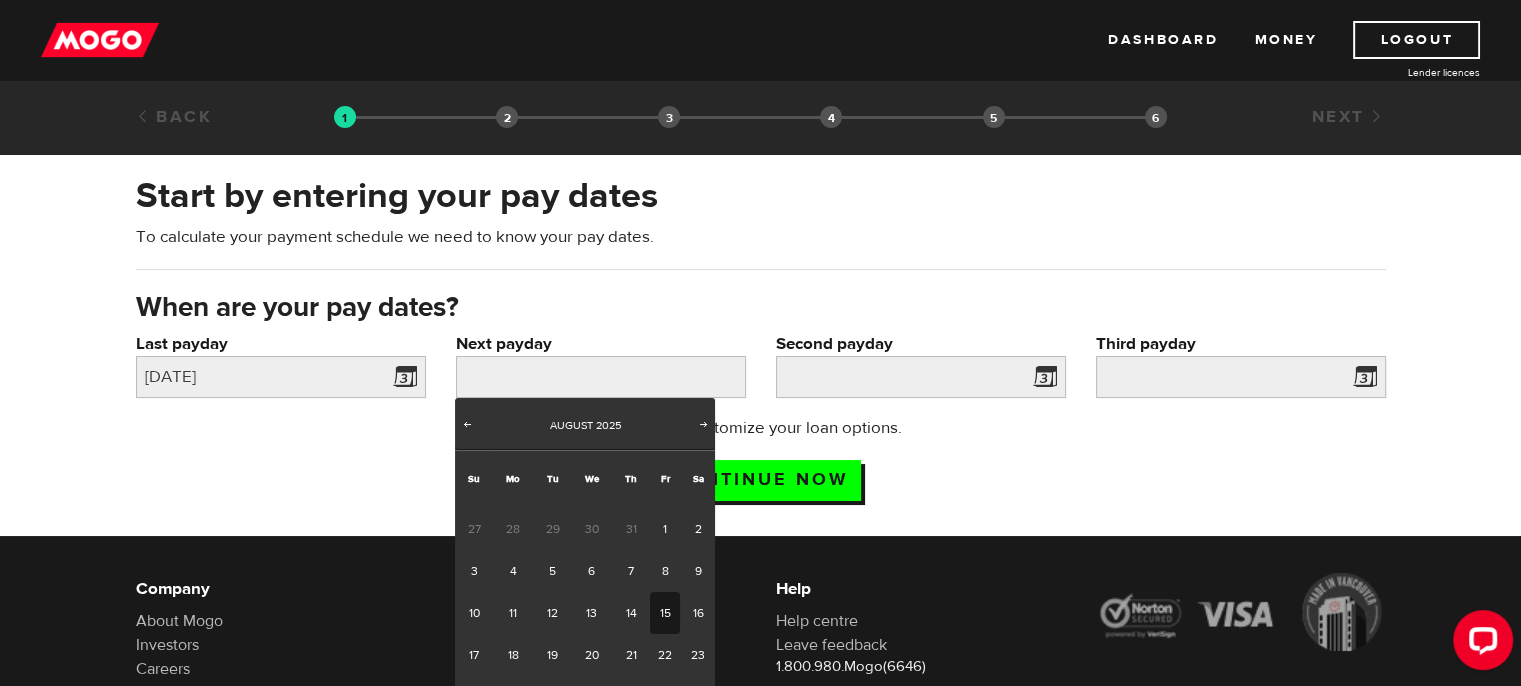 click on "15" at bounding box center (665, 613) 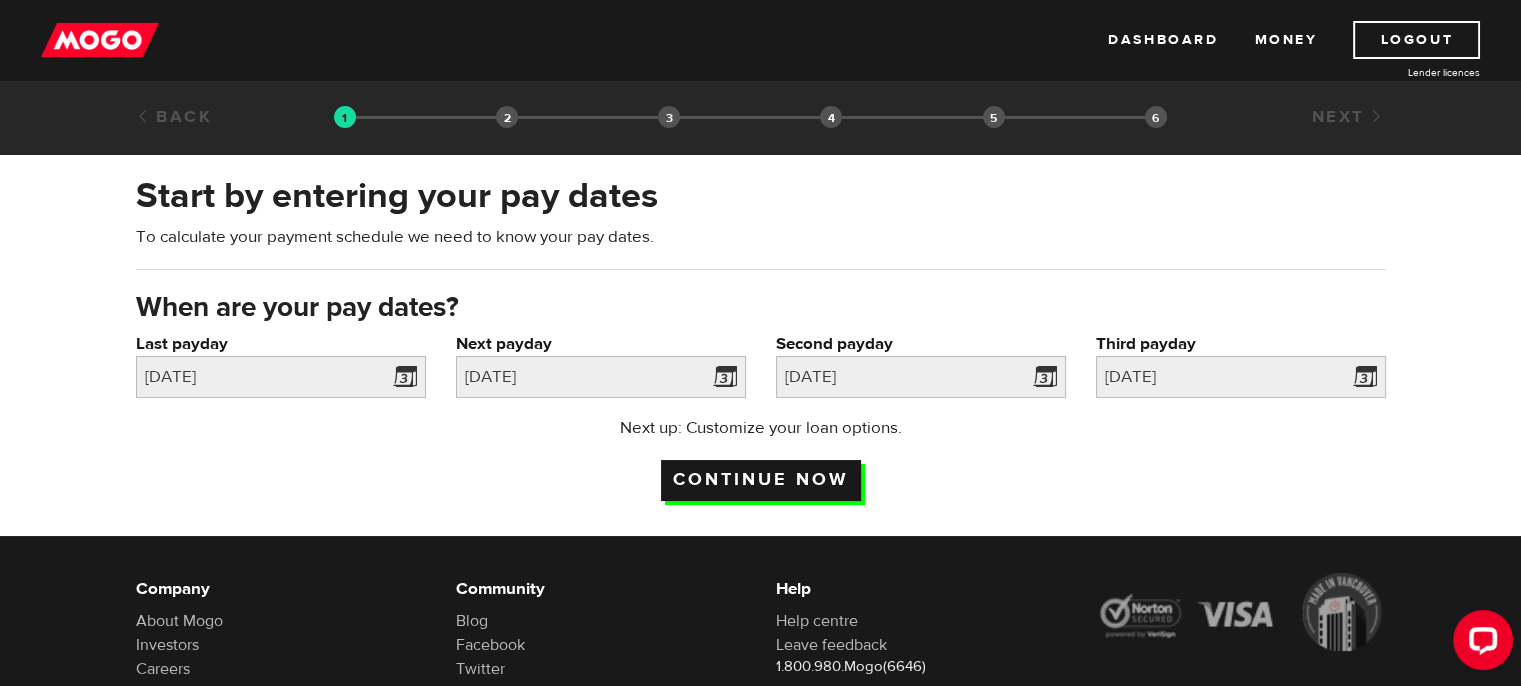 click on "Continue now" at bounding box center (761, 480) 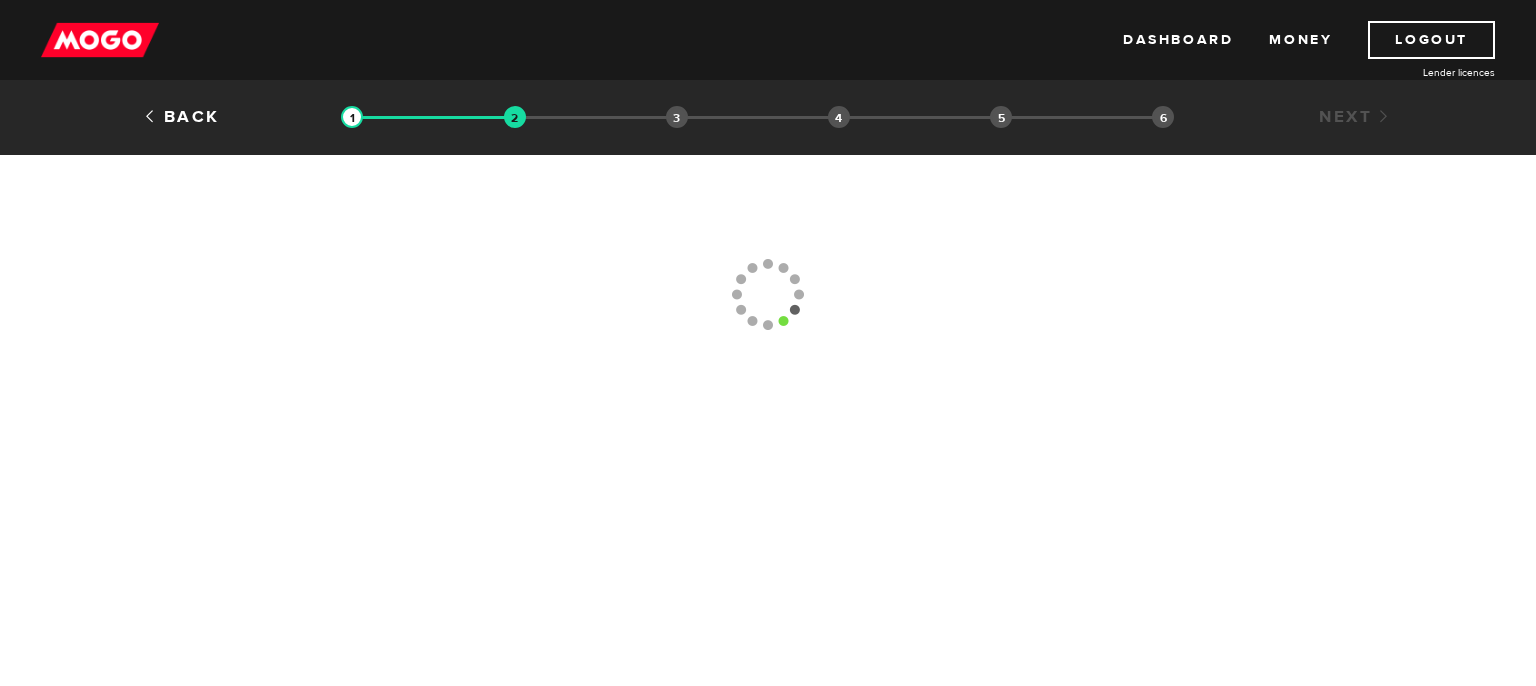 scroll, scrollTop: 0, scrollLeft: 0, axis: both 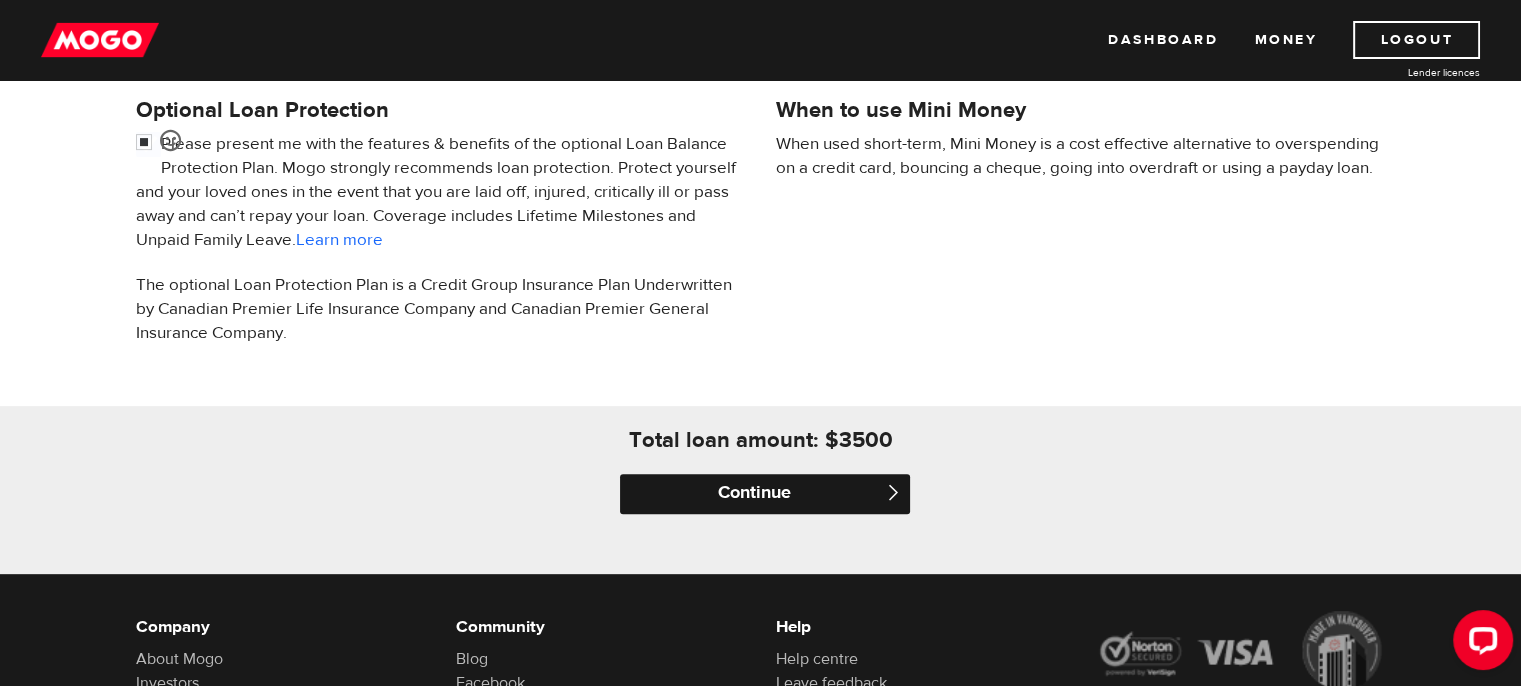 click on "Continue" at bounding box center [765, 494] 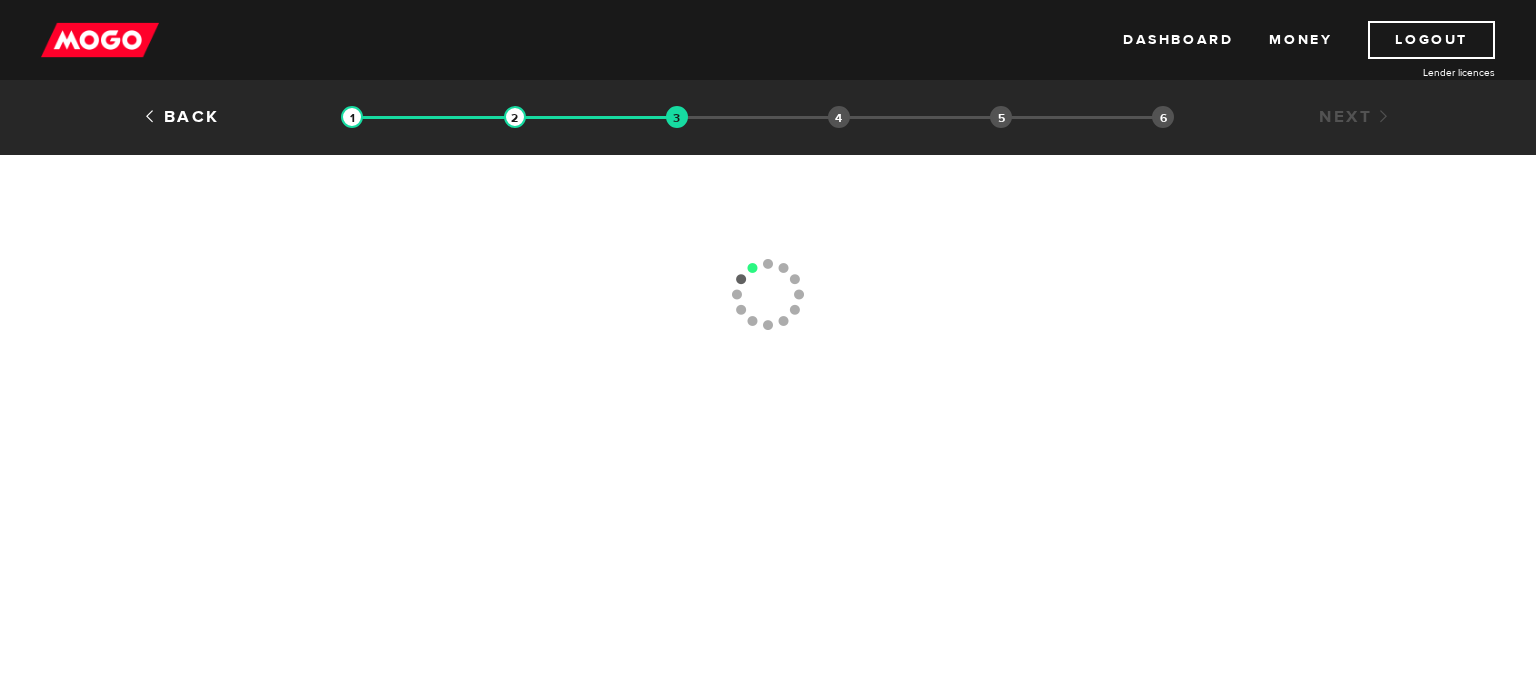 scroll, scrollTop: 0, scrollLeft: 0, axis: both 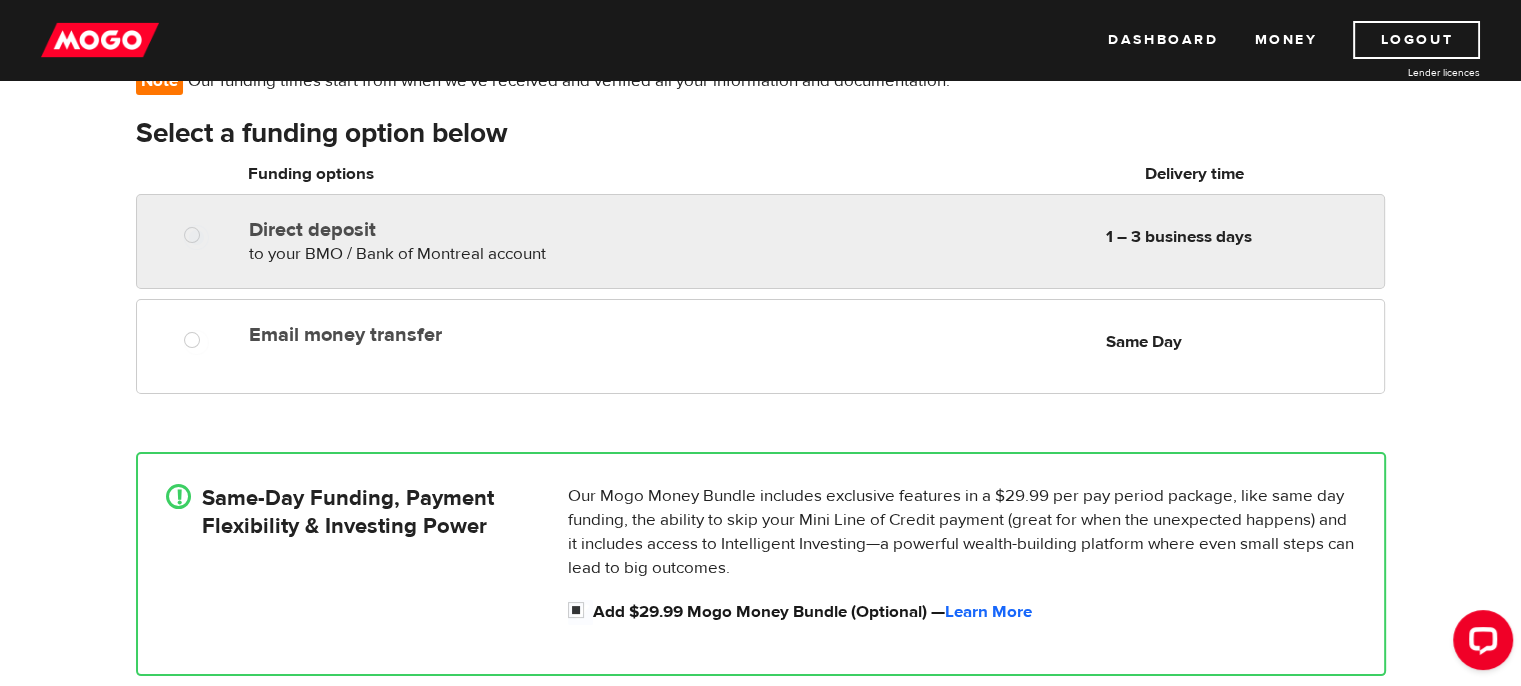 radio on "true" 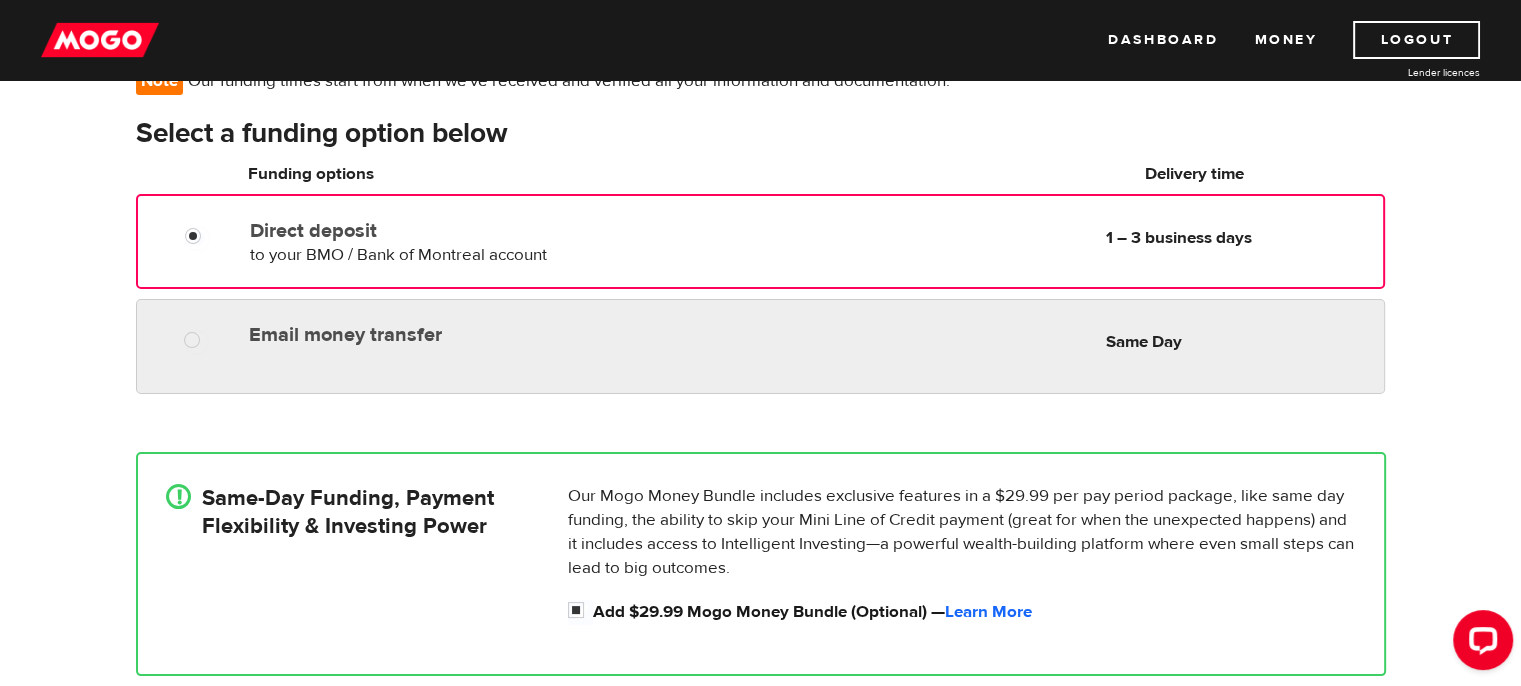 radio on "true" 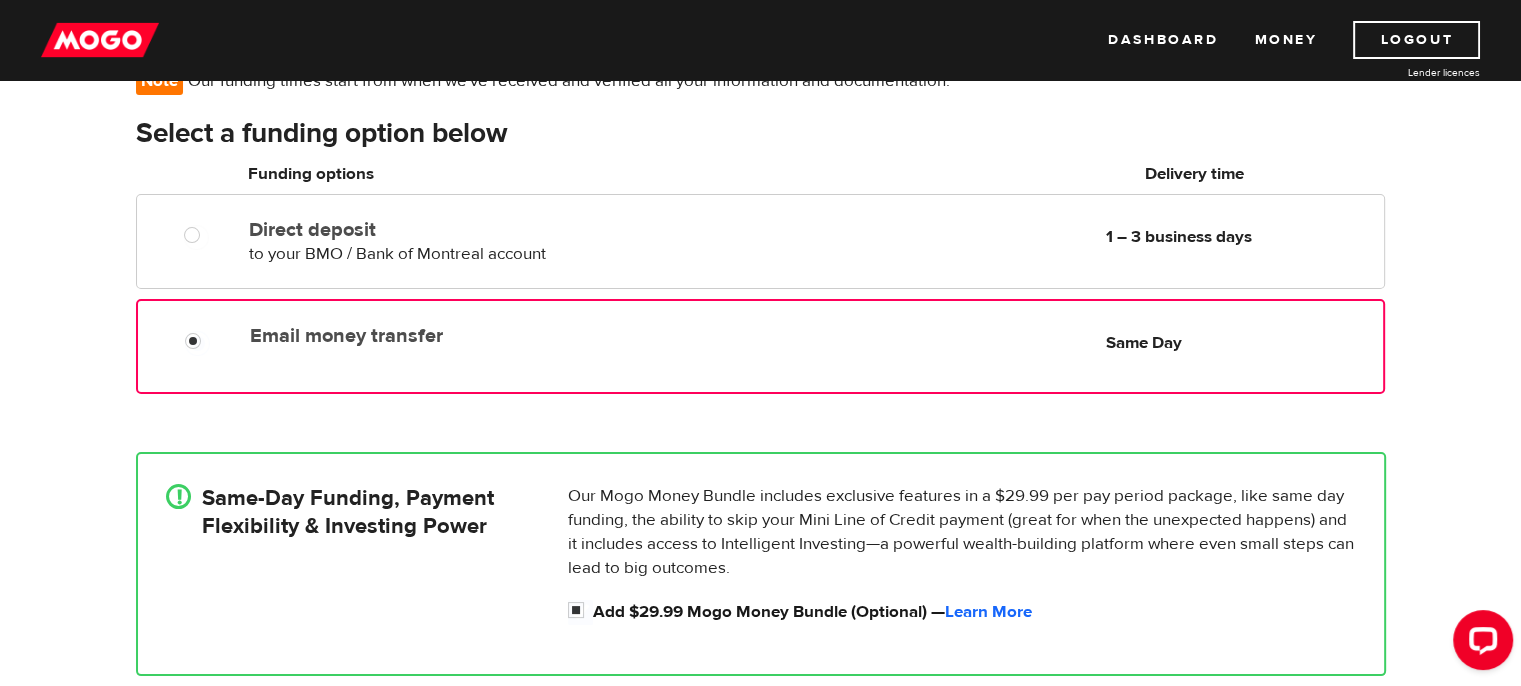 click on "Email money transfer" at bounding box center (479, 336) 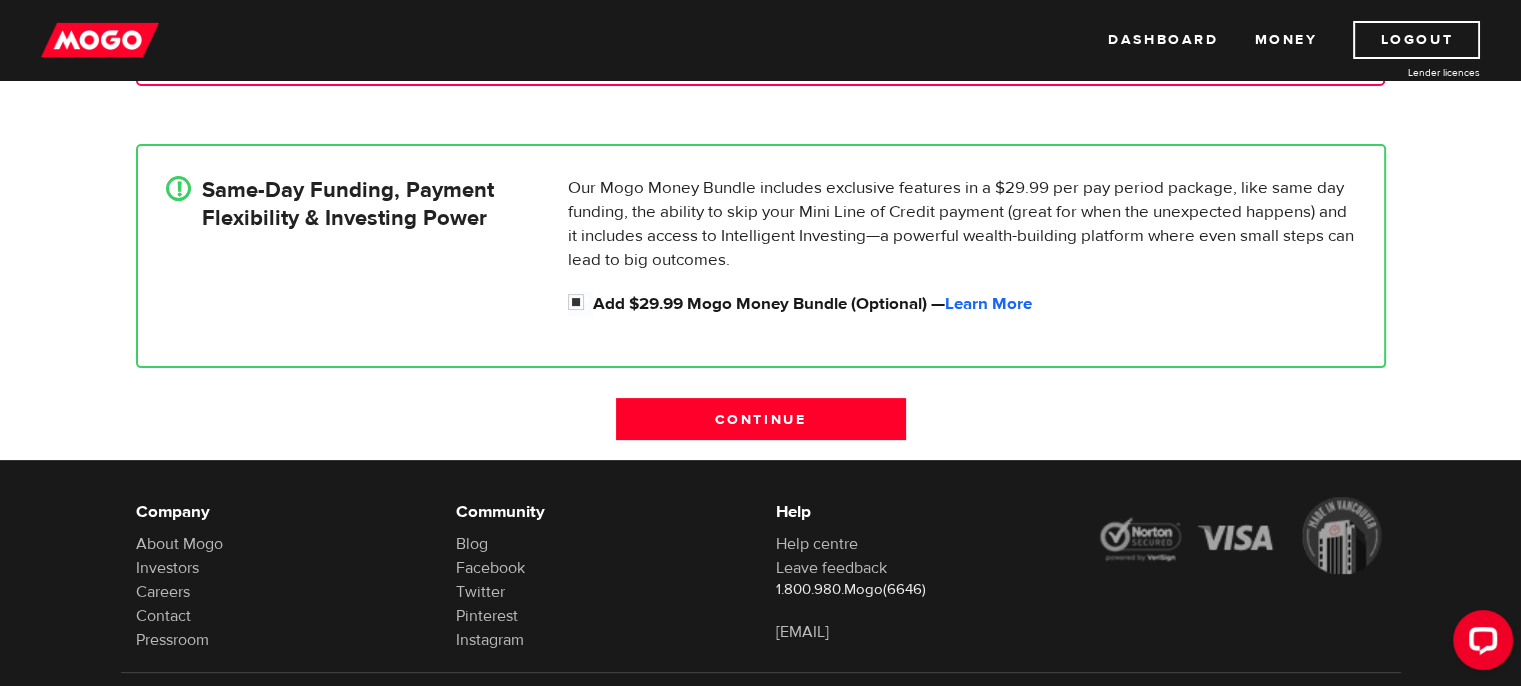 scroll, scrollTop: 487, scrollLeft: 0, axis: vertical 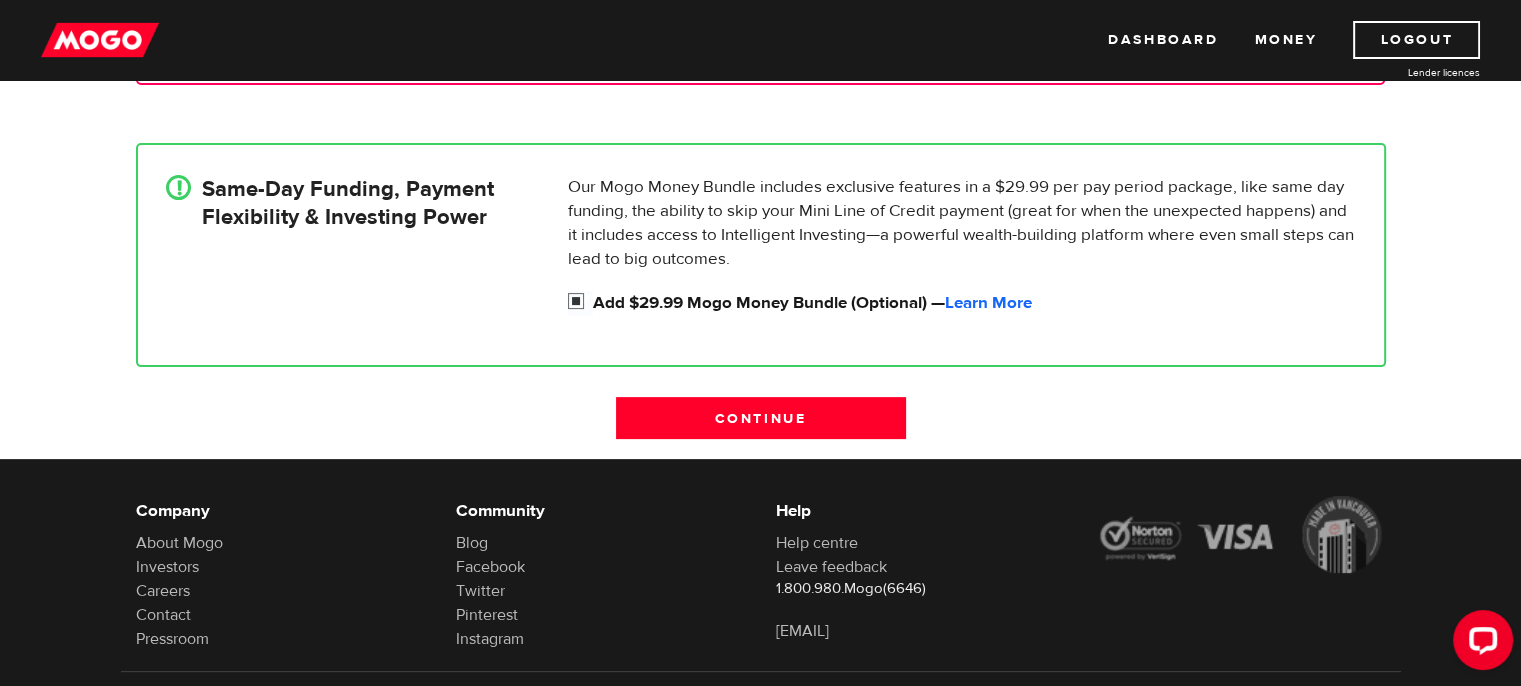 click on "Add $29.99 Mogo Money Bundle (Optional) —  Learn More" at bounding box center [580, 303] 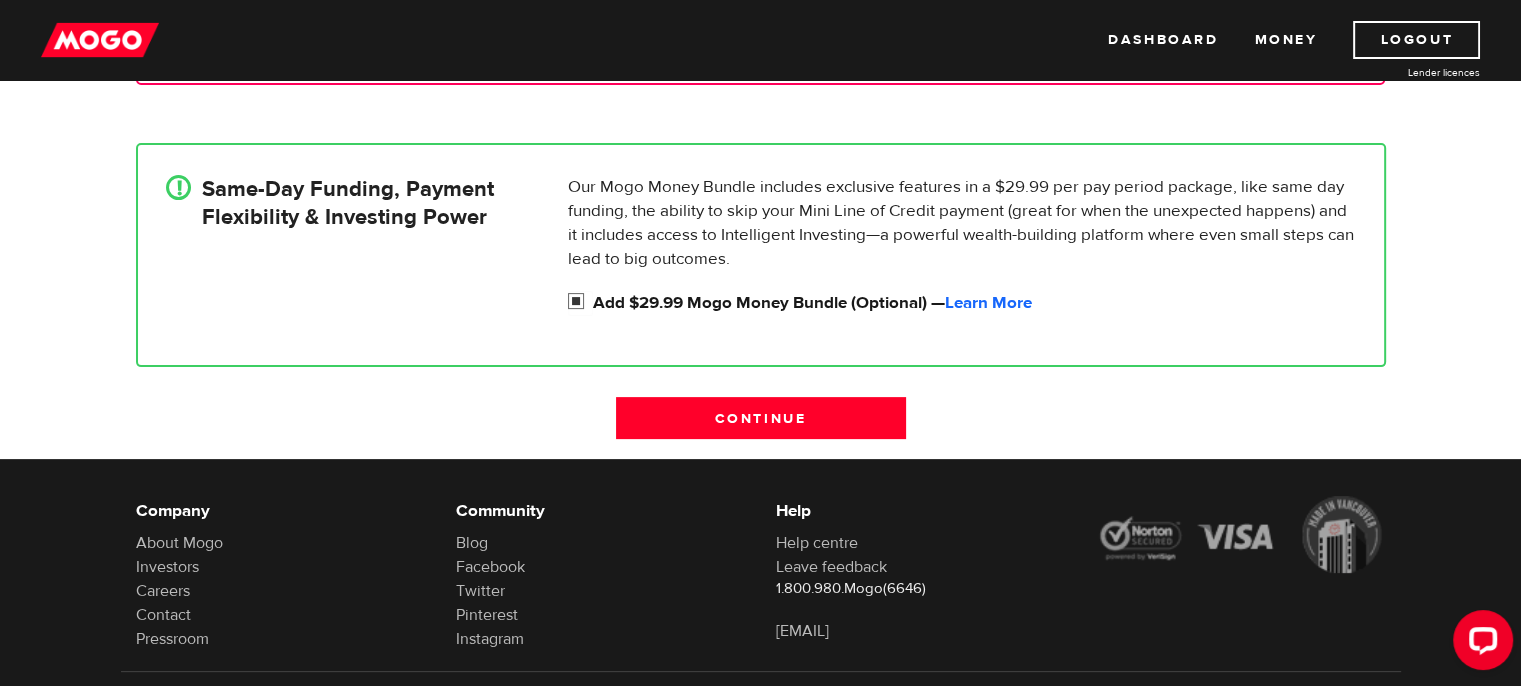 radio on "false" 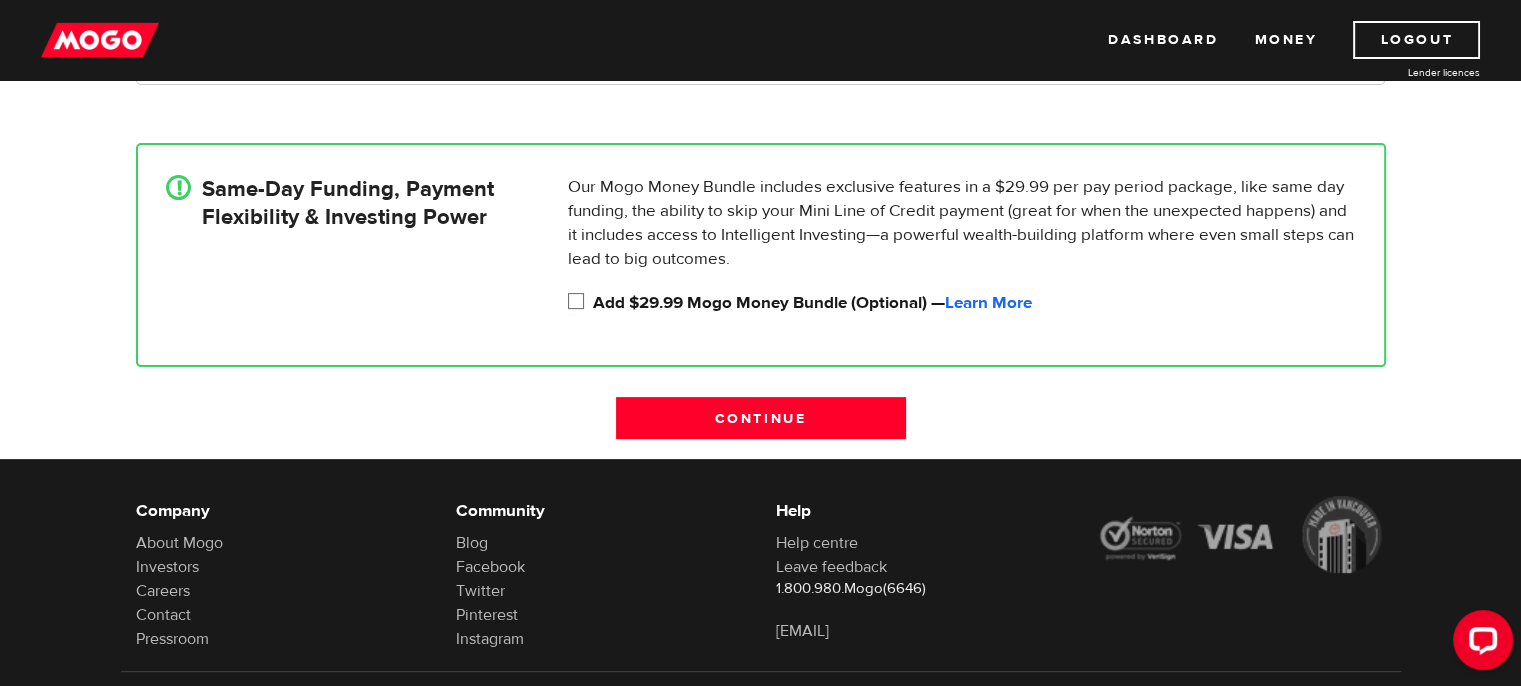 scroll, scrollTop: 486, scrollLeft: 0, axis: vertical 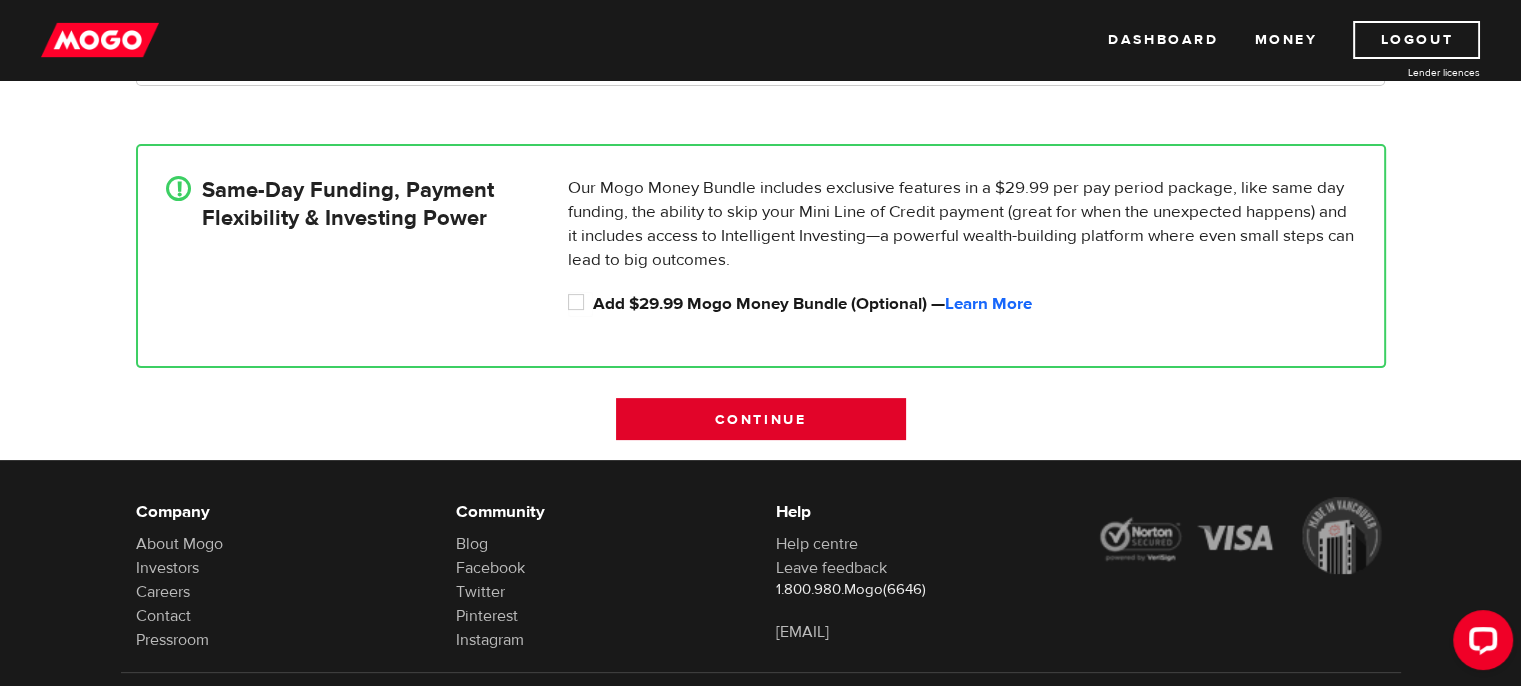 click on "Continue" at bounding box center (761, 419) 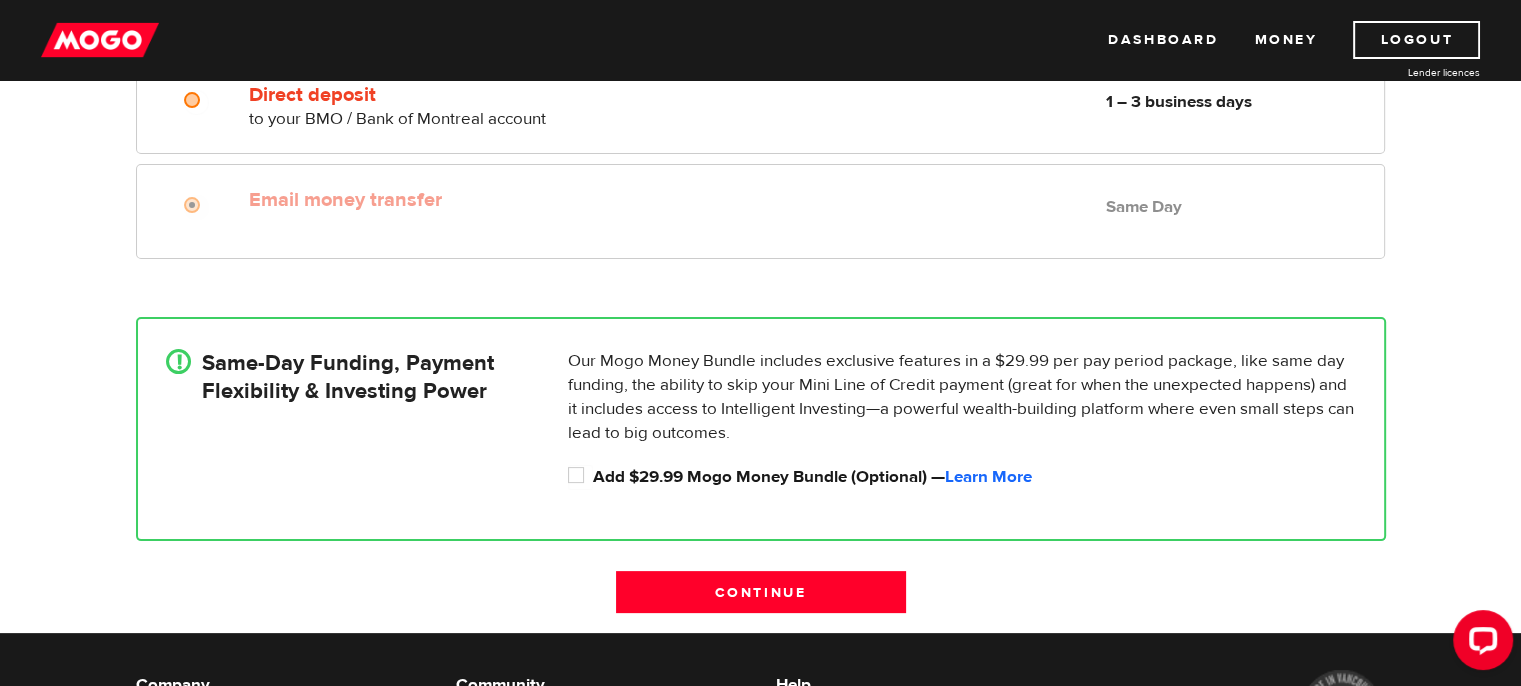 scroll, scrollTop: 361, scrollLeft: 0, axis: vertical 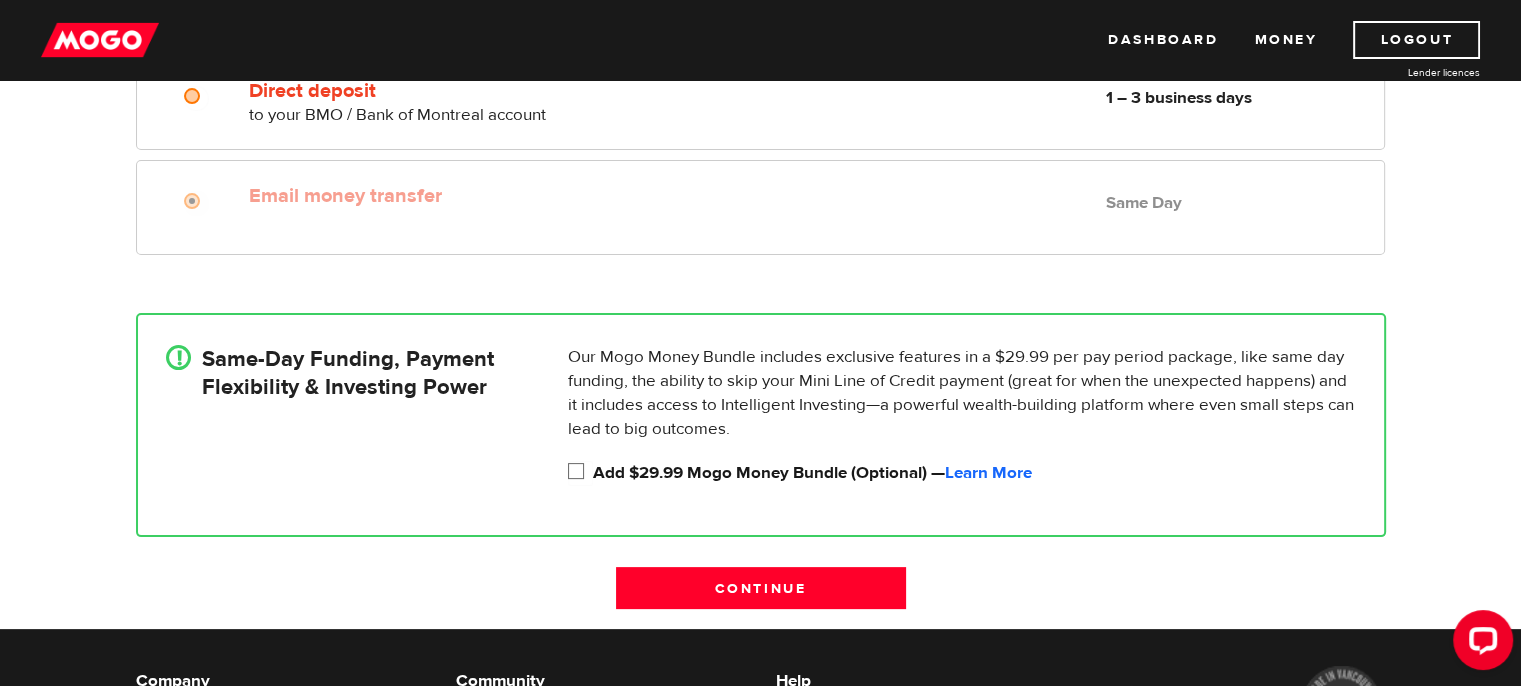 click on "Add $29.99 Mogo Money Bundle (Optional) —  Learn More" at bounding box center [580, 473] 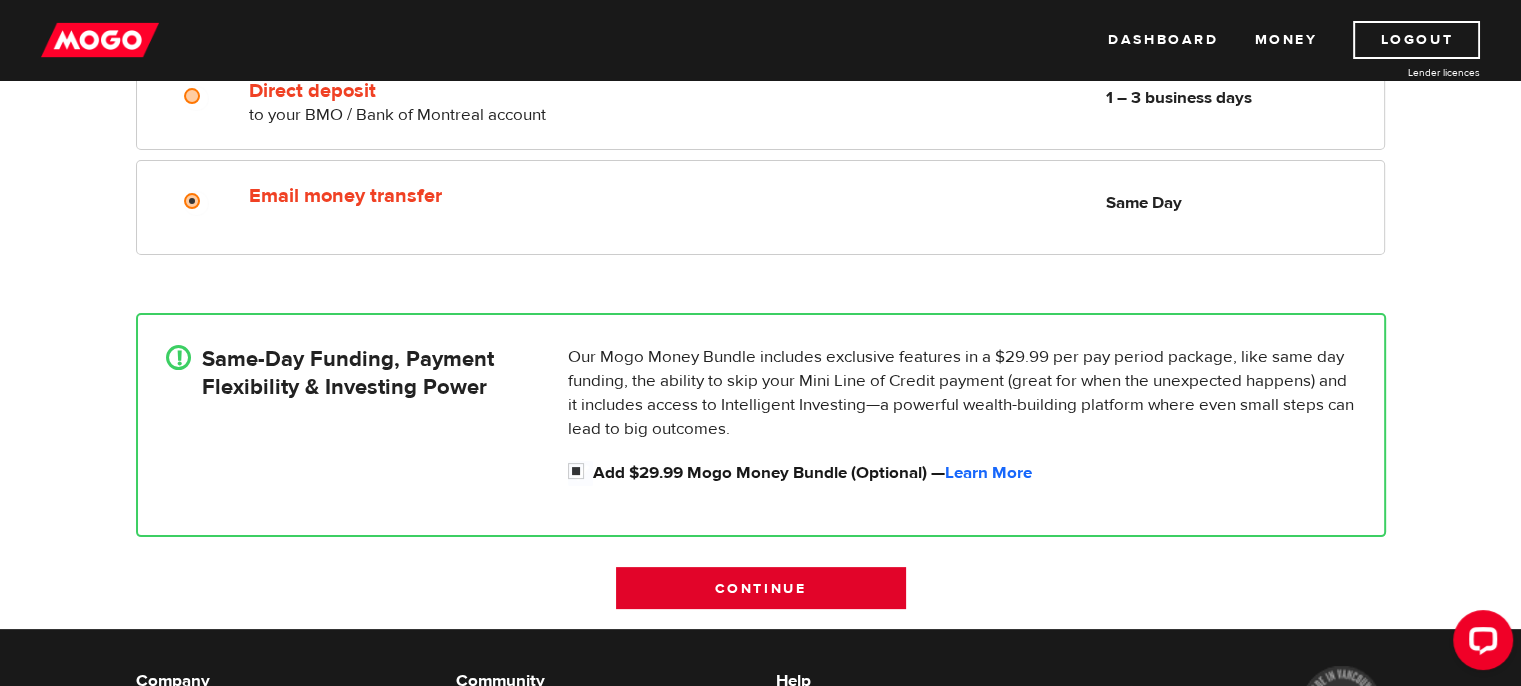 click on "Continue" at bounding box center (761, 588) 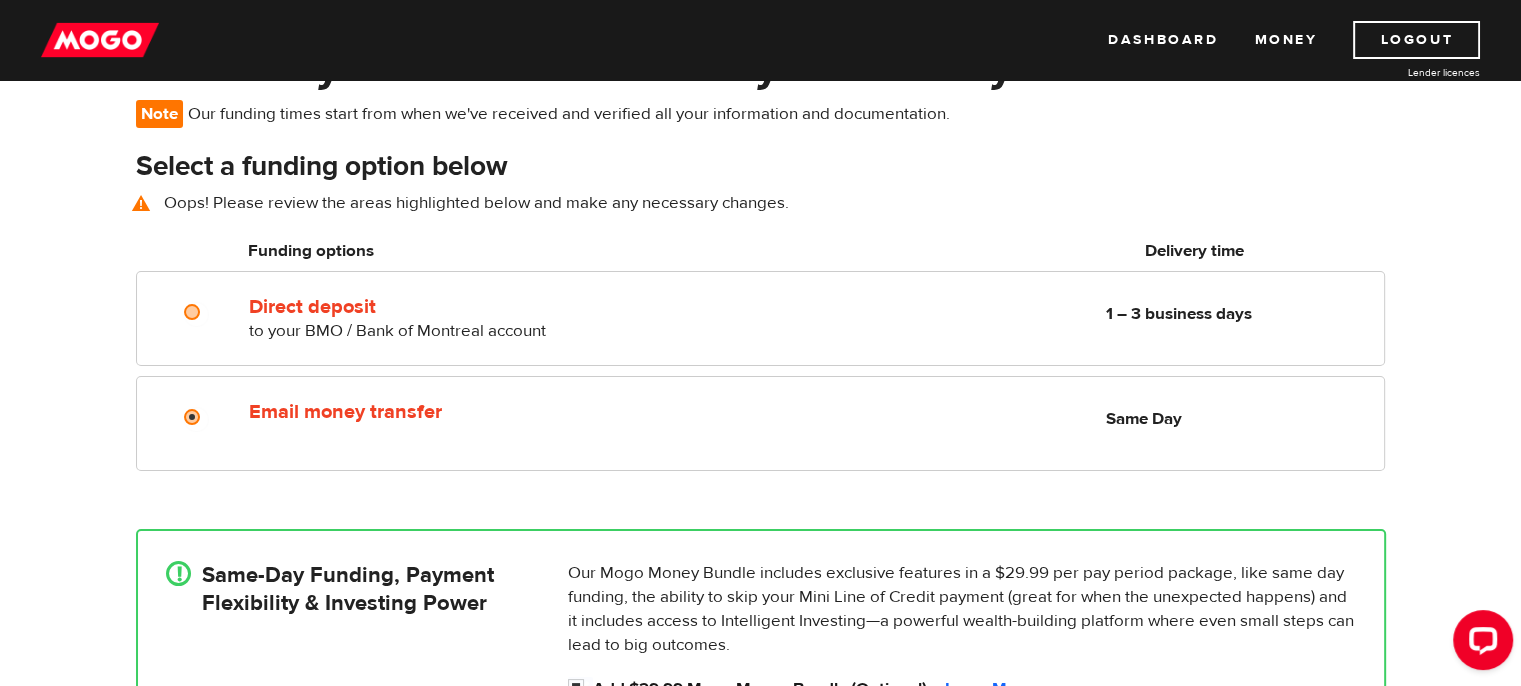 scroll, scrollTop: 144, scrollLeft: 0, axis: vertical 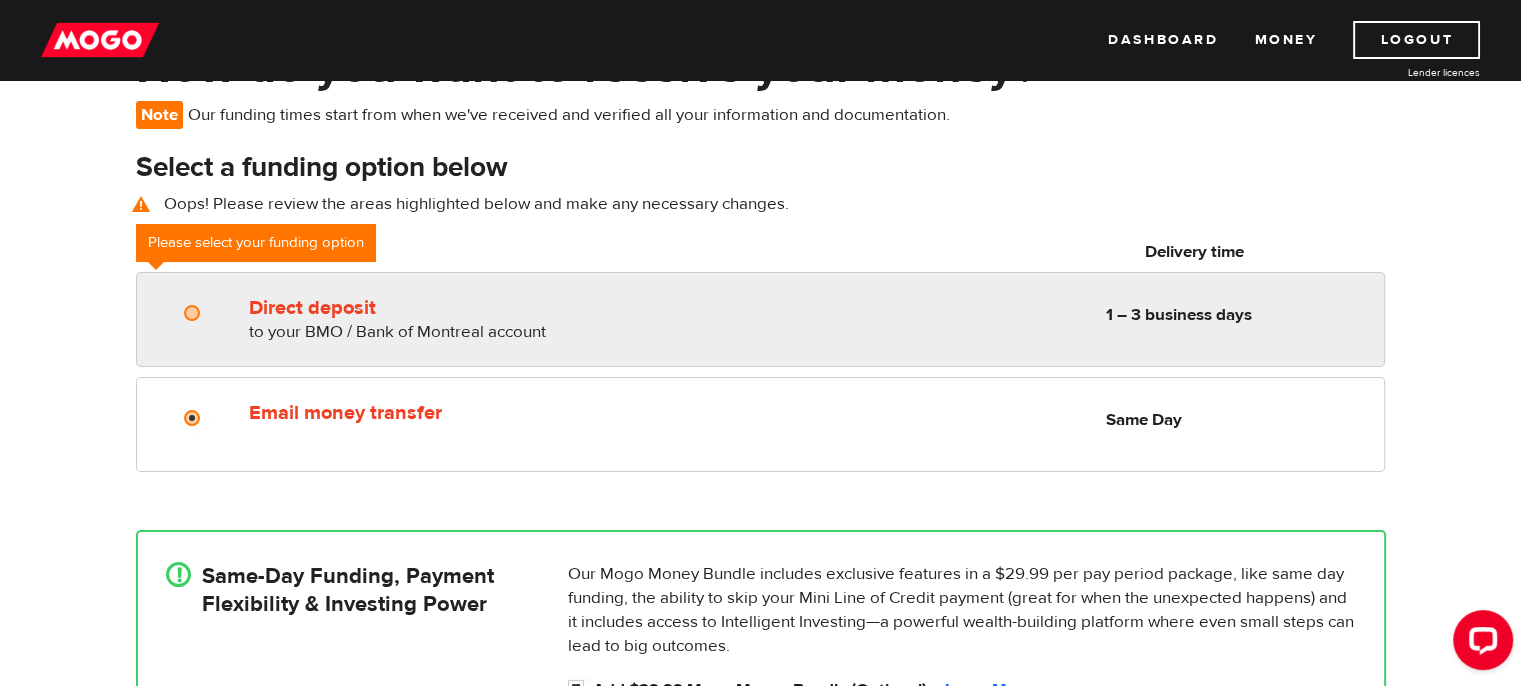 radio on "true" 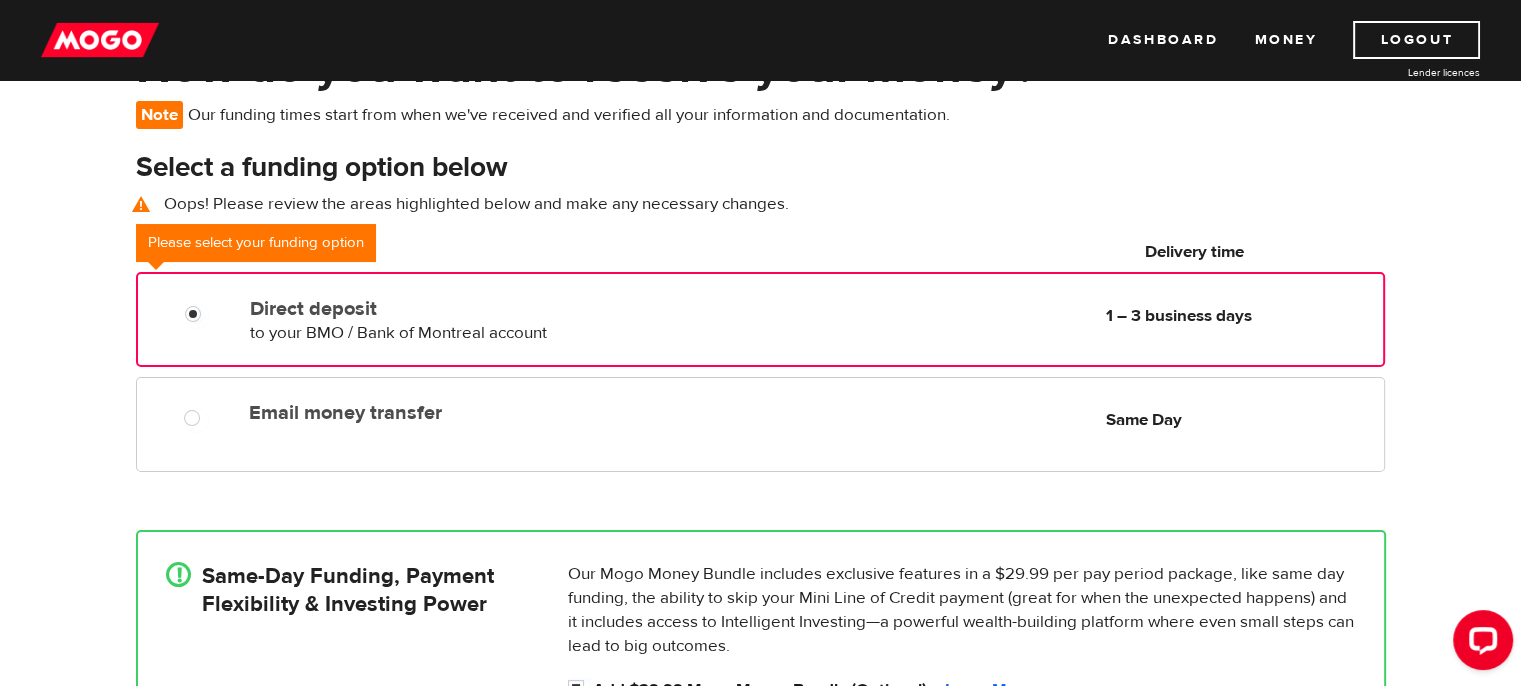 click on "Direct deposit" at bounding box center [479, 309] 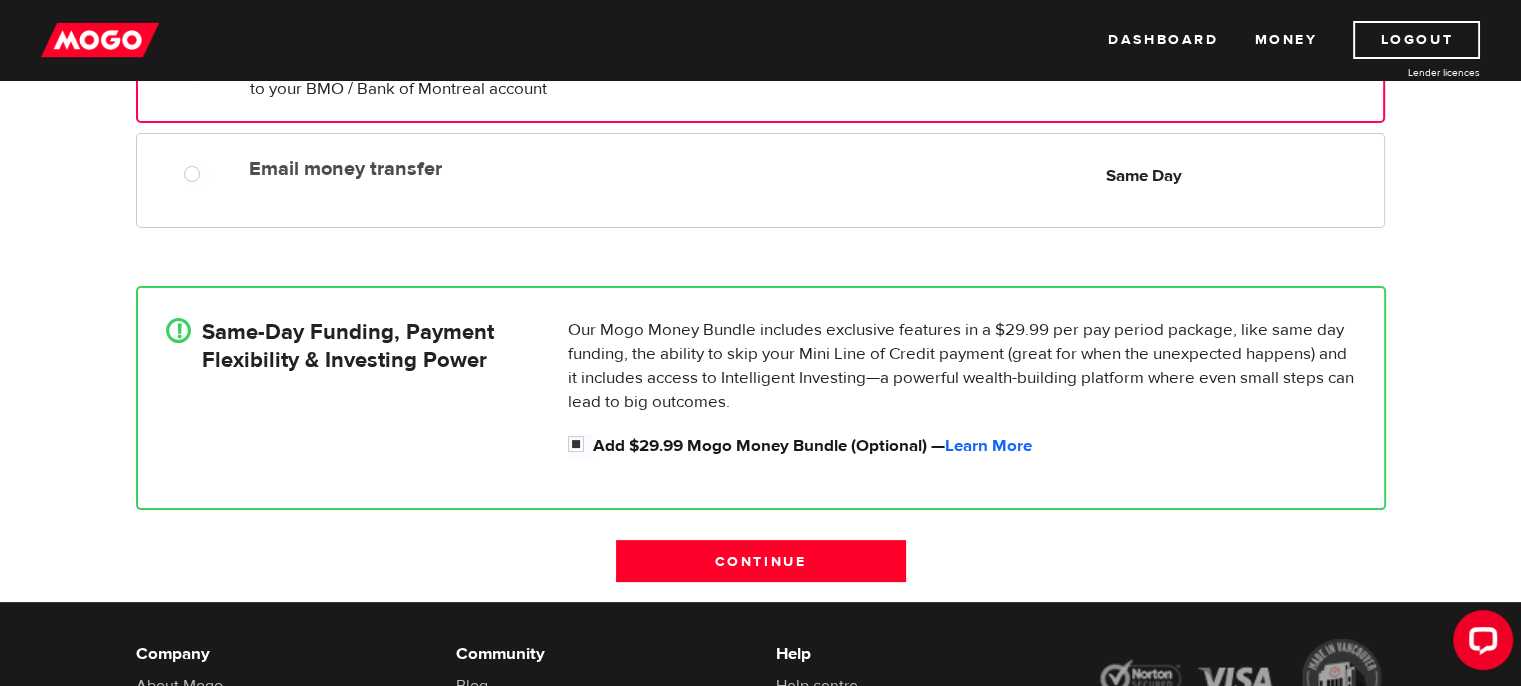 scroll, scrollTop: 388, scrollLeft: 0, axis: vertical 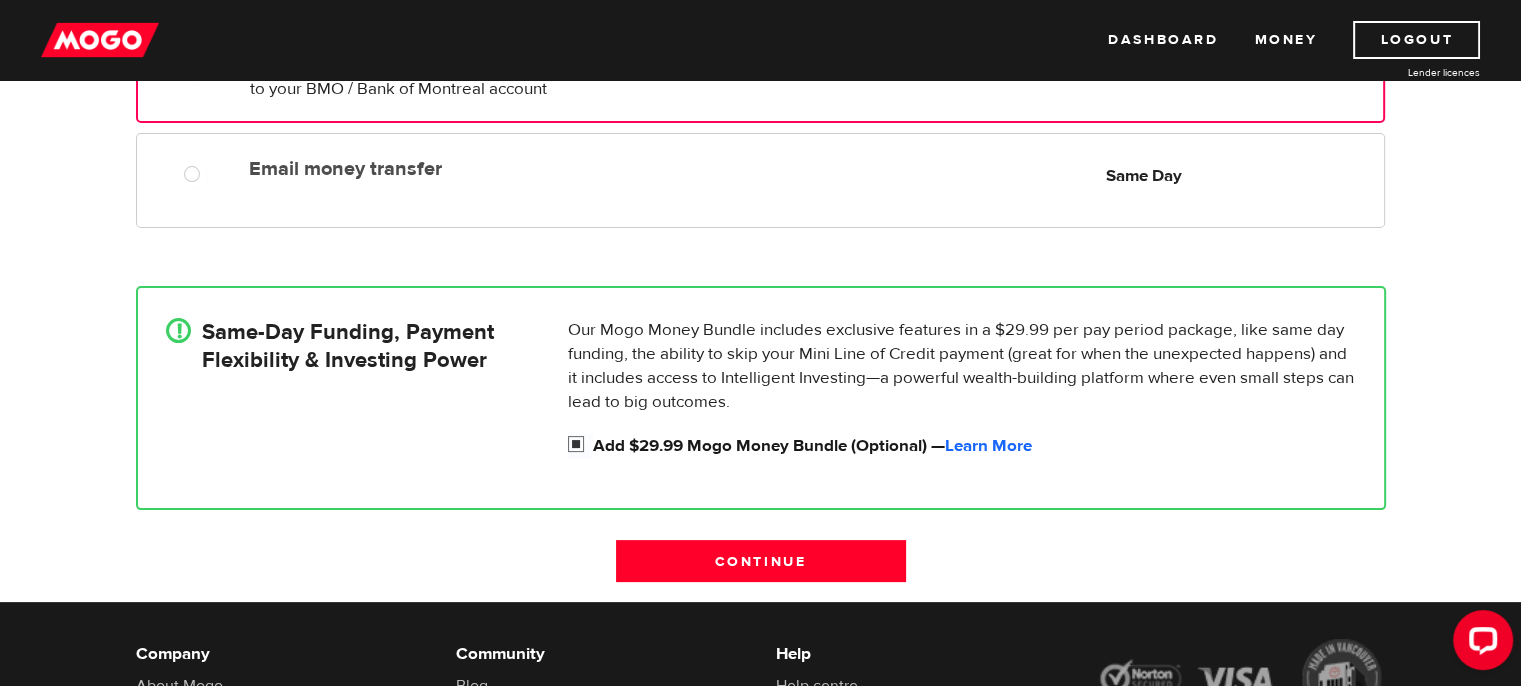 click on "Add $29.99 Mogo Money Bundle (Optional) —  Learn More" at bounding box center (974, 446) 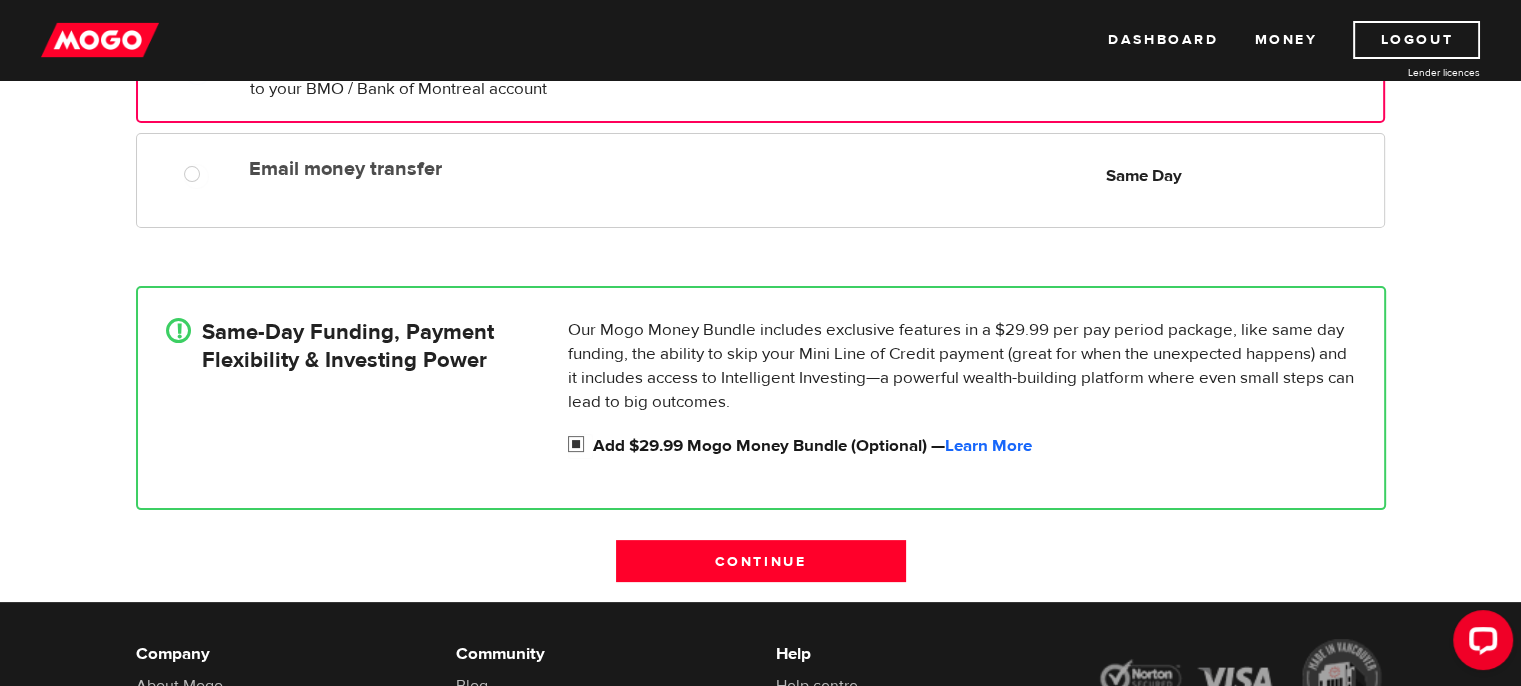radio on "false" 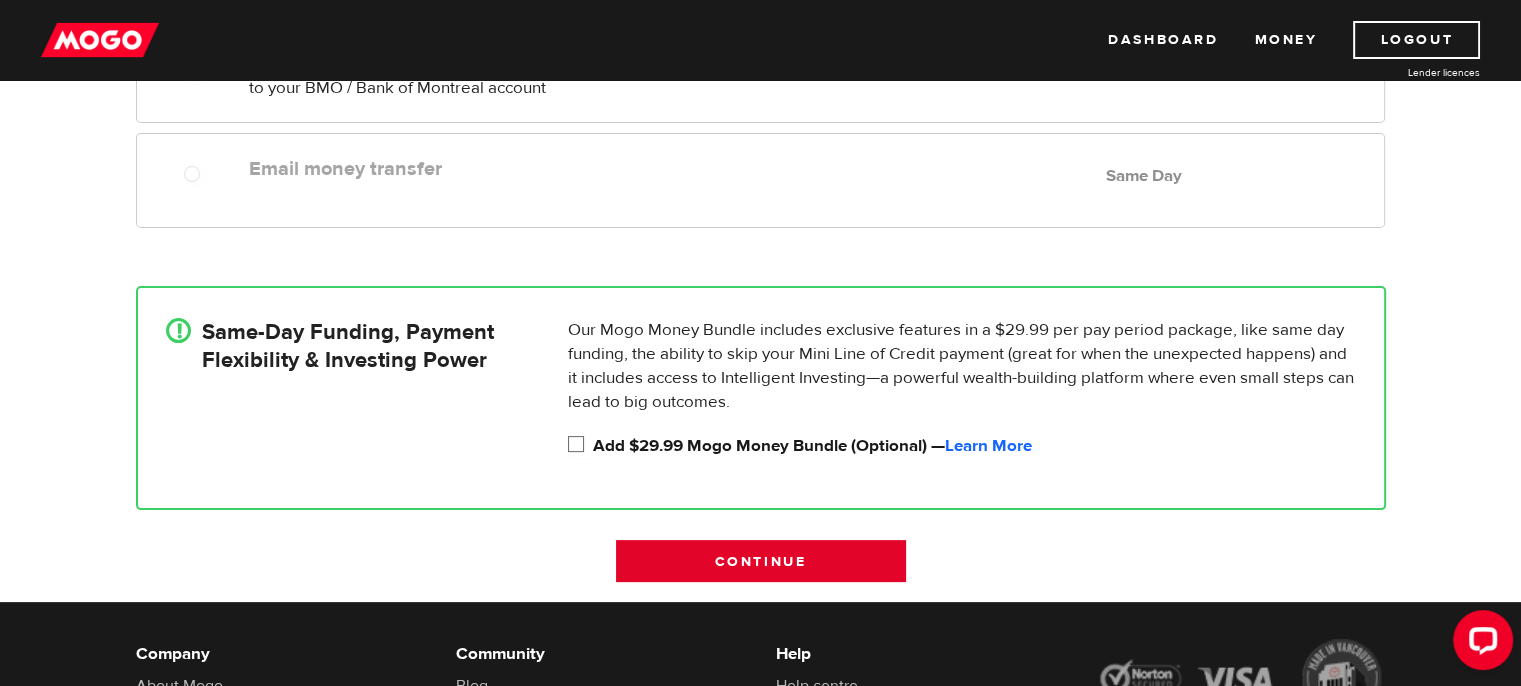 click on "Continue" at bounding box center [761, 561] 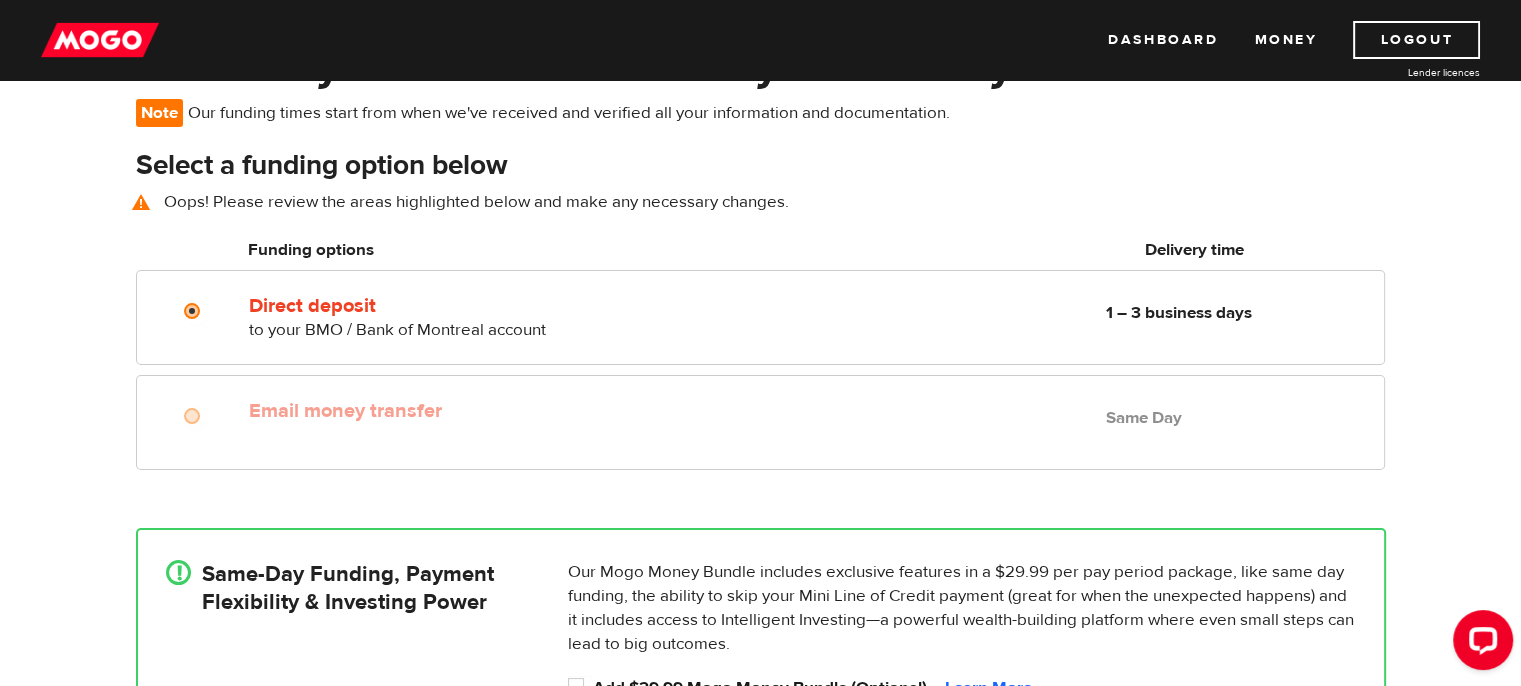 scroll, scrollTop: 144, scrollLeft: 0, axis: vertical 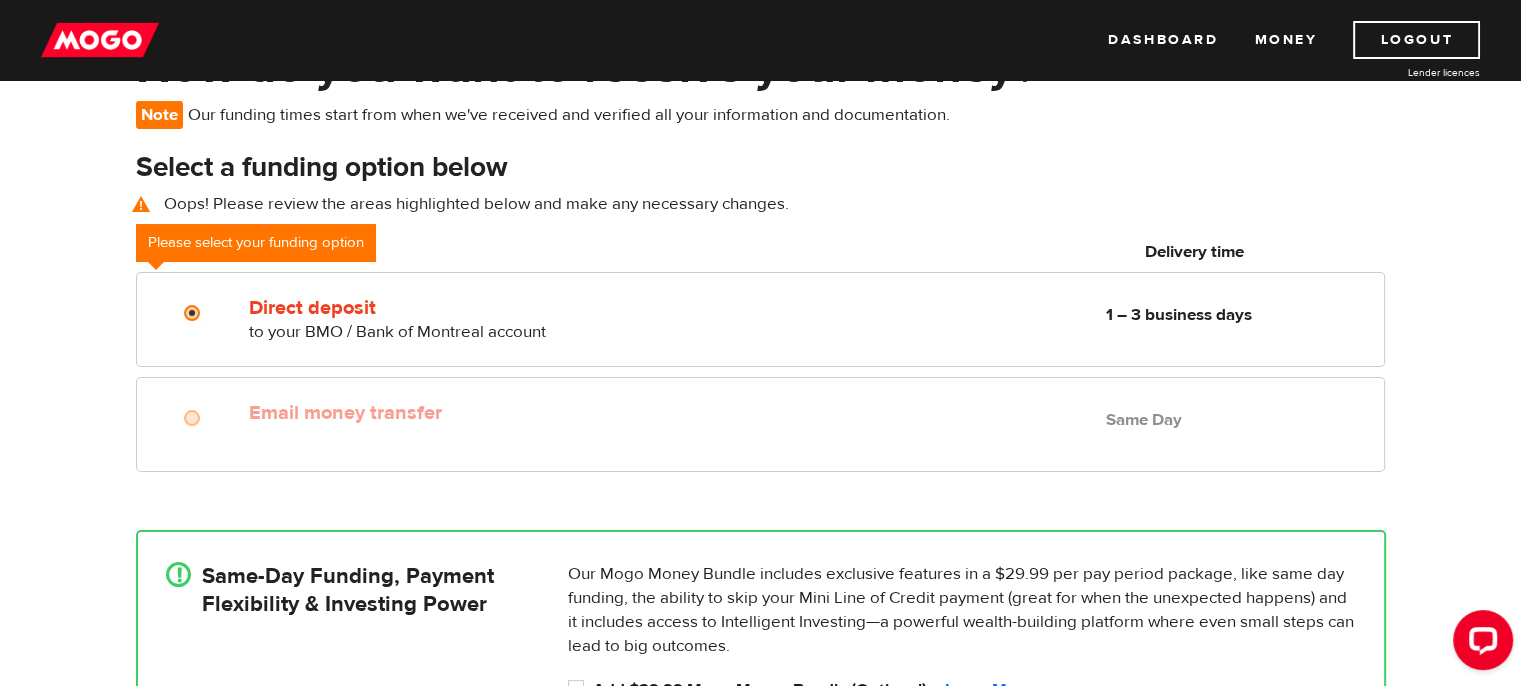 click on "Email money transfer" at bounding box center [479, 413] 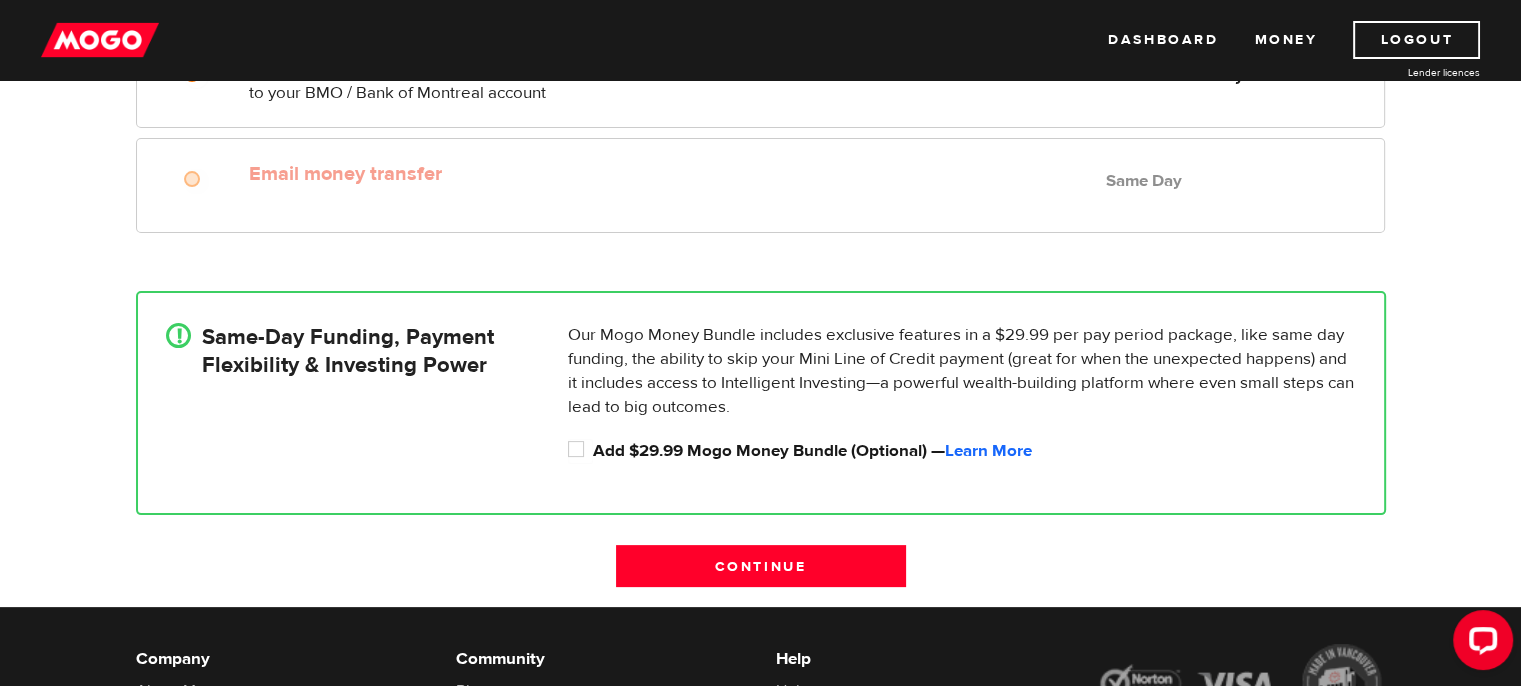 scroll, scrollTop: 384, scrollLeft: 0, axis: vertical 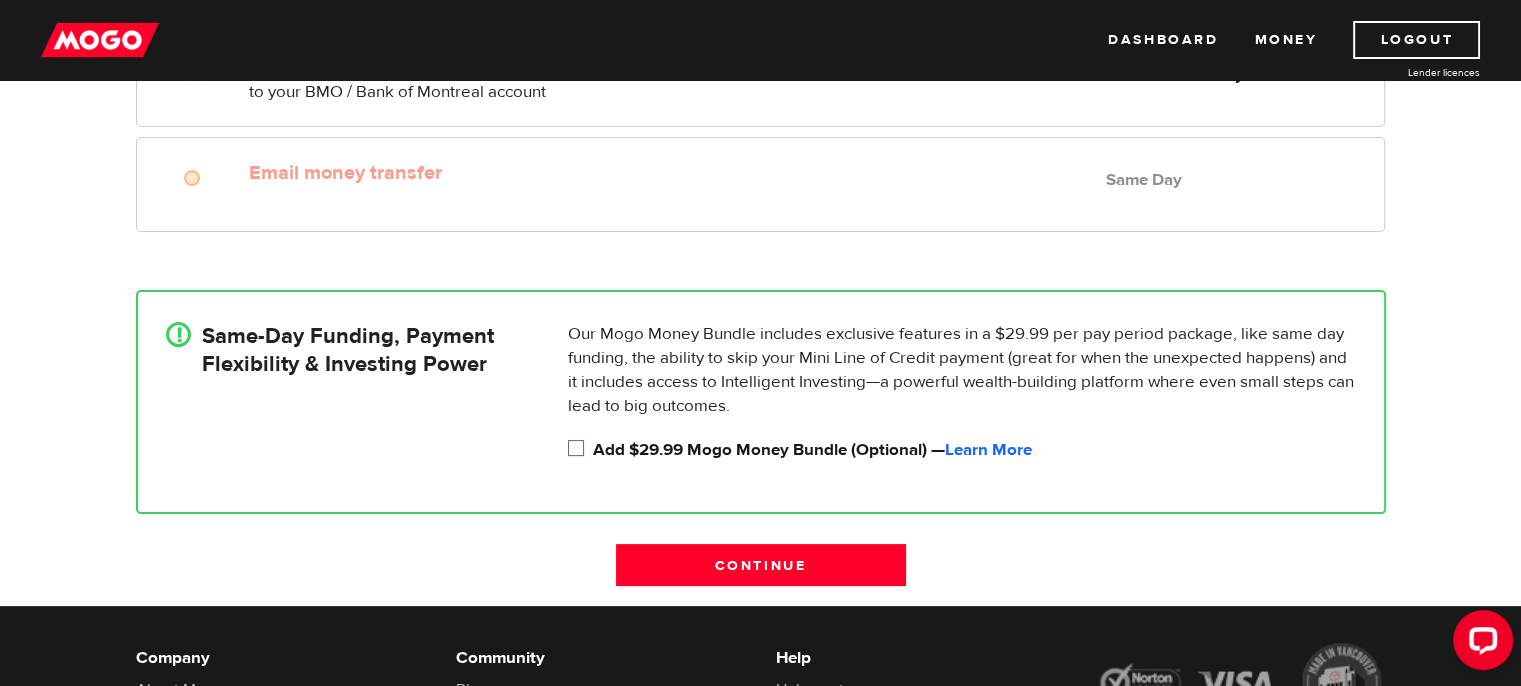 click on "Add $29.99 Mogo Money Bundle (Optional) —  Learn More" at bounding box center [580, 450] 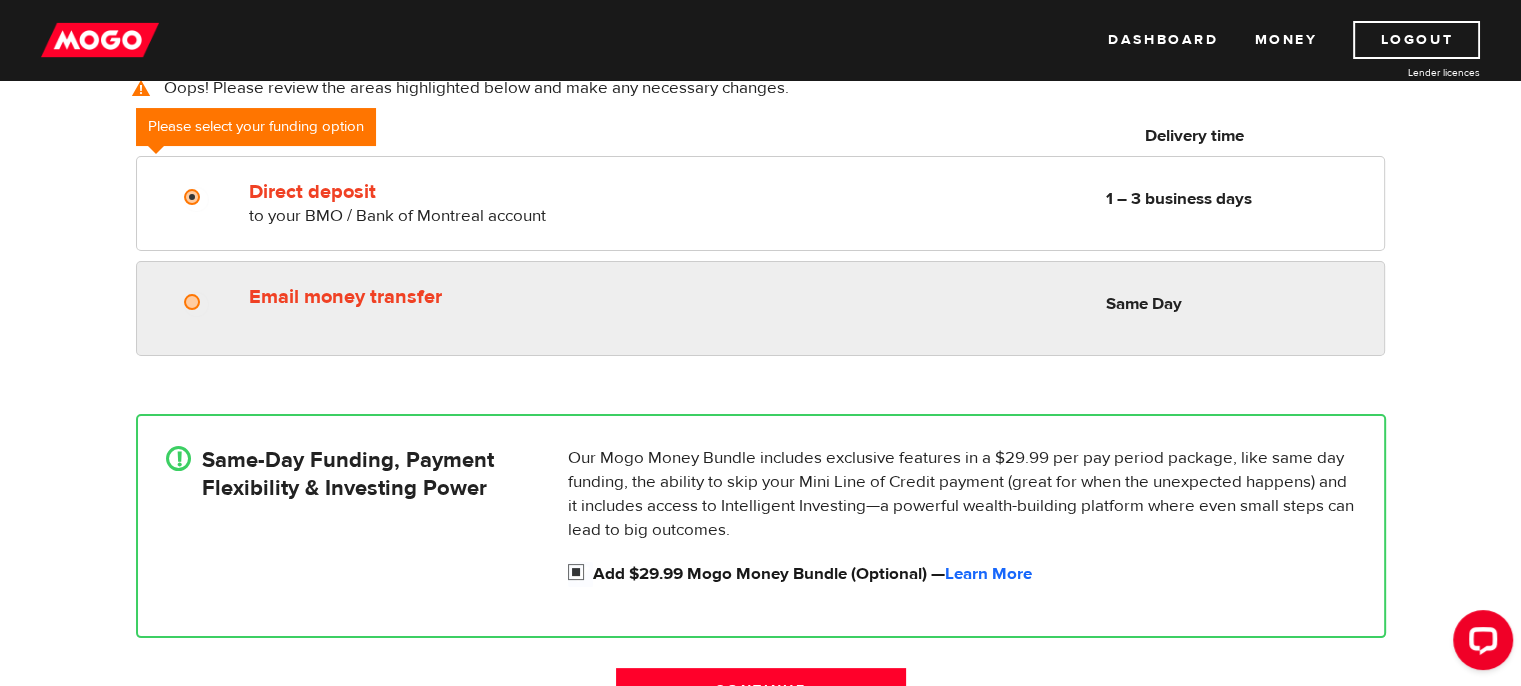 scroll, scrollTop: 244, scrollLeft: 0, axis: vertical 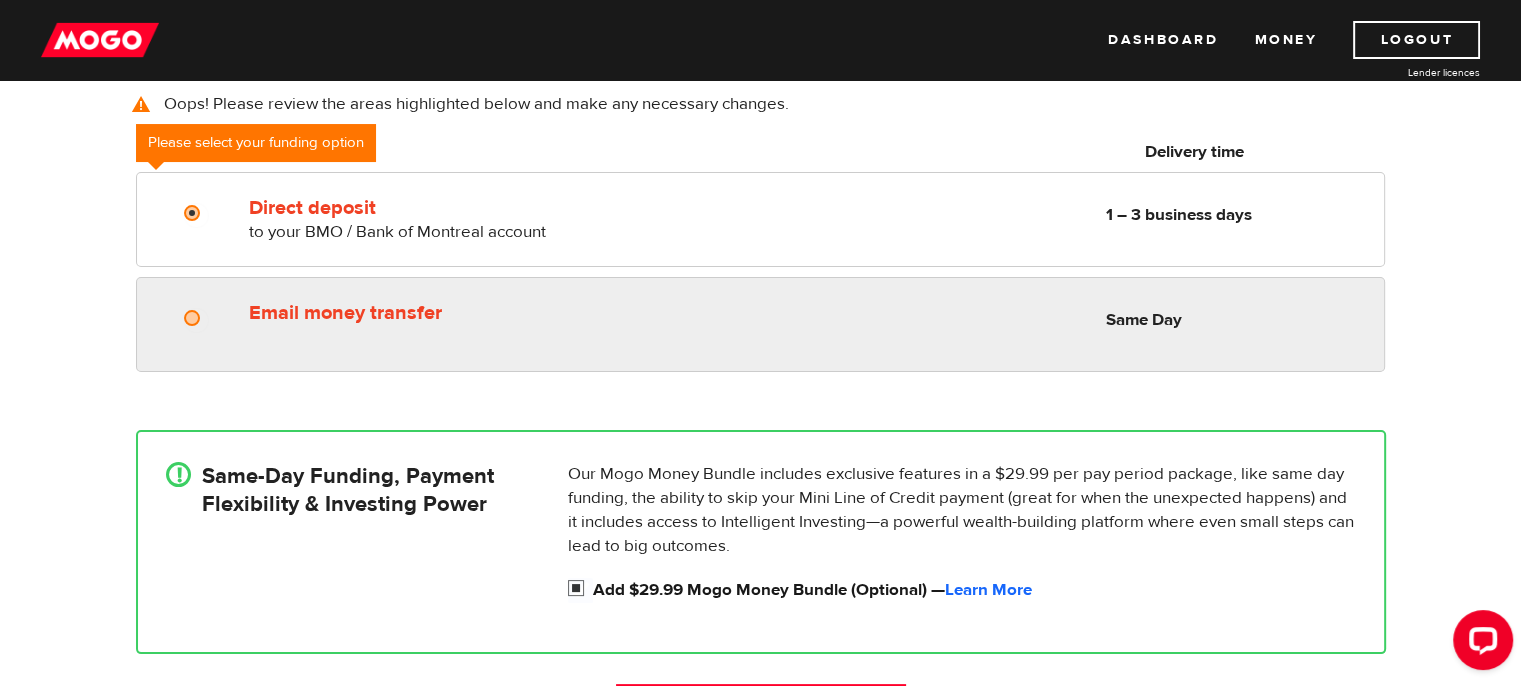 radio on "true" 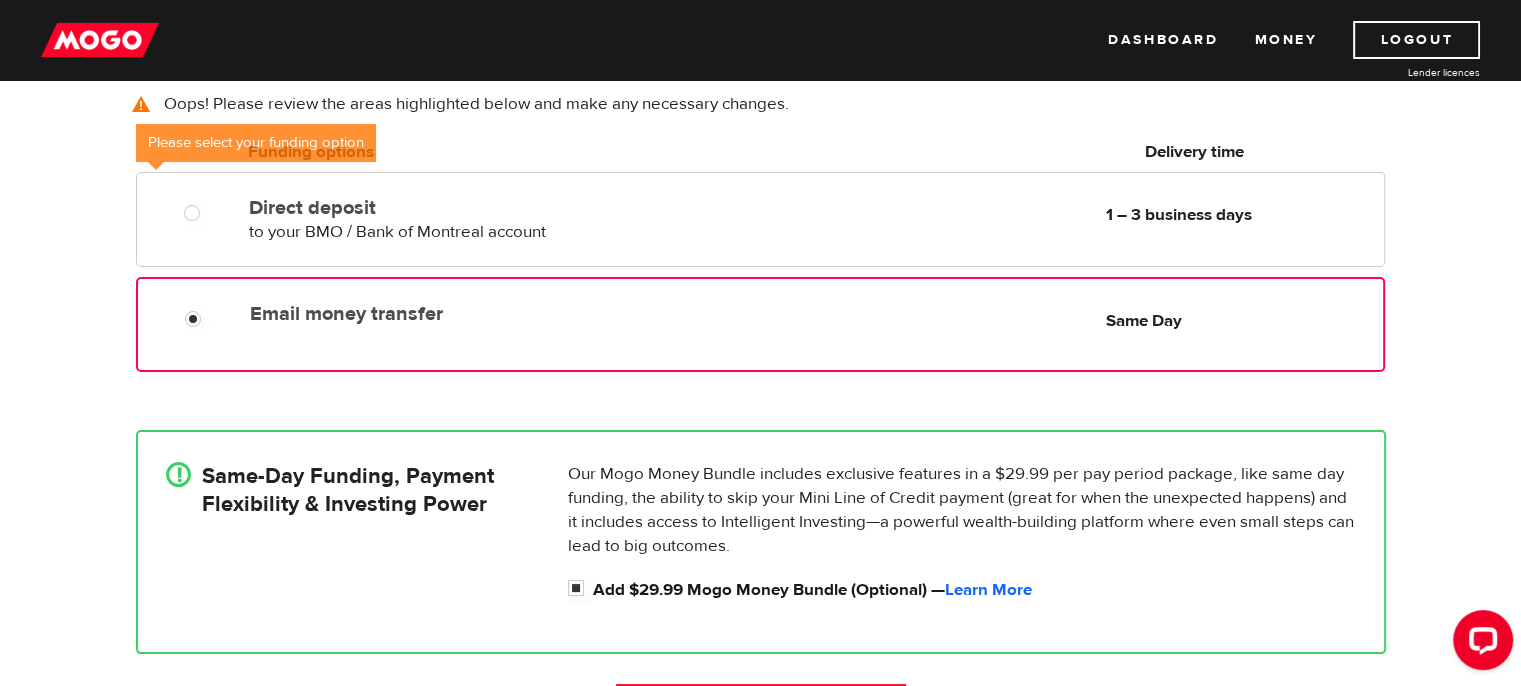 click on "Email money transfer" at bounding box center (479, 314) 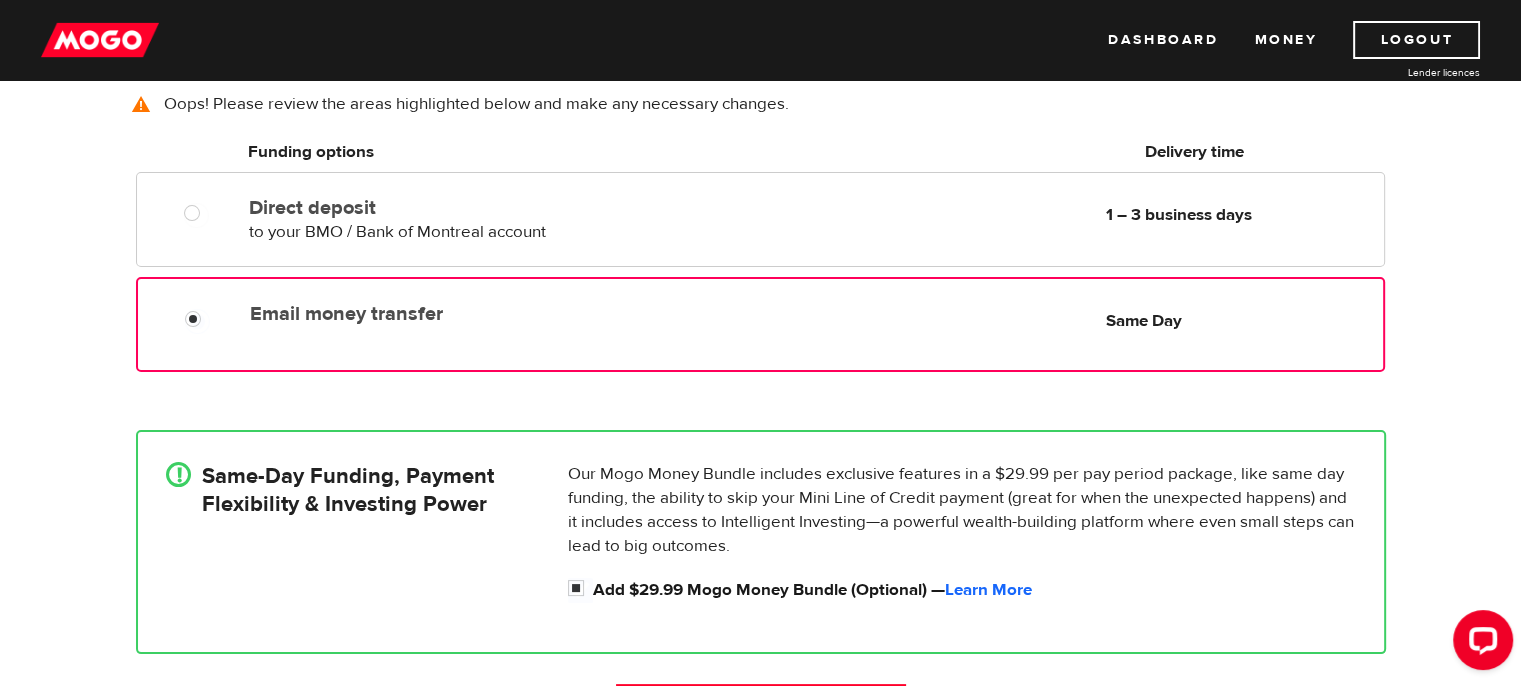 click on "Email money transfer" at bounding box center [479, 314] 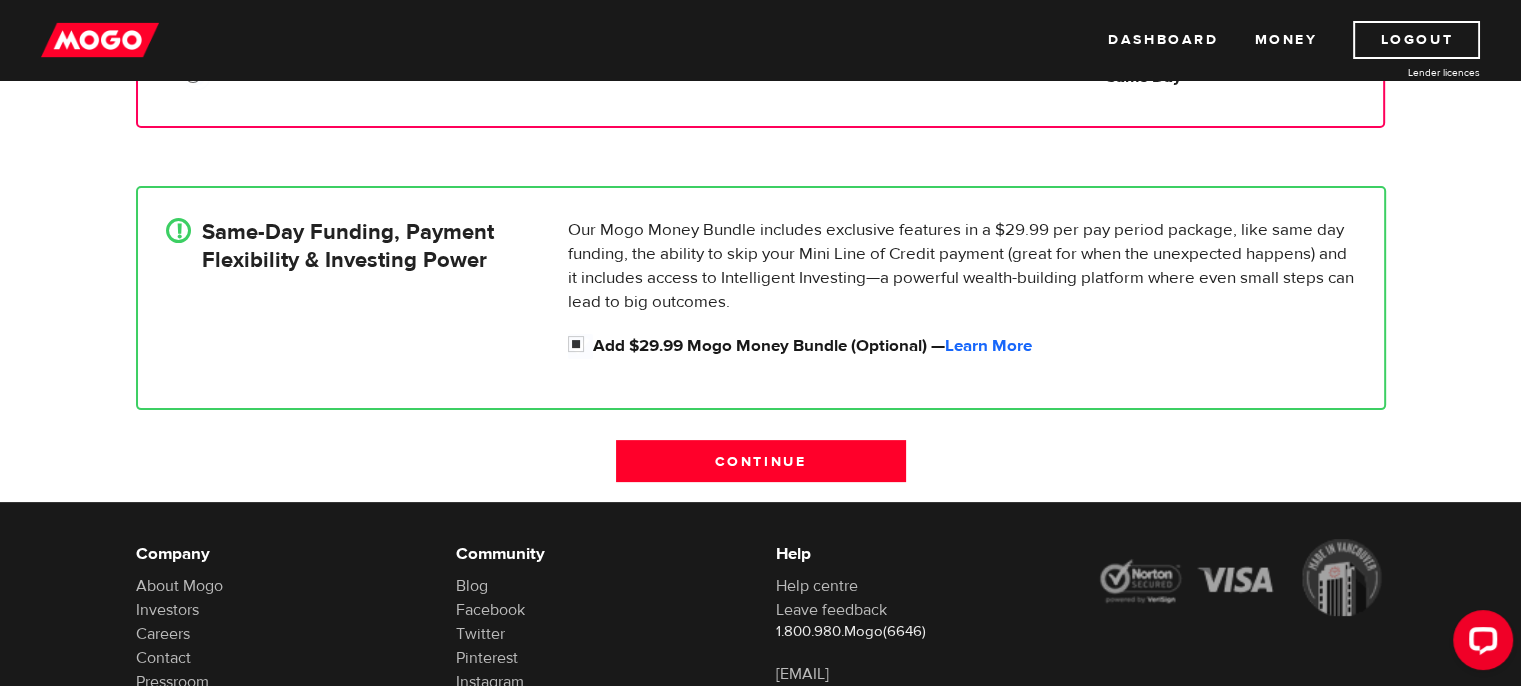 scroll, scrollTop: 488, scrollLeft: 0, axis: vertical 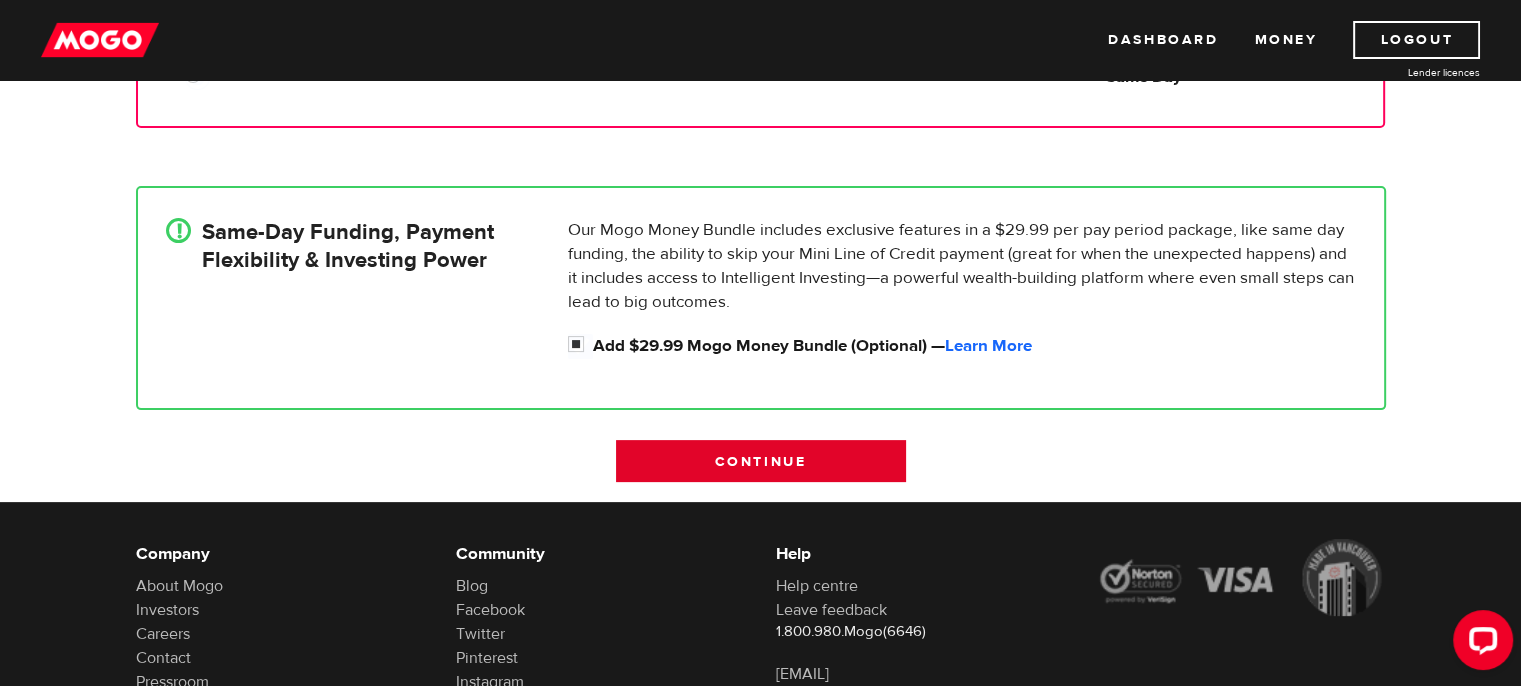 click on "Continue" at bounding box center (761, 461) 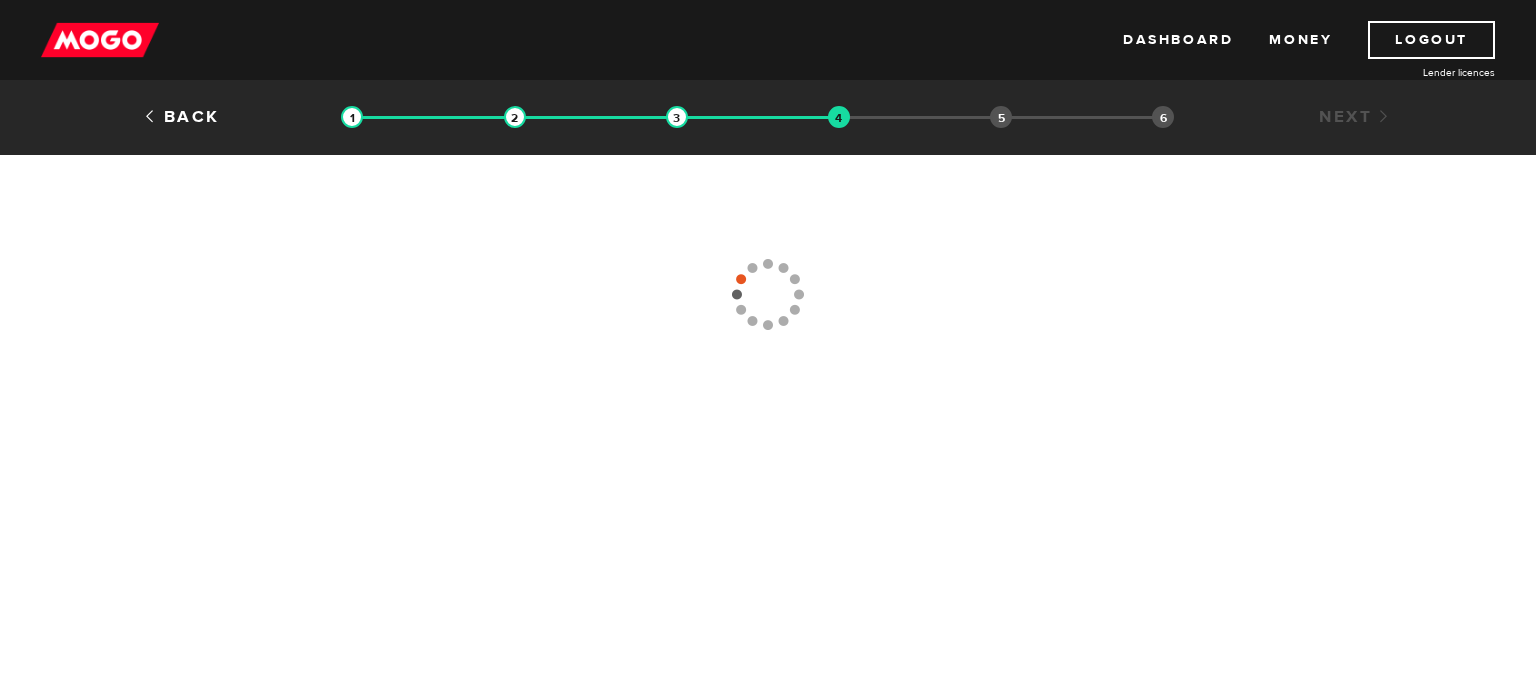 scroll, scrollTop: 0, scrollLeft: 0, axis: both 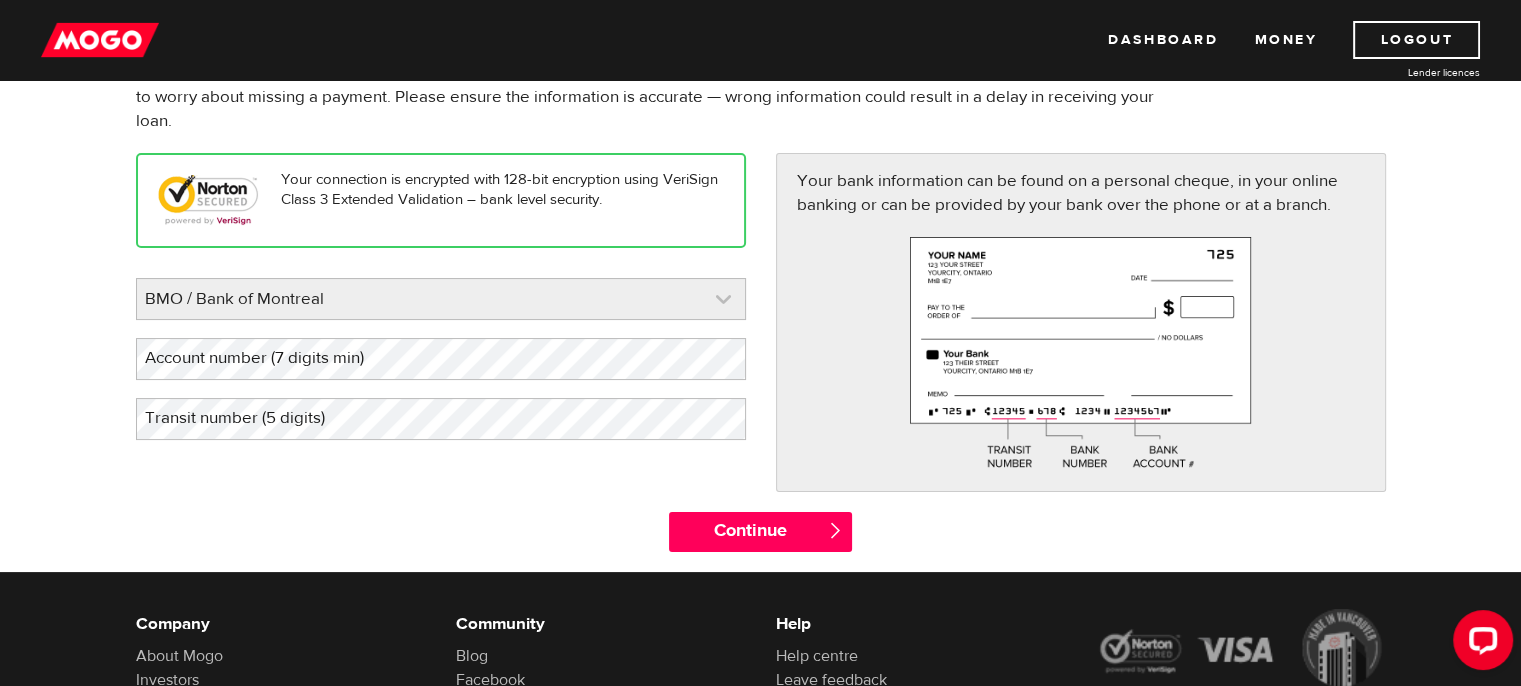 click at bounding box center (441, 299) 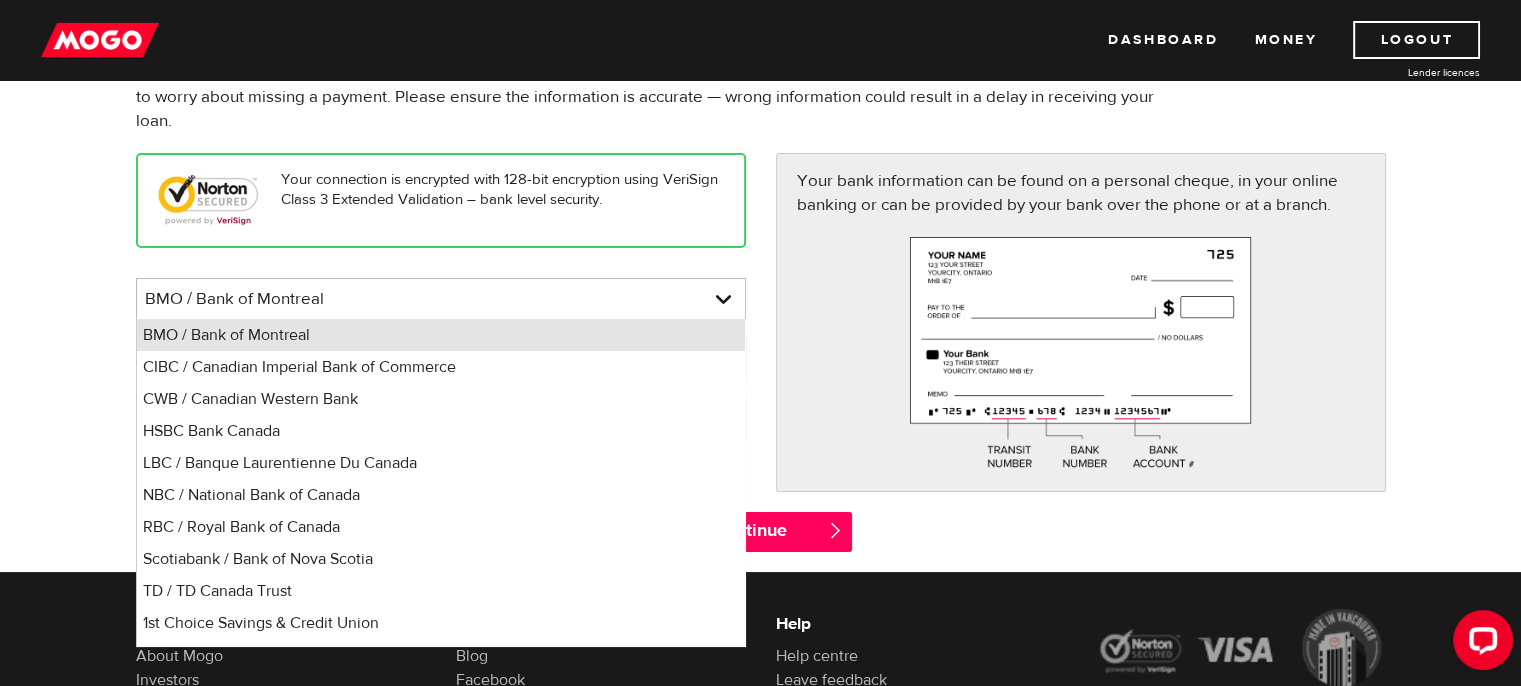 click on "BMO / Bank of Montreal" at bounding box center [441, 335] 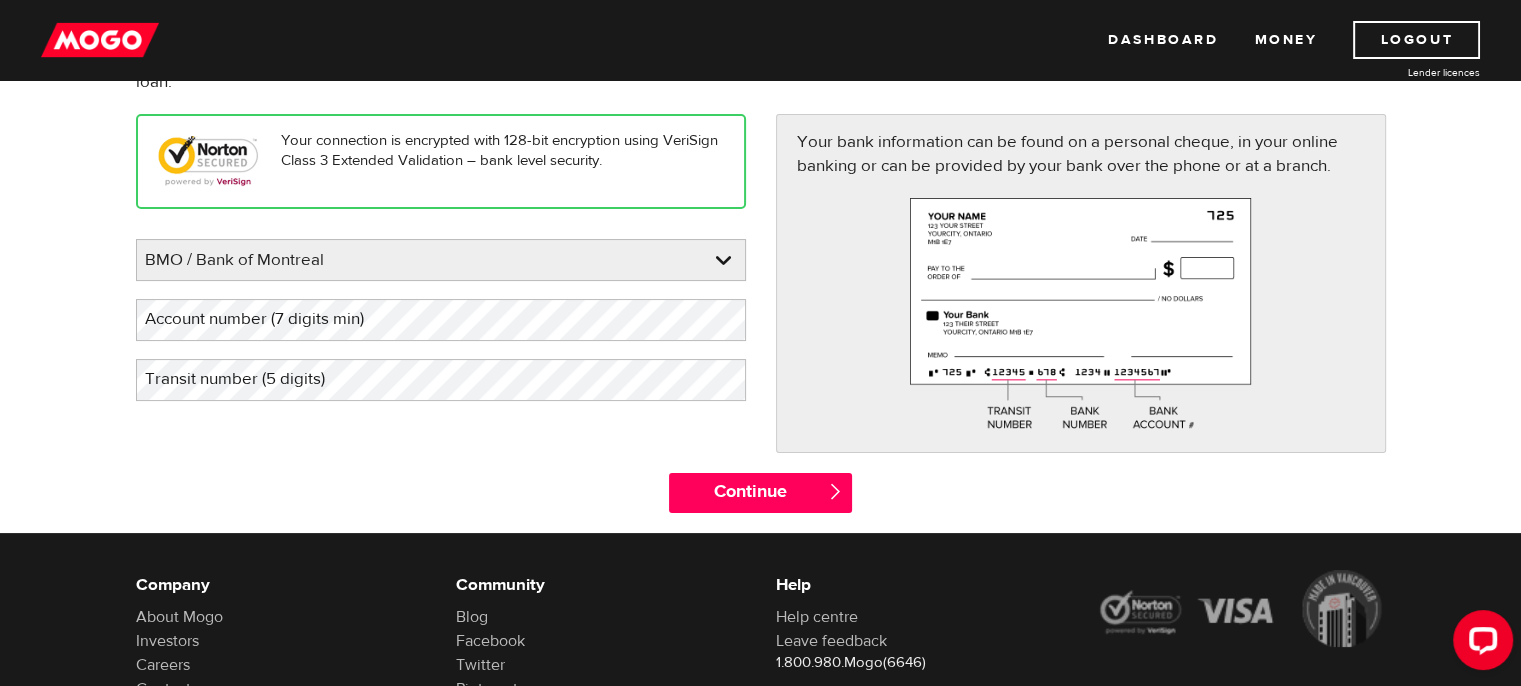 scroll, scrollTop: 222, scrollLeft: 0, axis: vertical 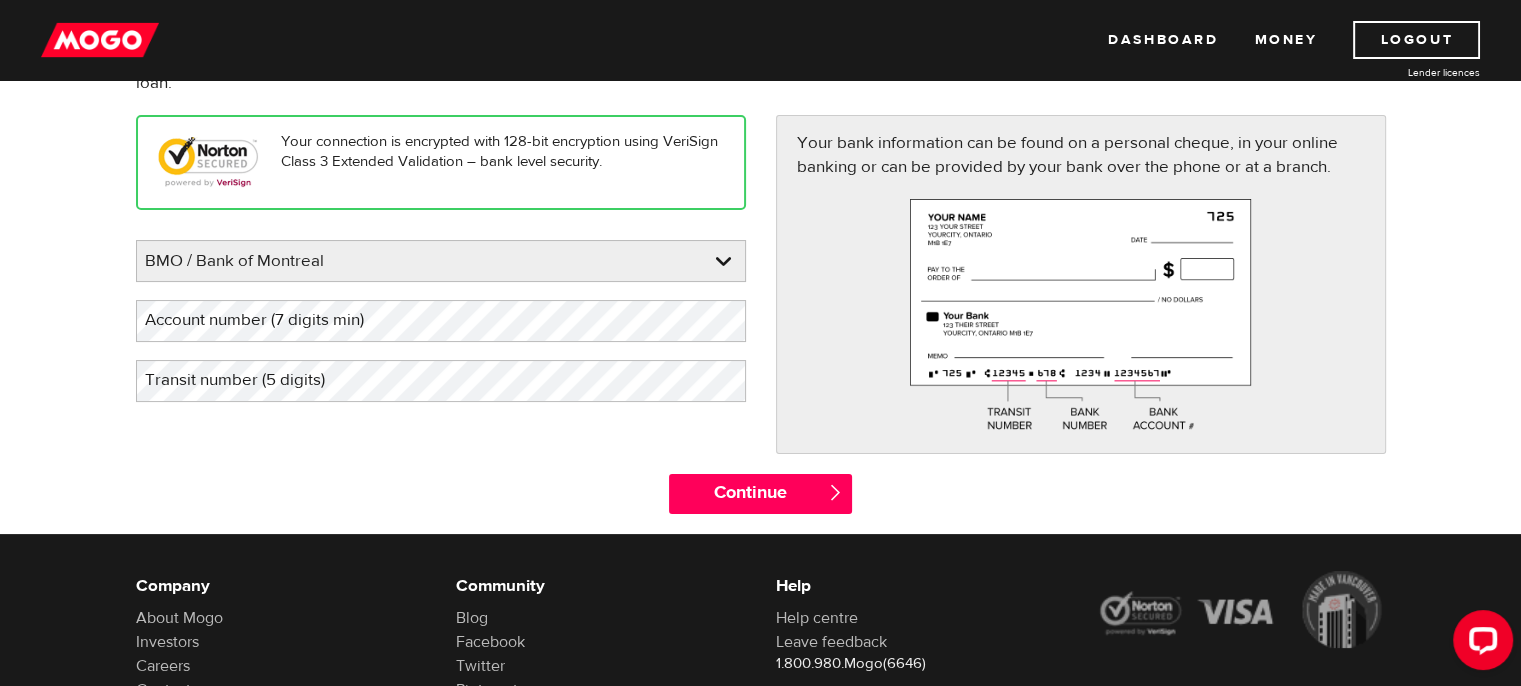 click on "Account number (7 digits min)" at bounding box center (270, 320) 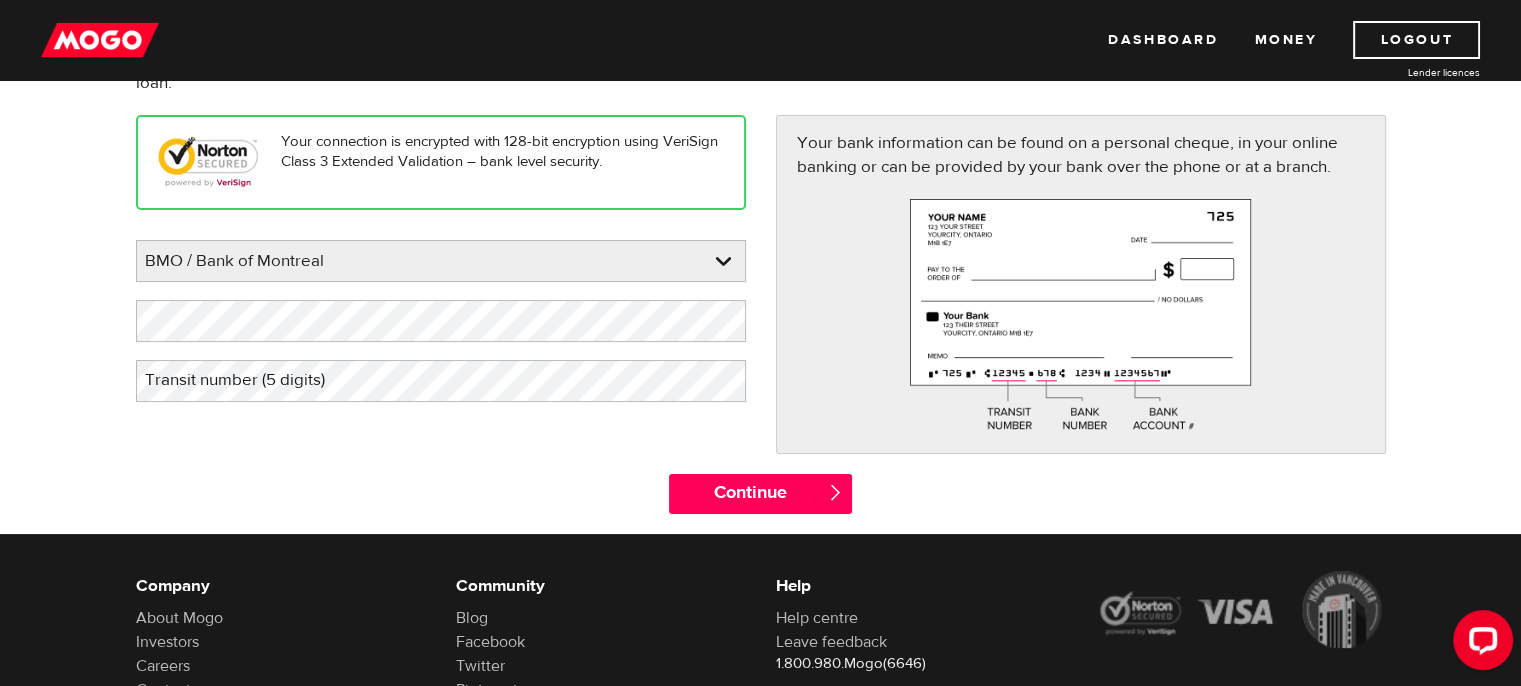 click on "Transit number (5 digits)" at bounding box center [251, 380] 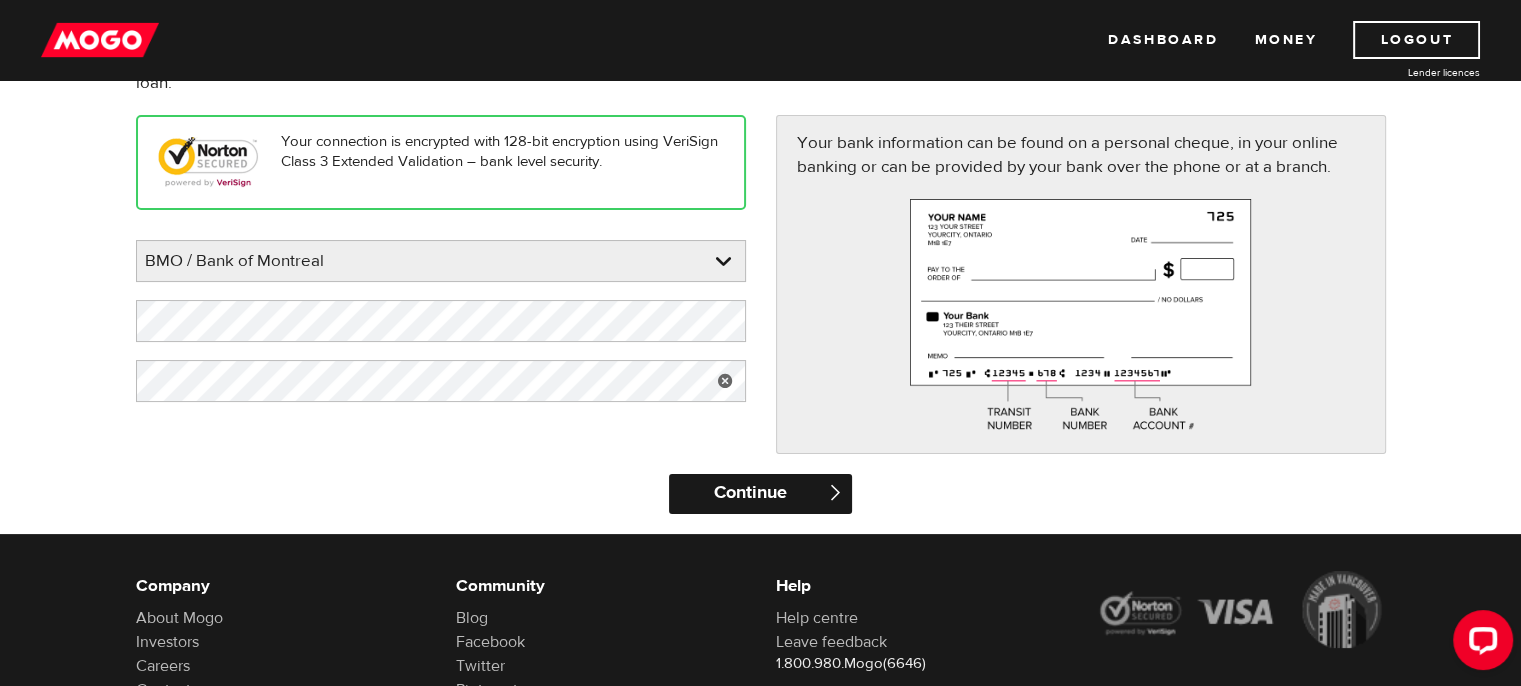 click on "Continue" at bounding box center (760, 494) 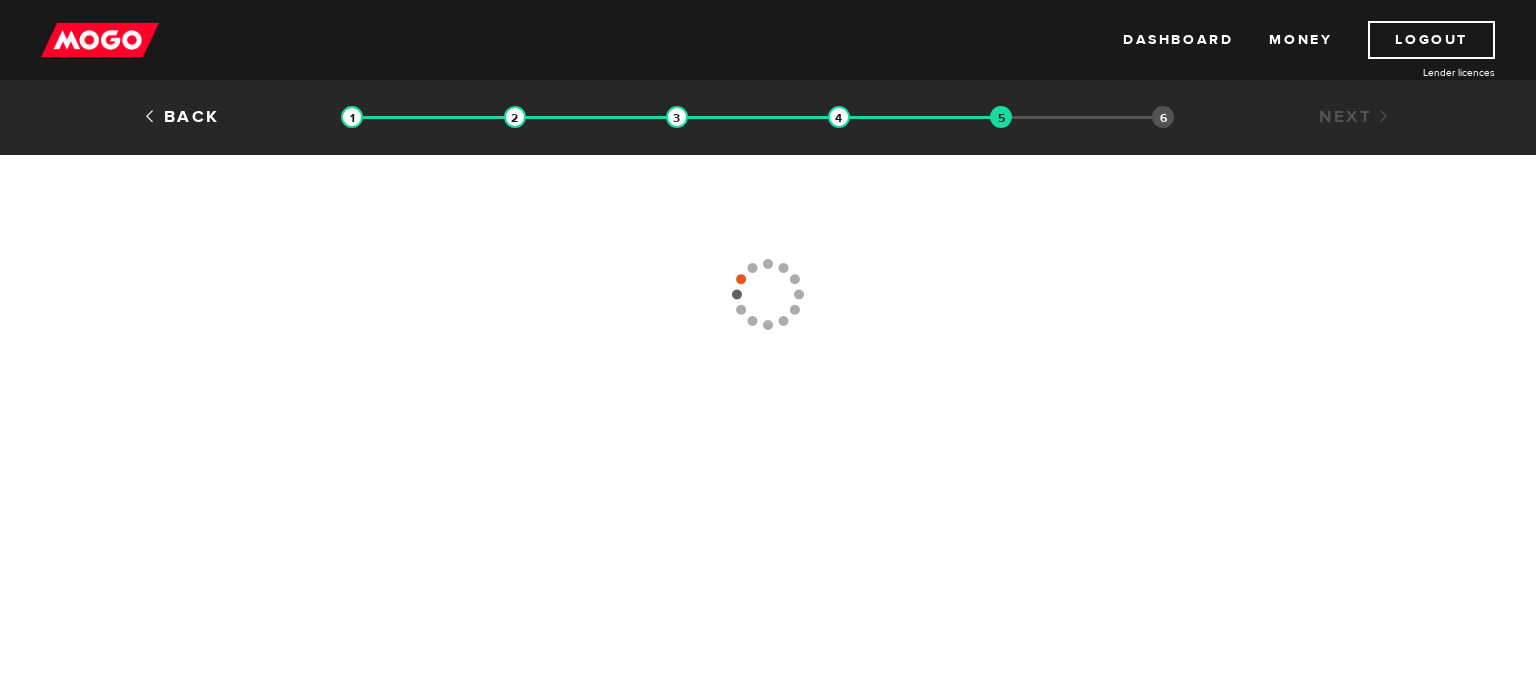scroll, scrollTop: 0, scrollLeft: 0, axis: both 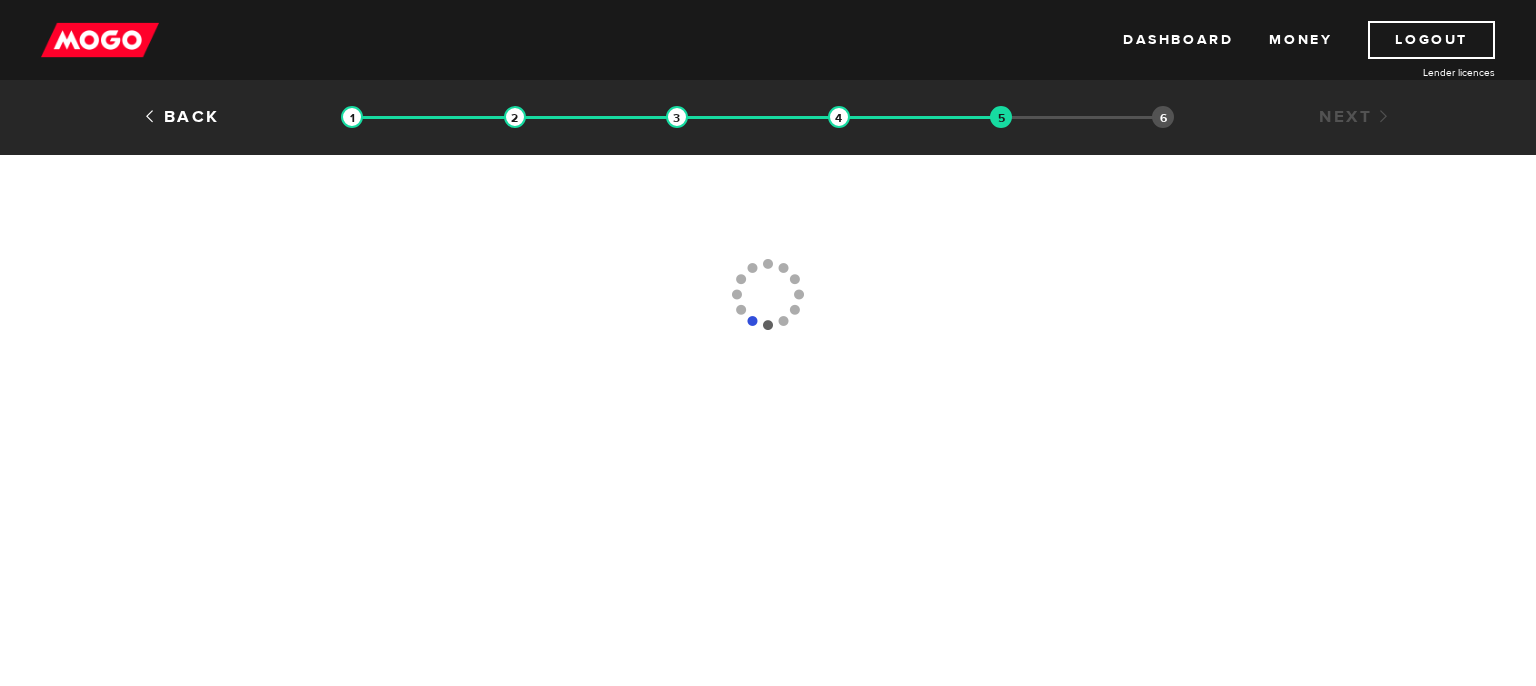 type 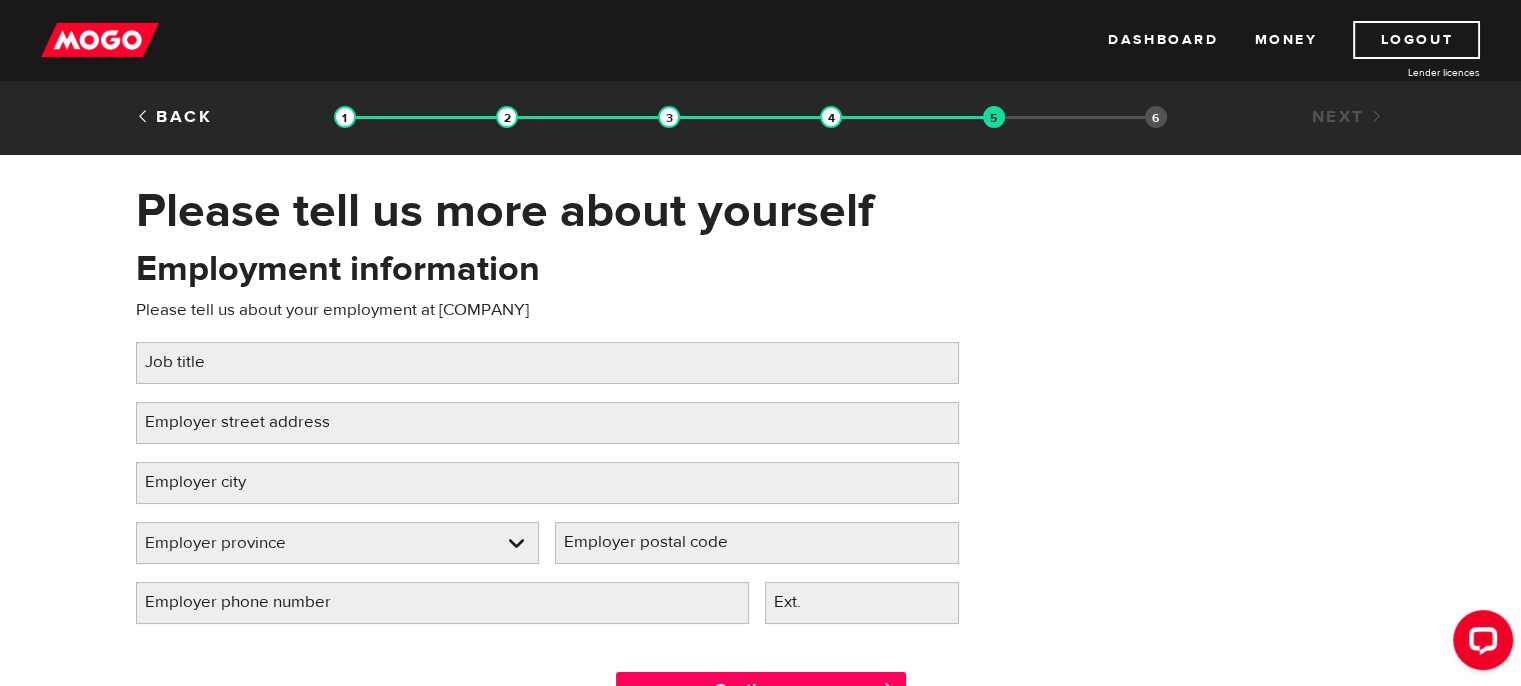 scroll, scrollTop: 0, scrollLeft: 0, axis: both 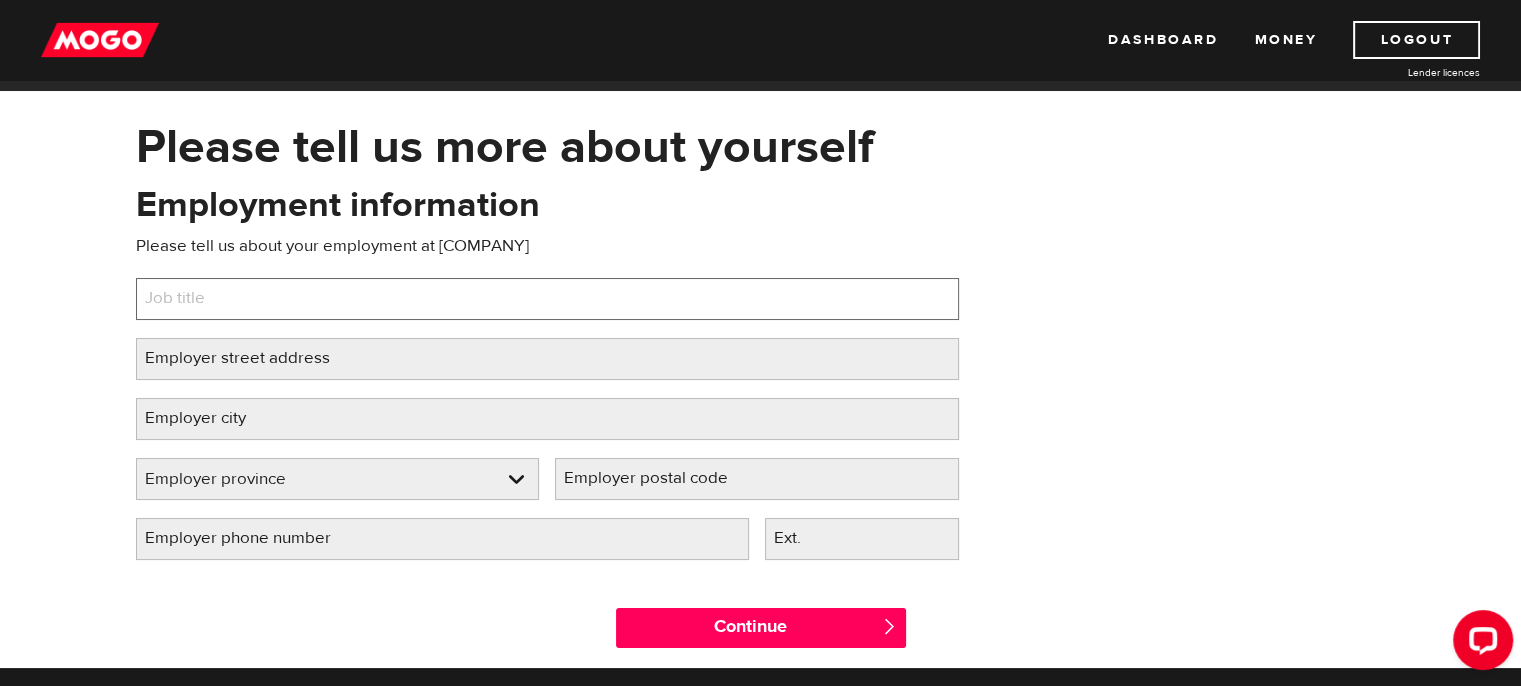 click on "Job title" at bounding box center [547, 299] 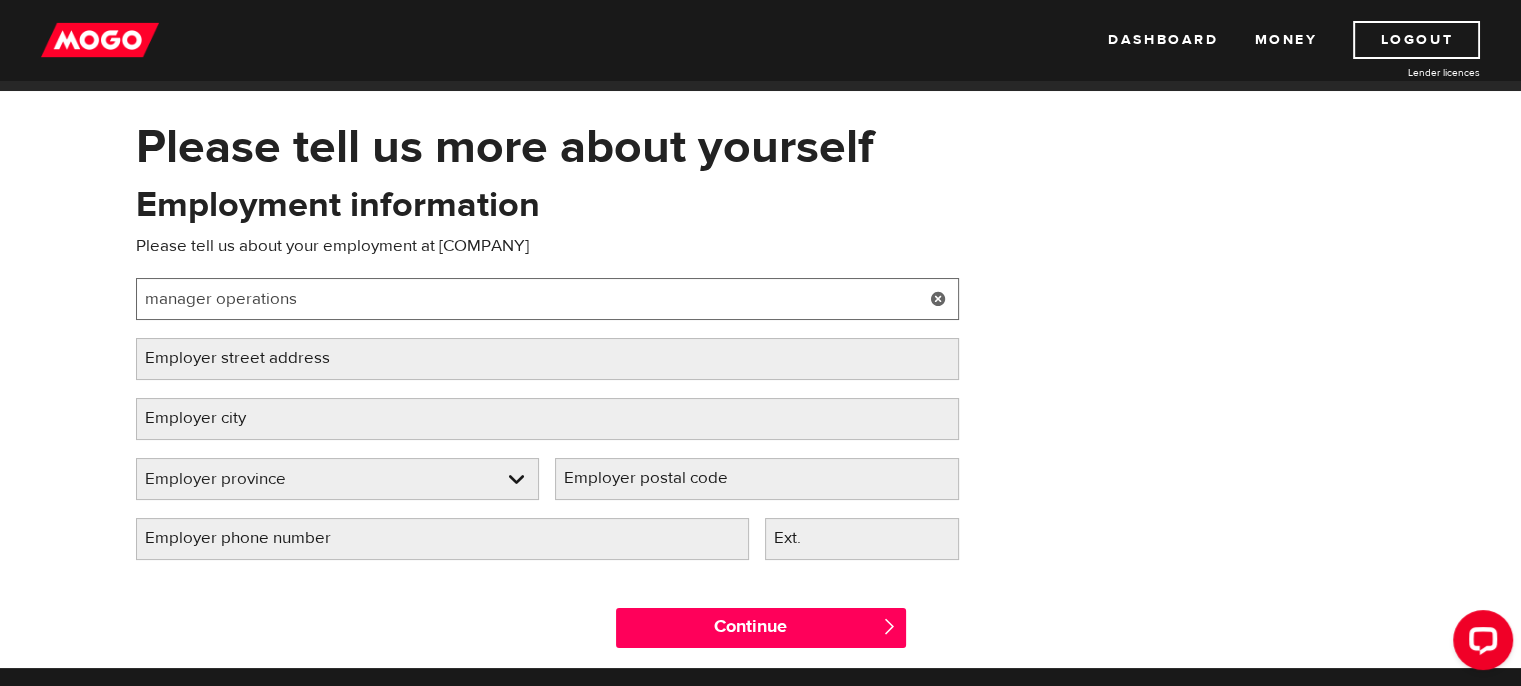 type on "manager operations" 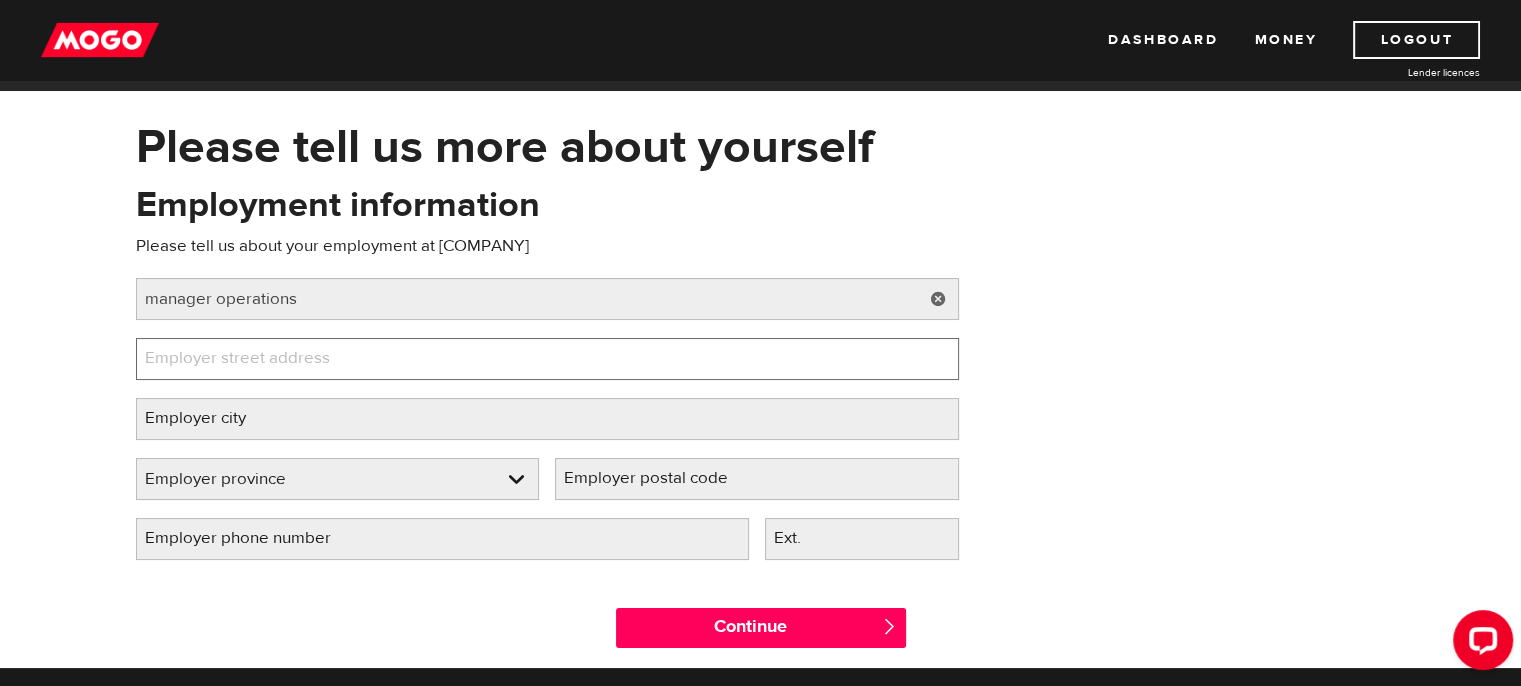 click on "Employer street address" at bounding box center (547, 359) 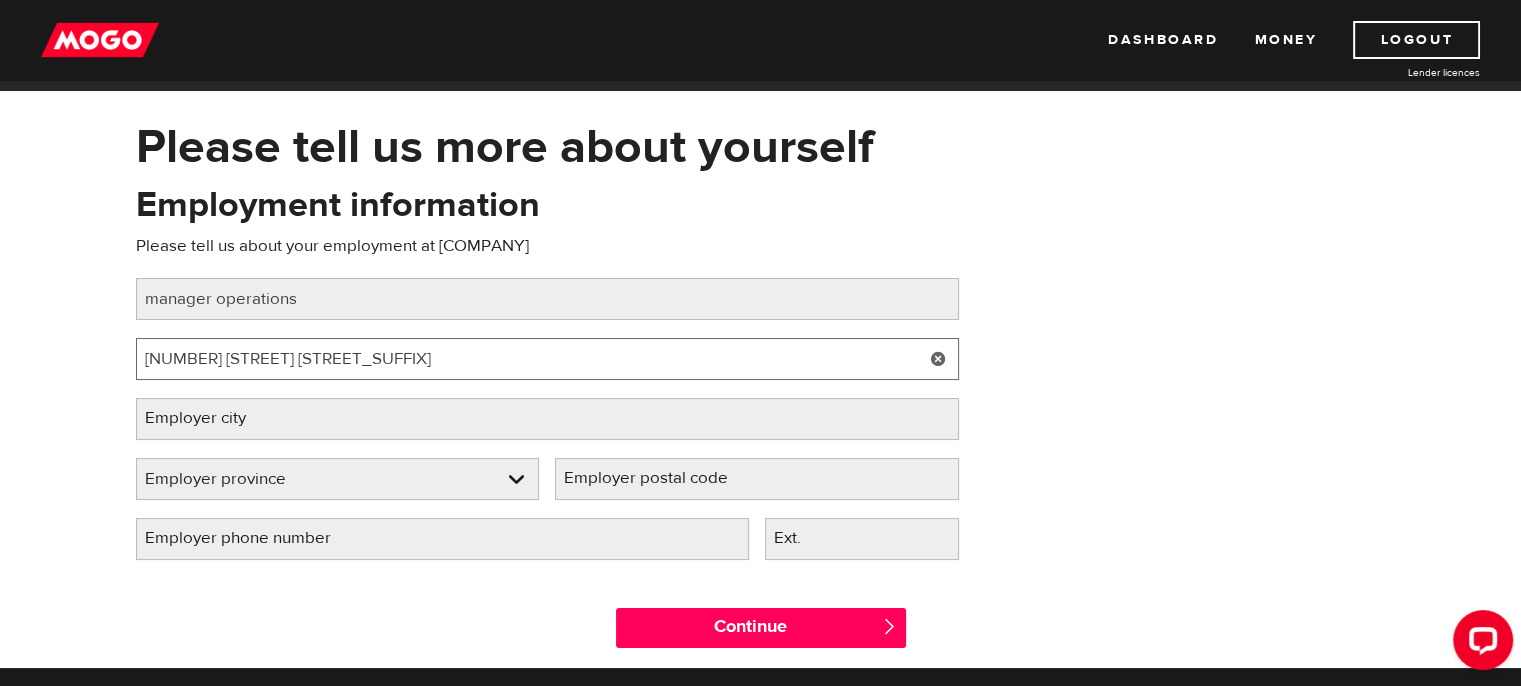 type on "735 trinity rd s" 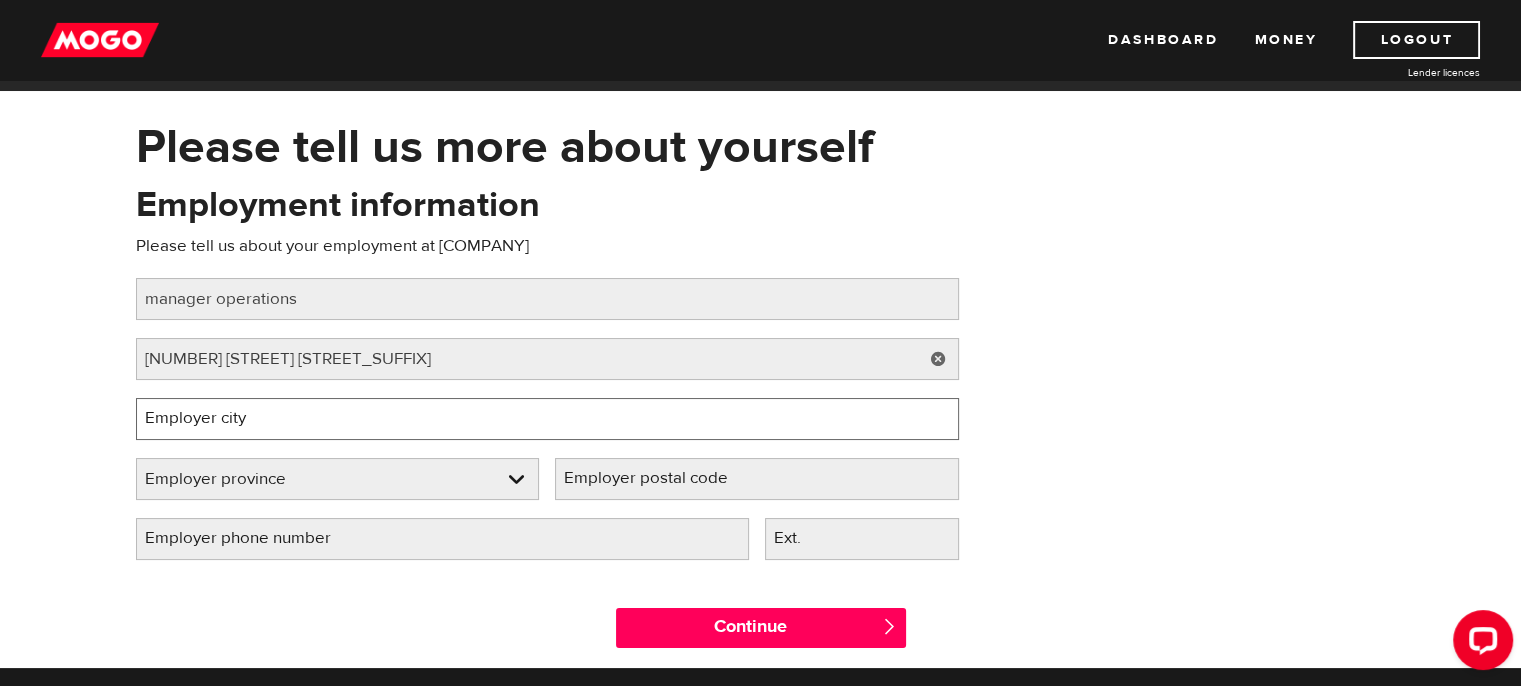 click on "Employer city" at bounding box center [547, 419] 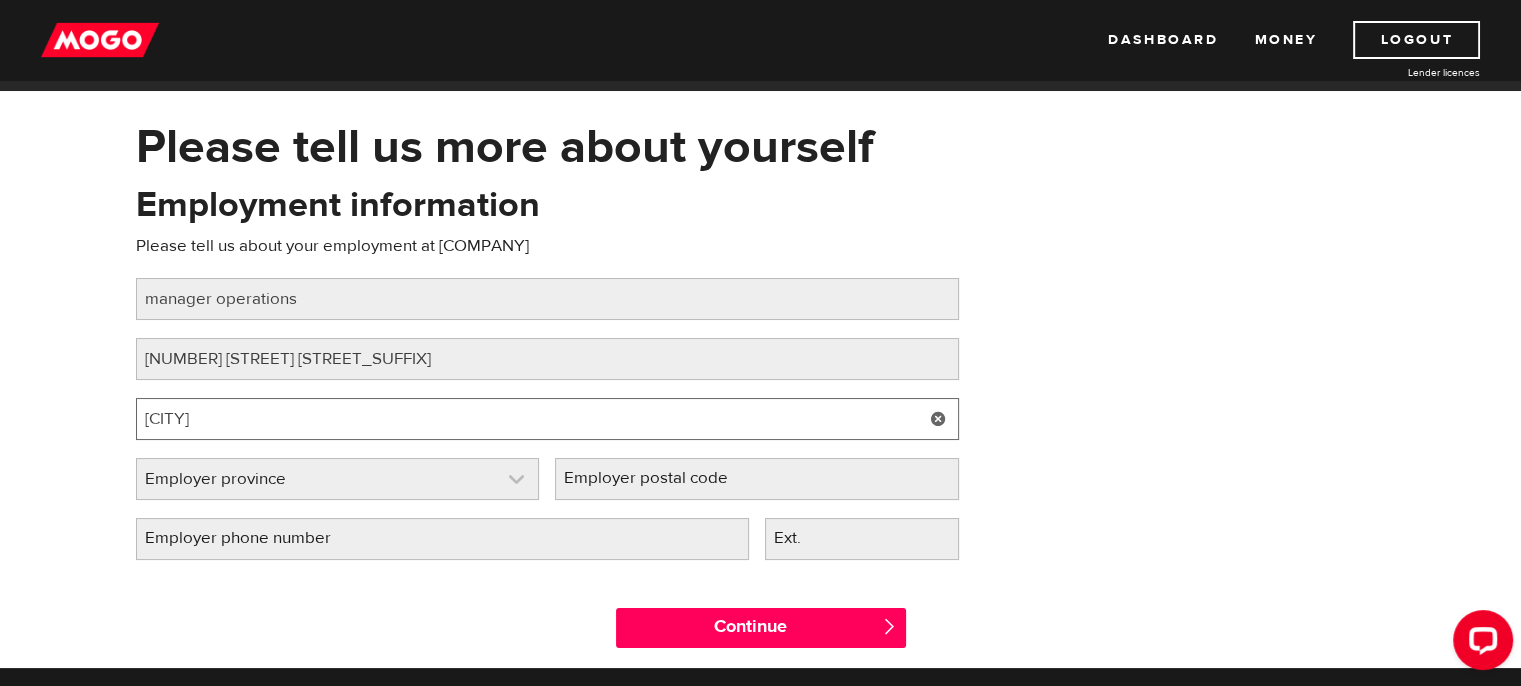 type on "jerseyville" 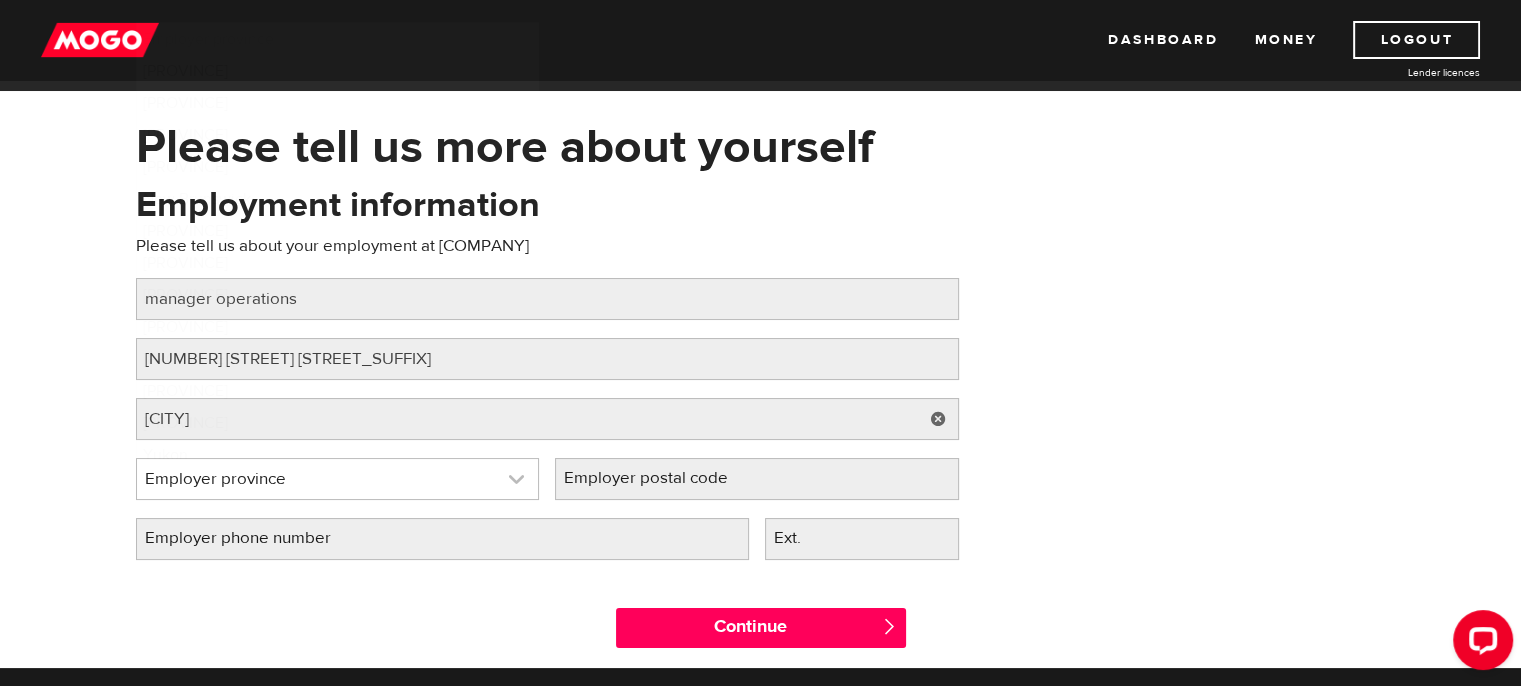 click at bounding box center [338, 479] 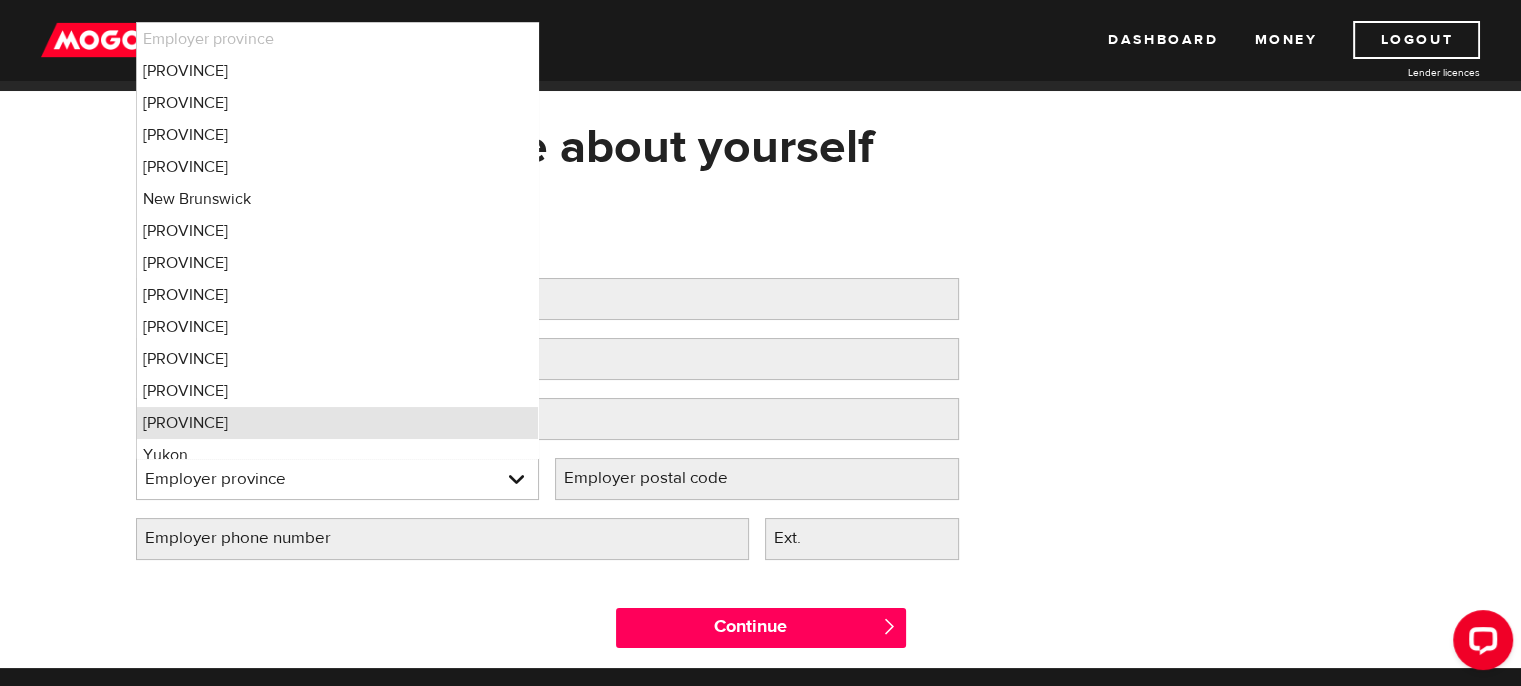 scroll, scrollTop: 12, scrollLeft: 0, axis: vertical 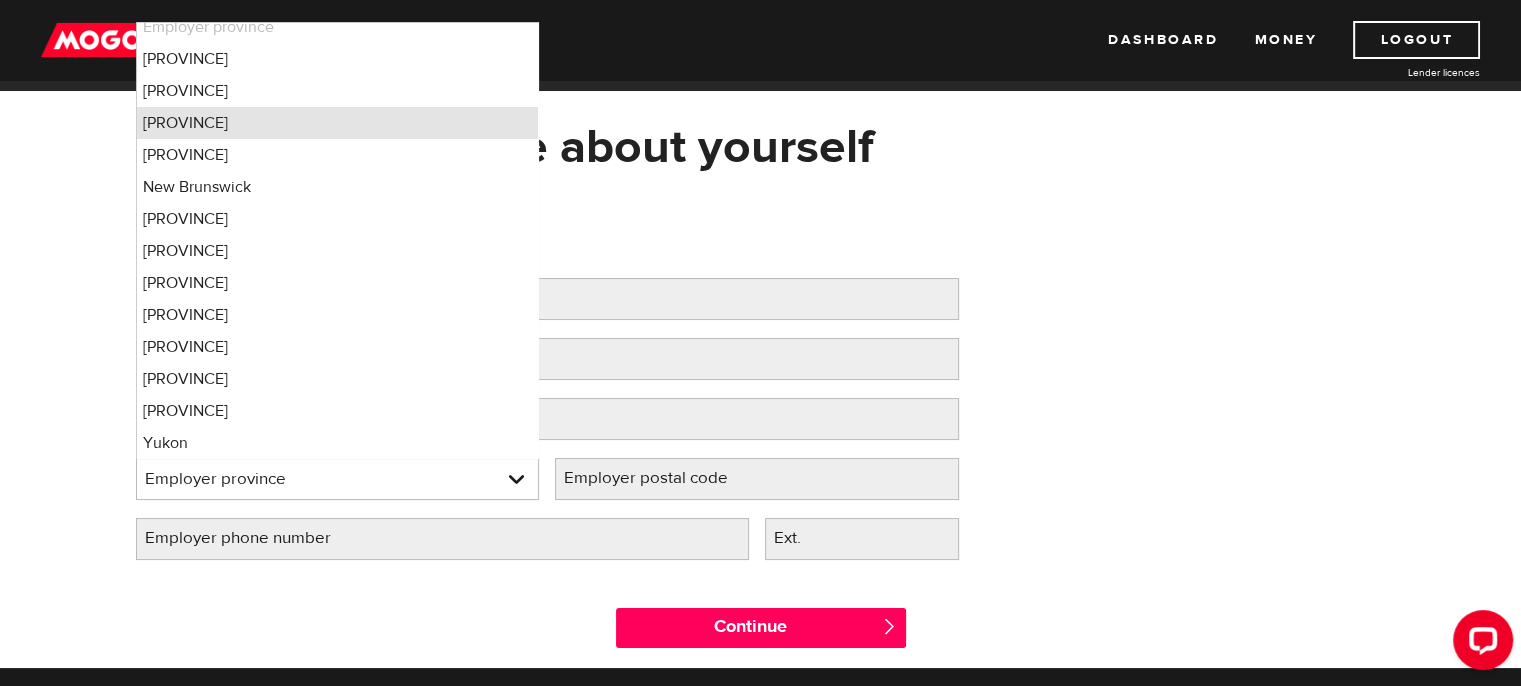 click on "Ontario" at bounding box center [338, 123] 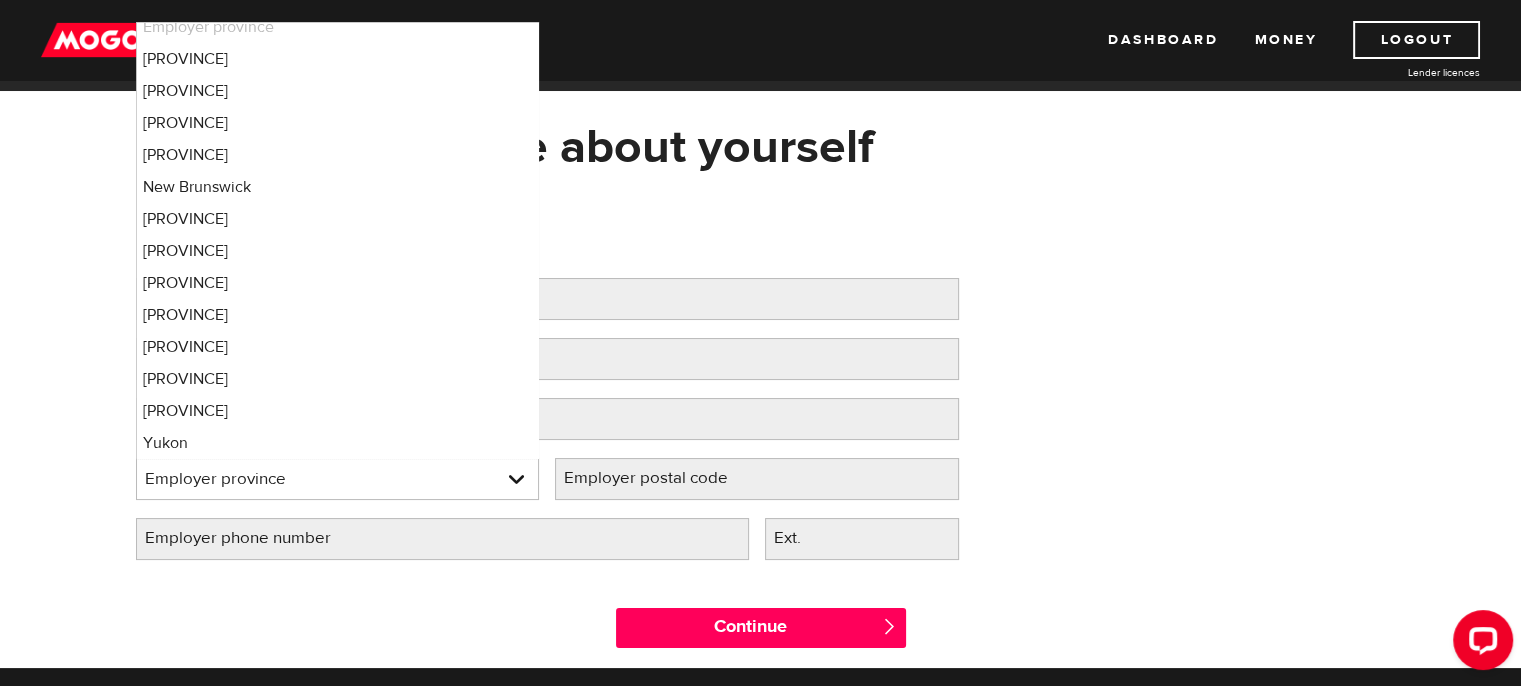 select on "ON" 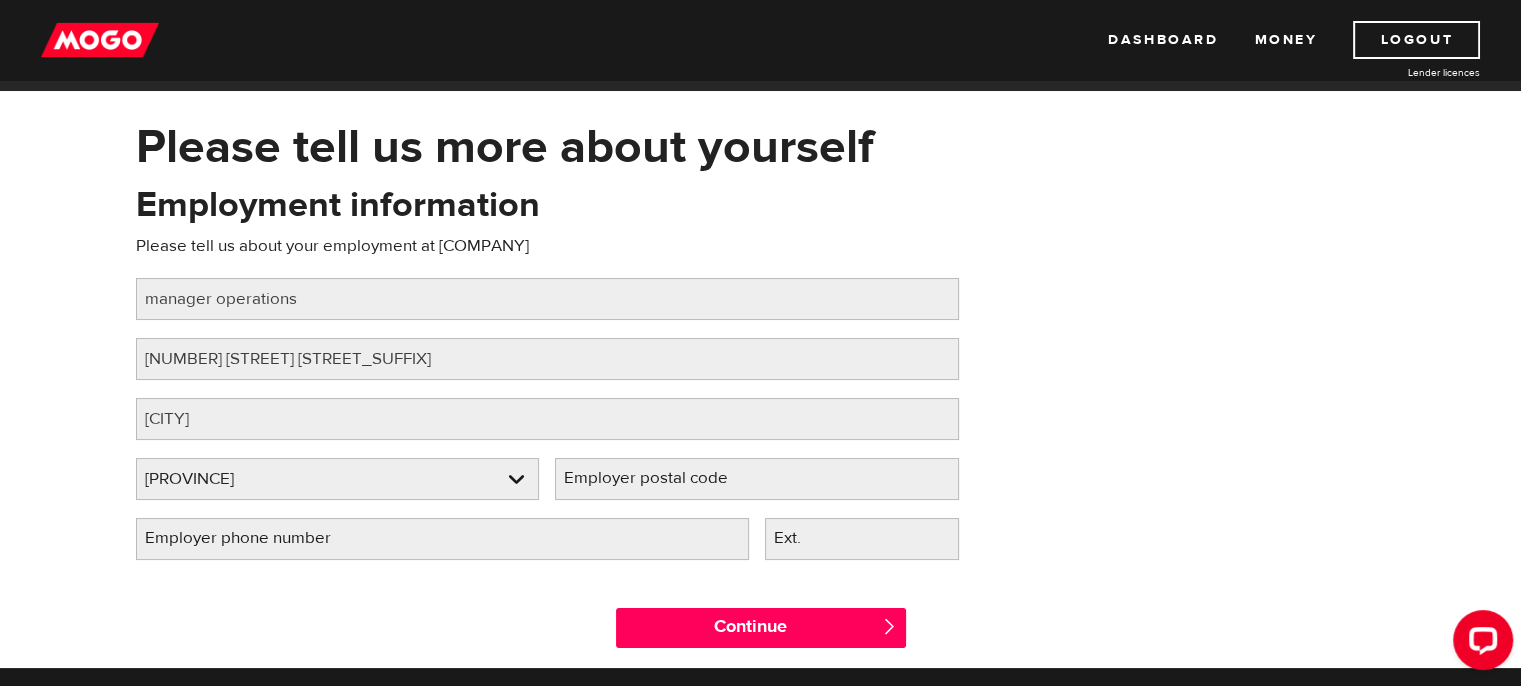 click on "Employer postal code" at bounding box center (662, 478) 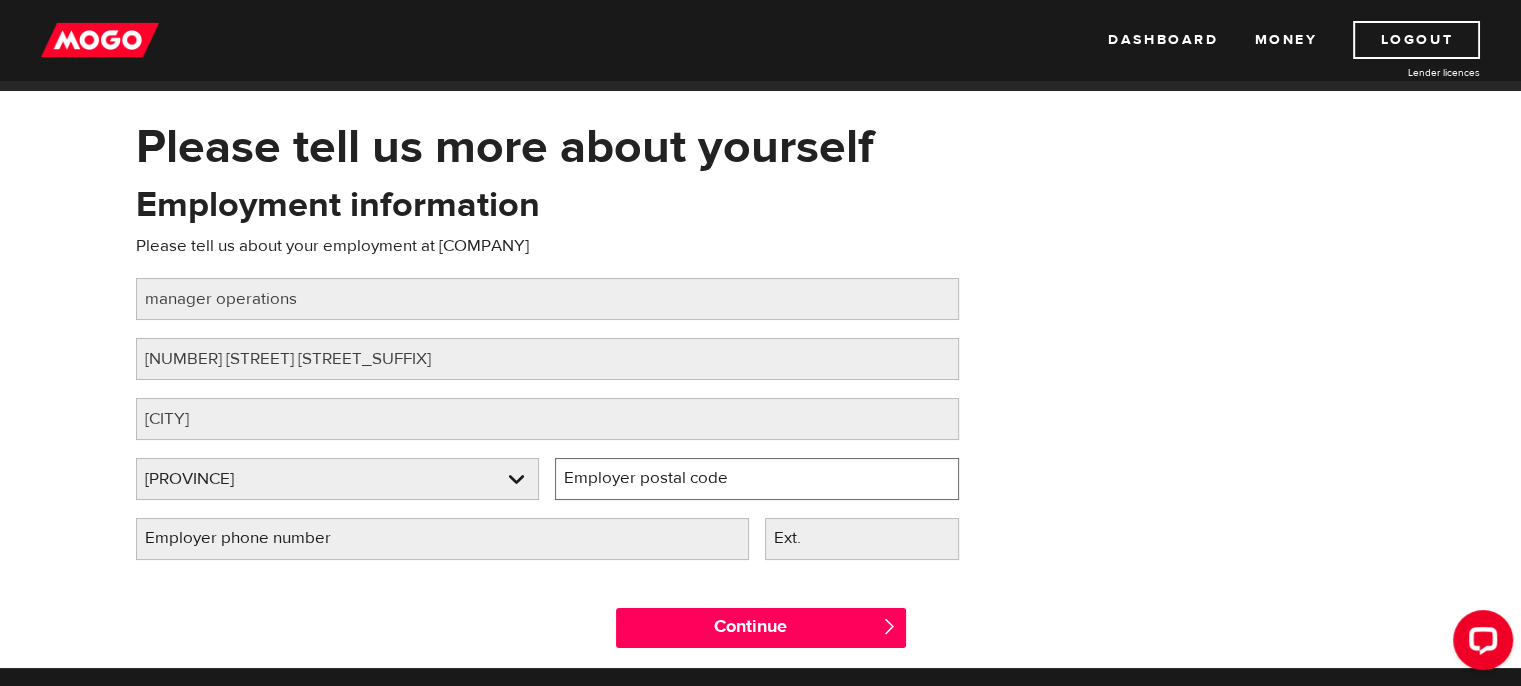 click on "Employer postal code" at bounding box center [757, 479] 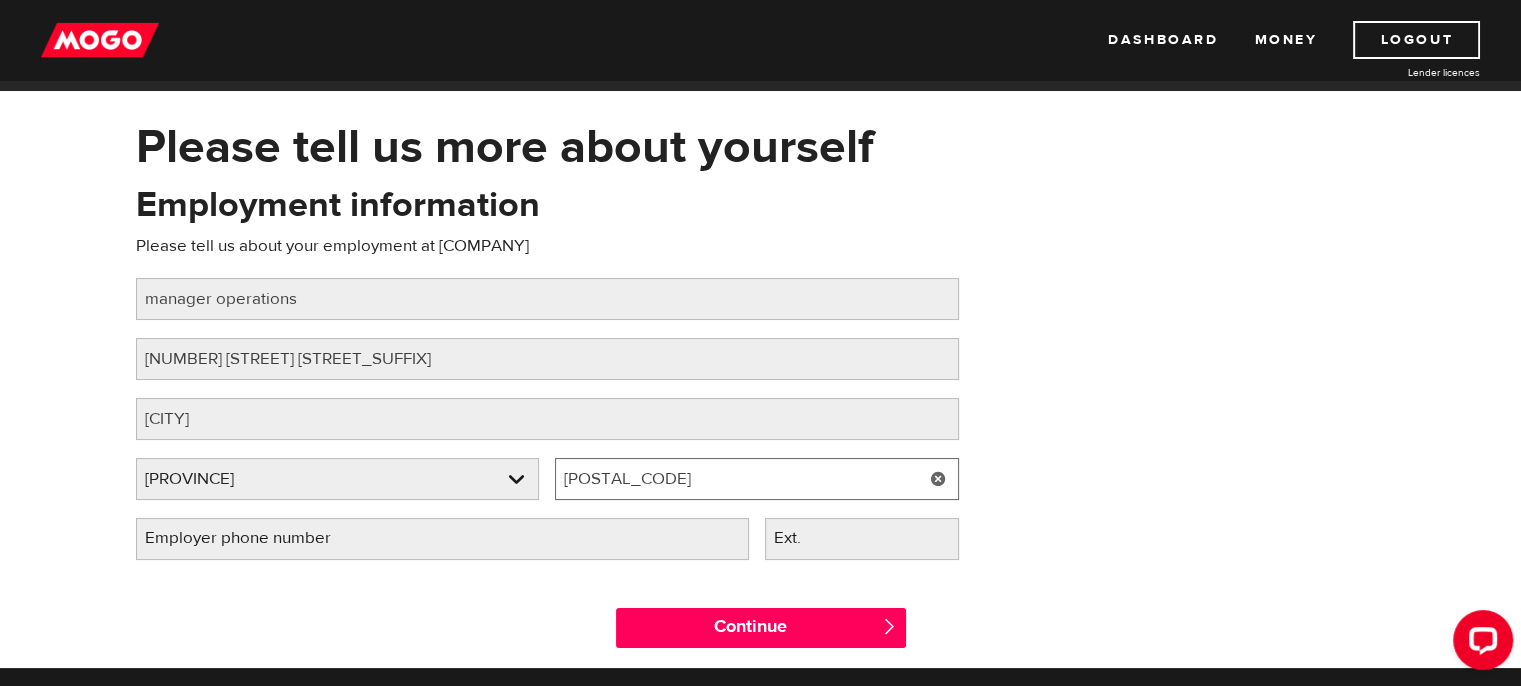 type on "l0r1r0" 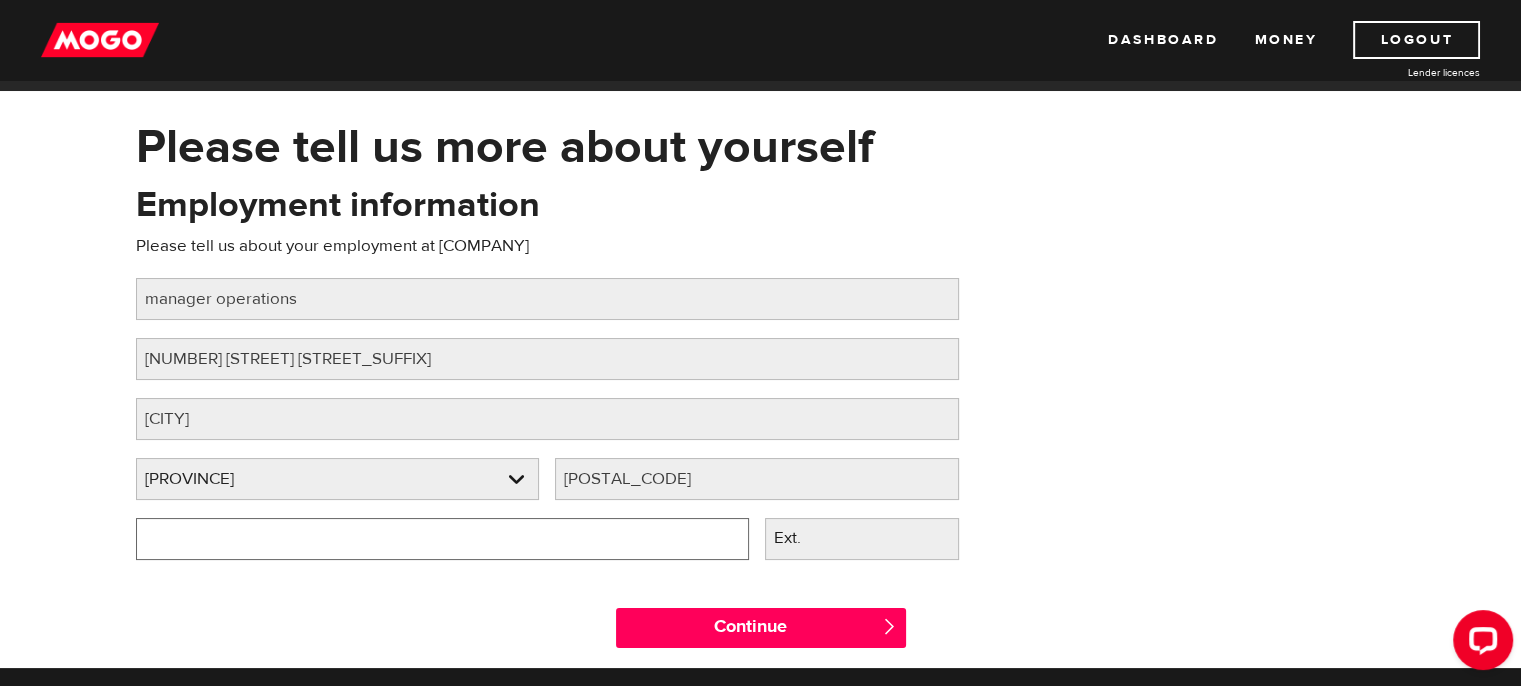 click on "Employer phone number" at bounding box center (442, 539) 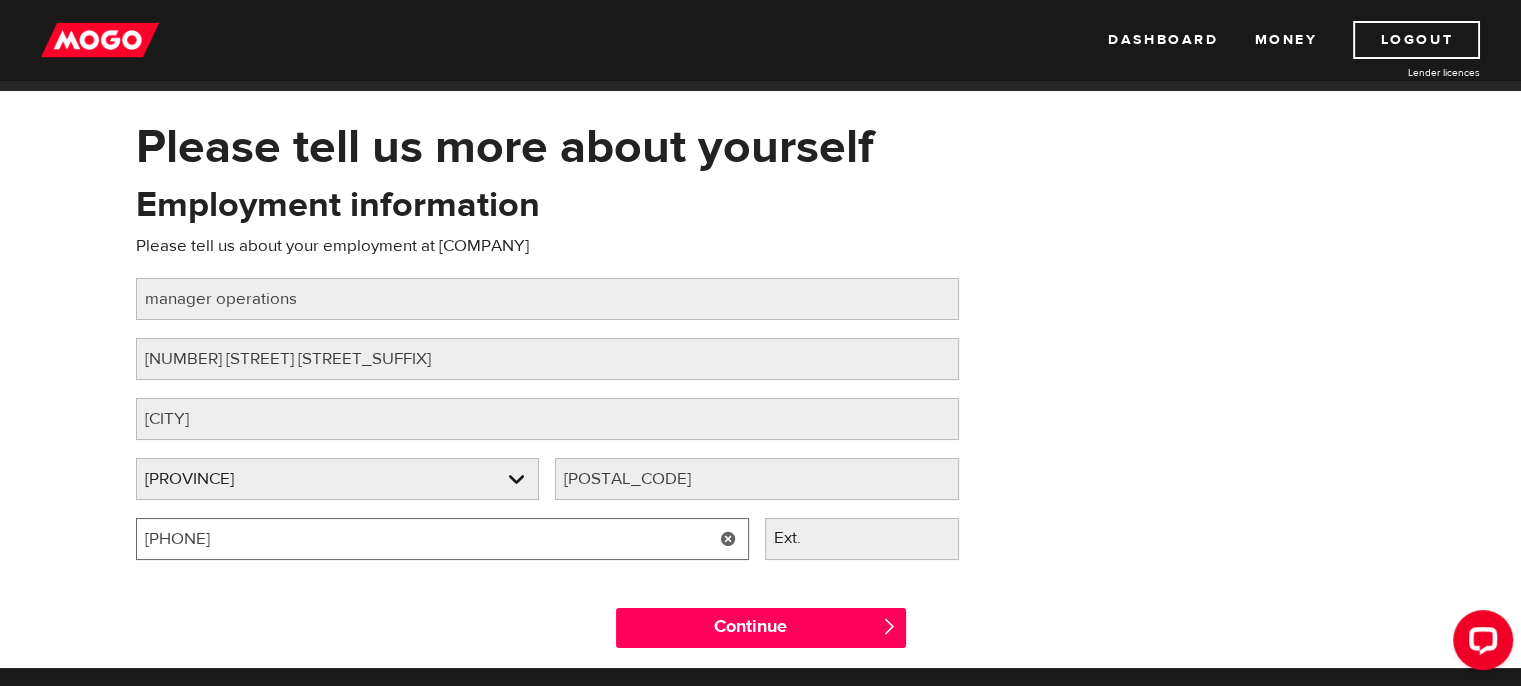 type on "(905) 648-1881" 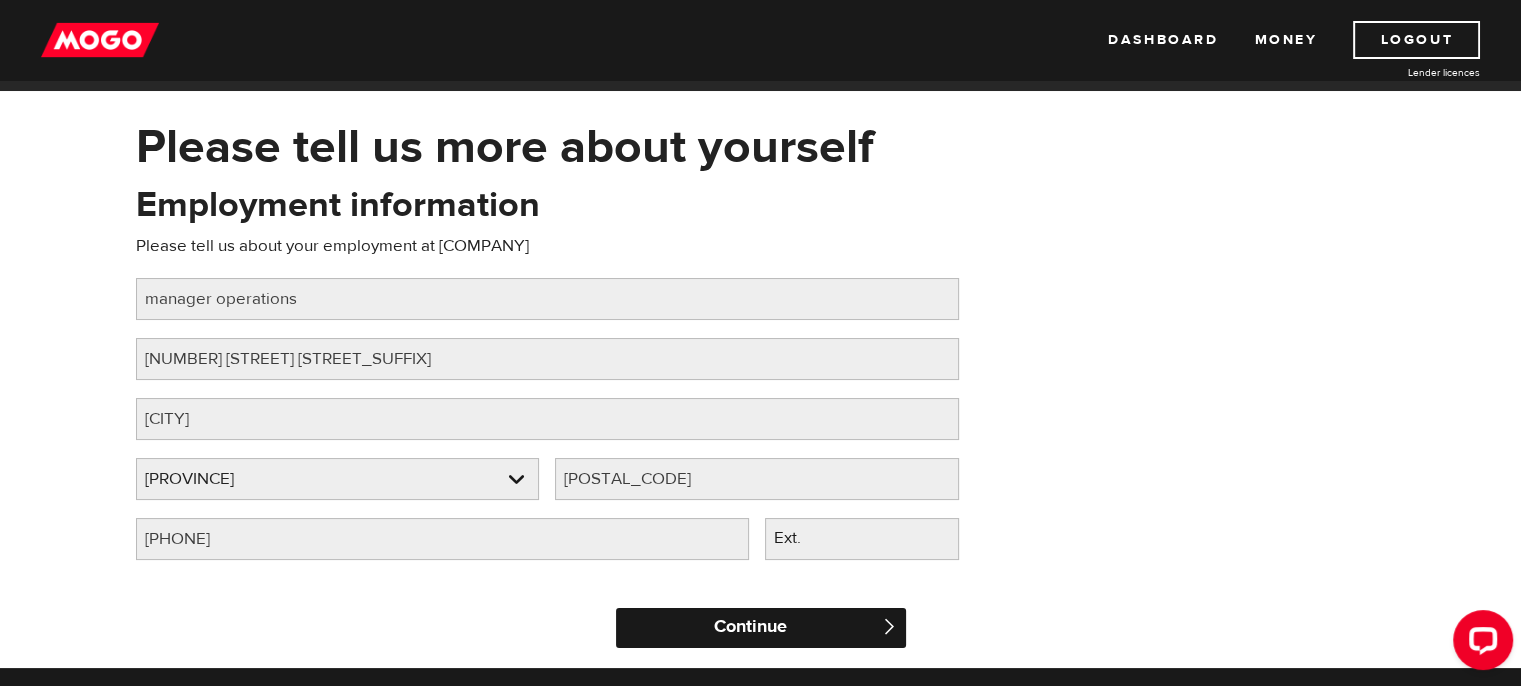 click on "Continue" at bounding box center [761, 628] 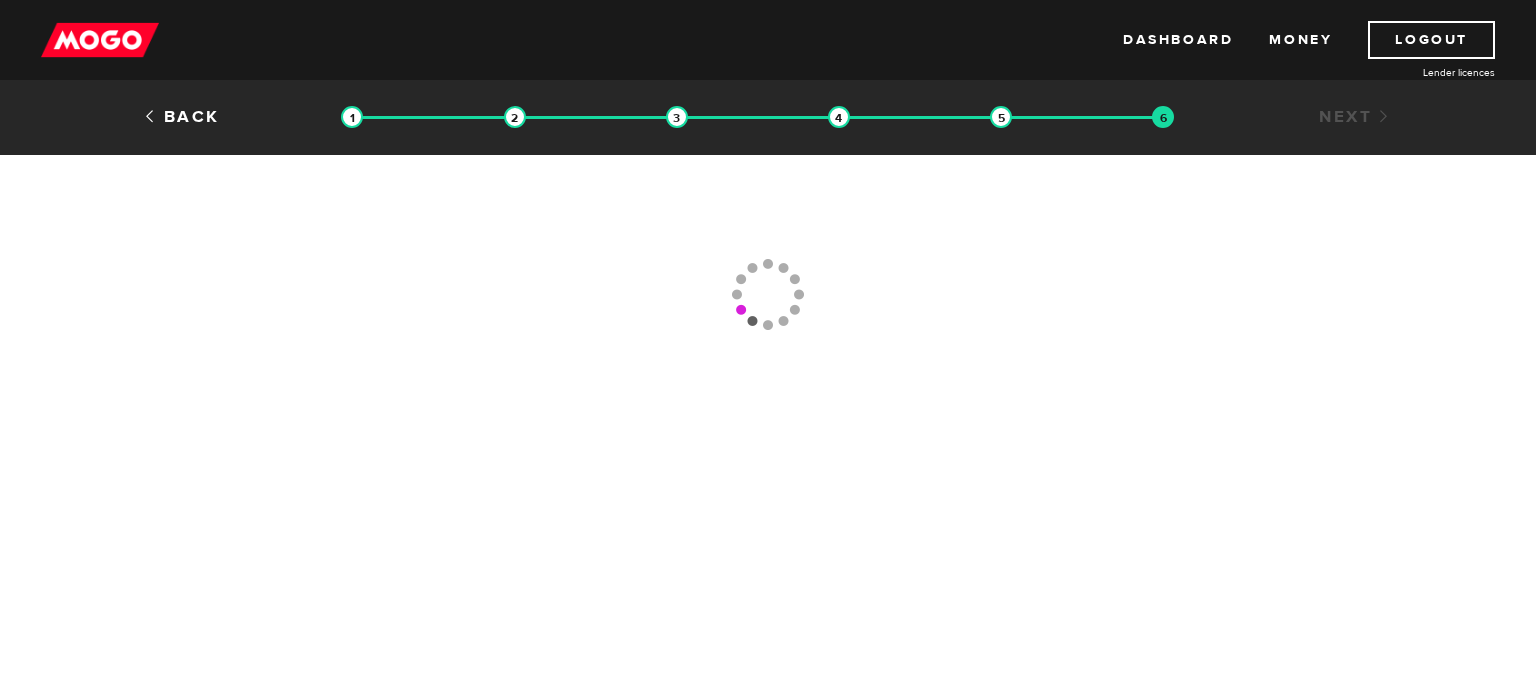 scroll, scrollTop: 0, scrollLeft: 0, axis: both 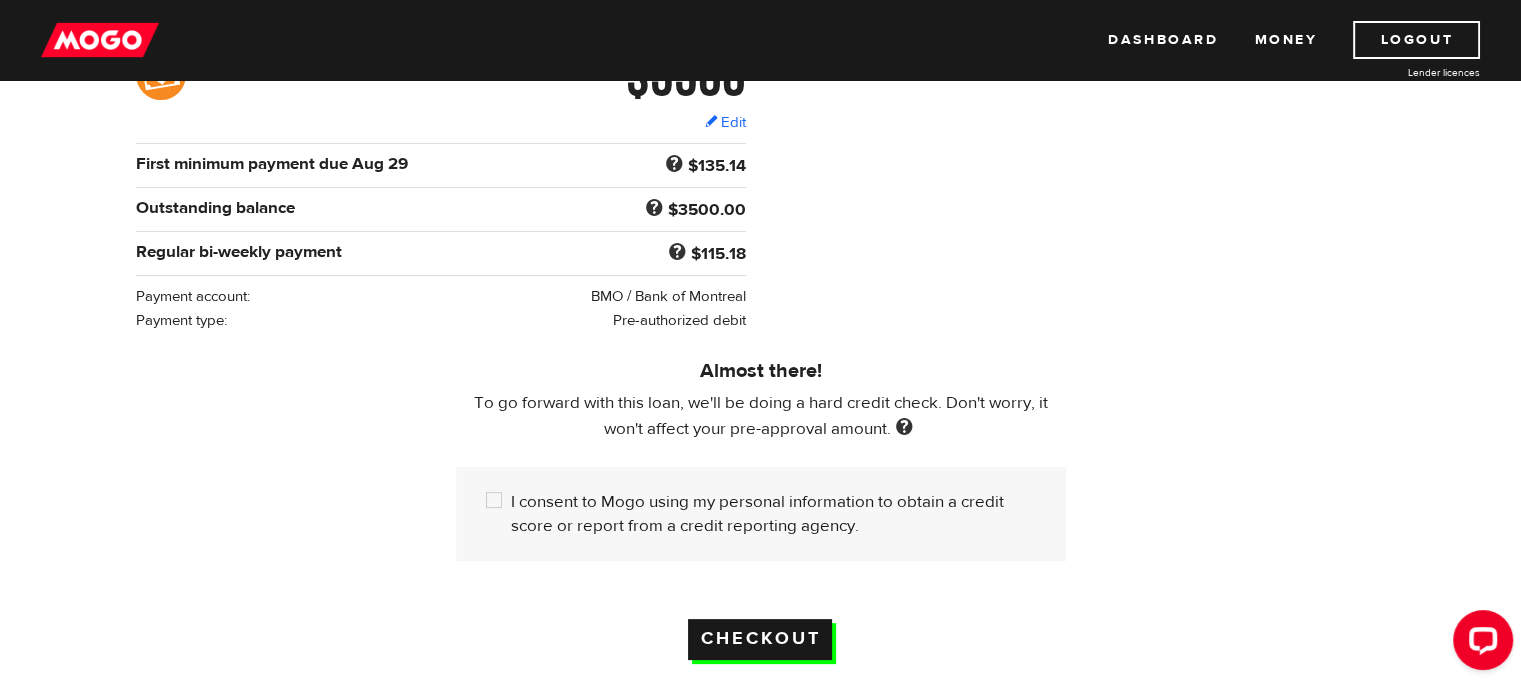 click on "Checkout" at bounding box center (760, 639) 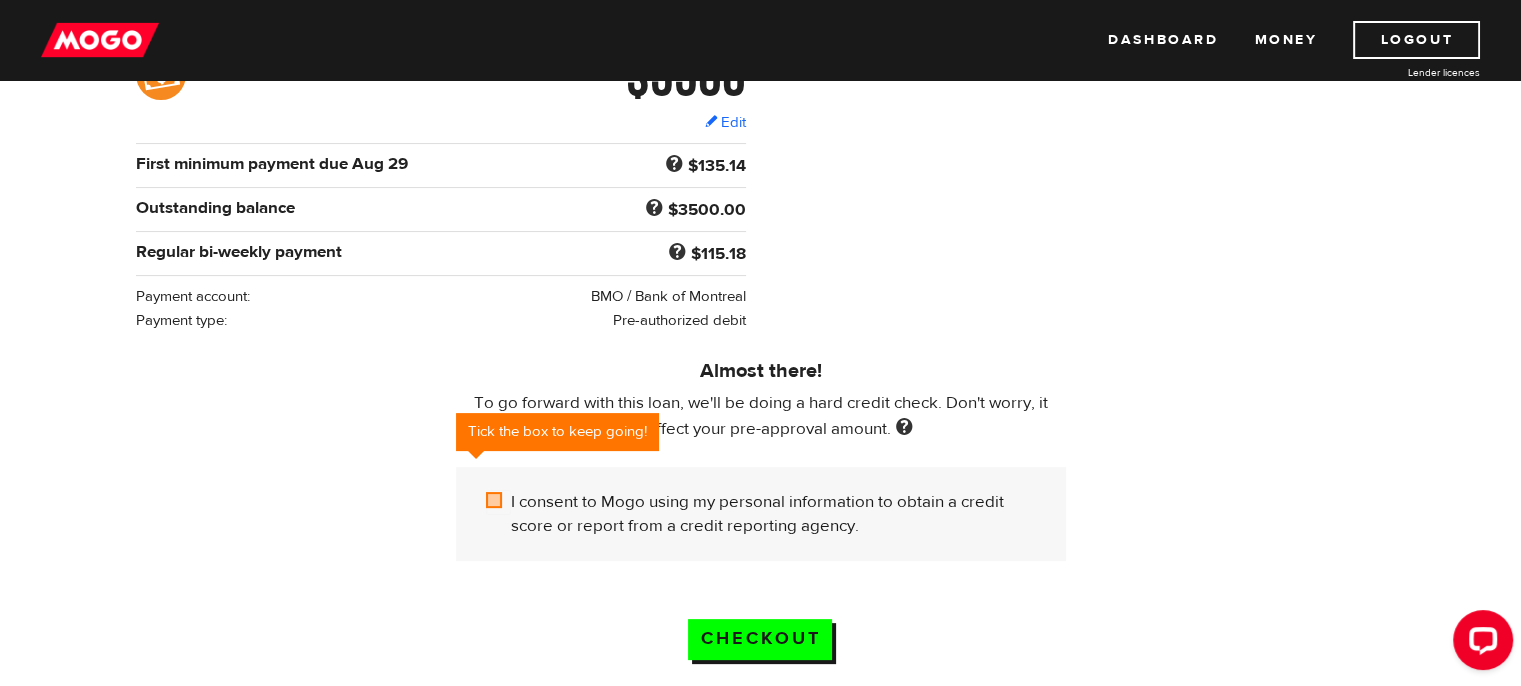 click on "I consent to Mogo using my personal information to obtain a credit score or report from a credit reporting agency." at bounding box center (773, 514) 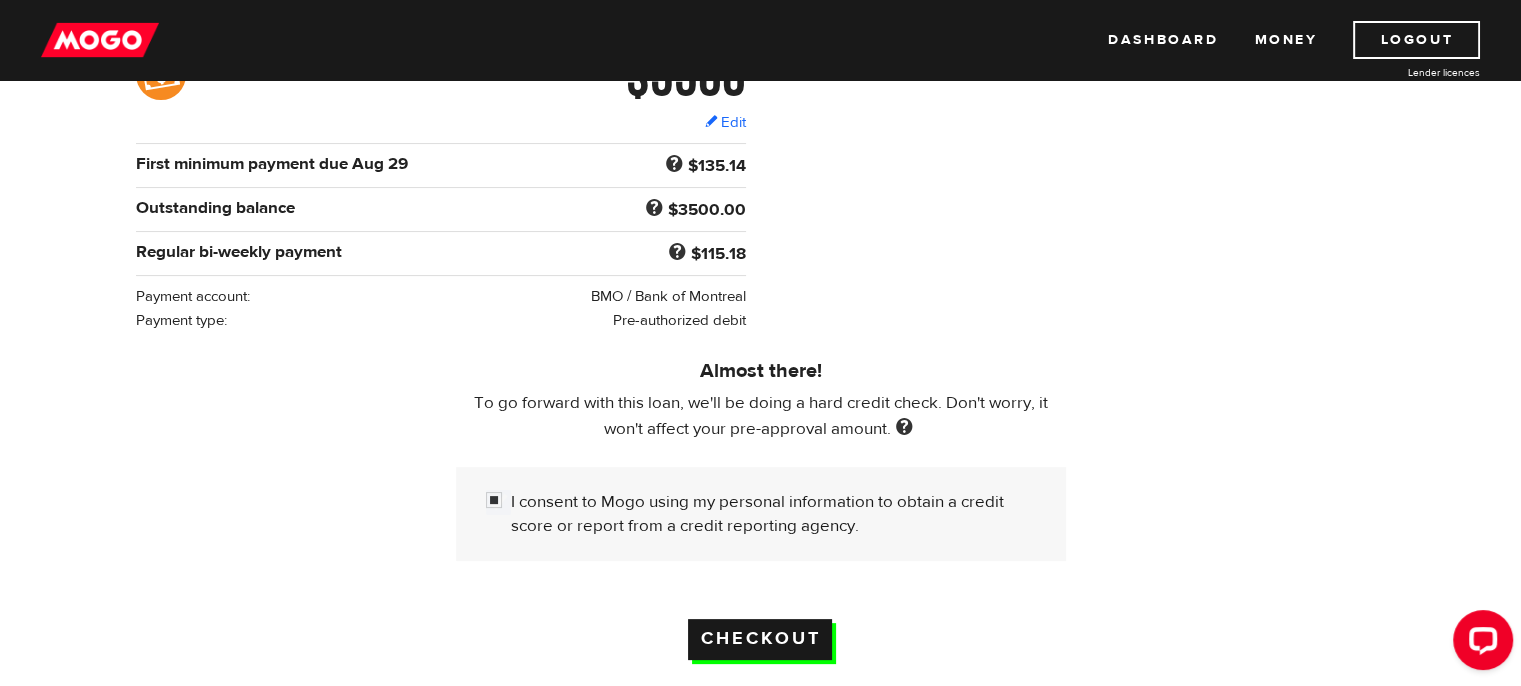 click on "Checkout" at bounding box center [760, 639] 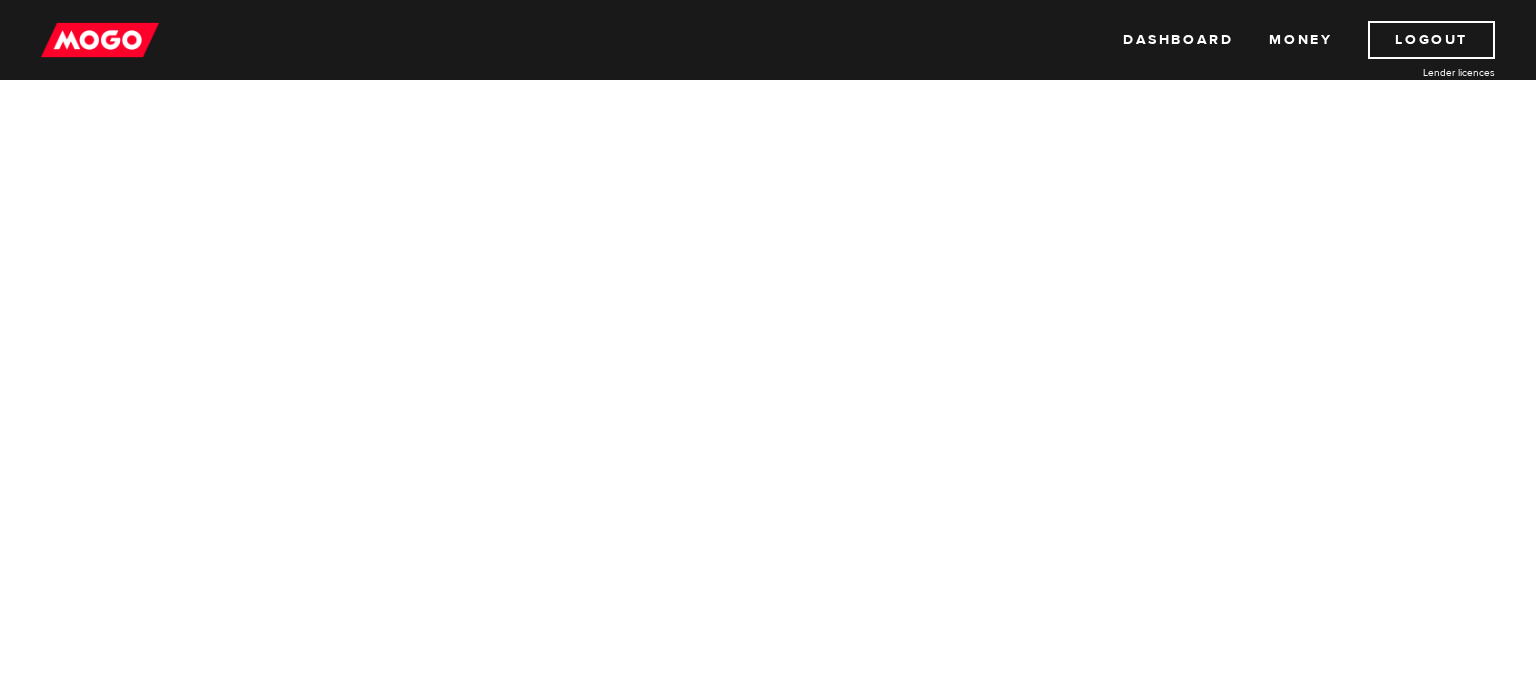 scroll, scrollTop: 0, scrollLeft: 0, axis: both 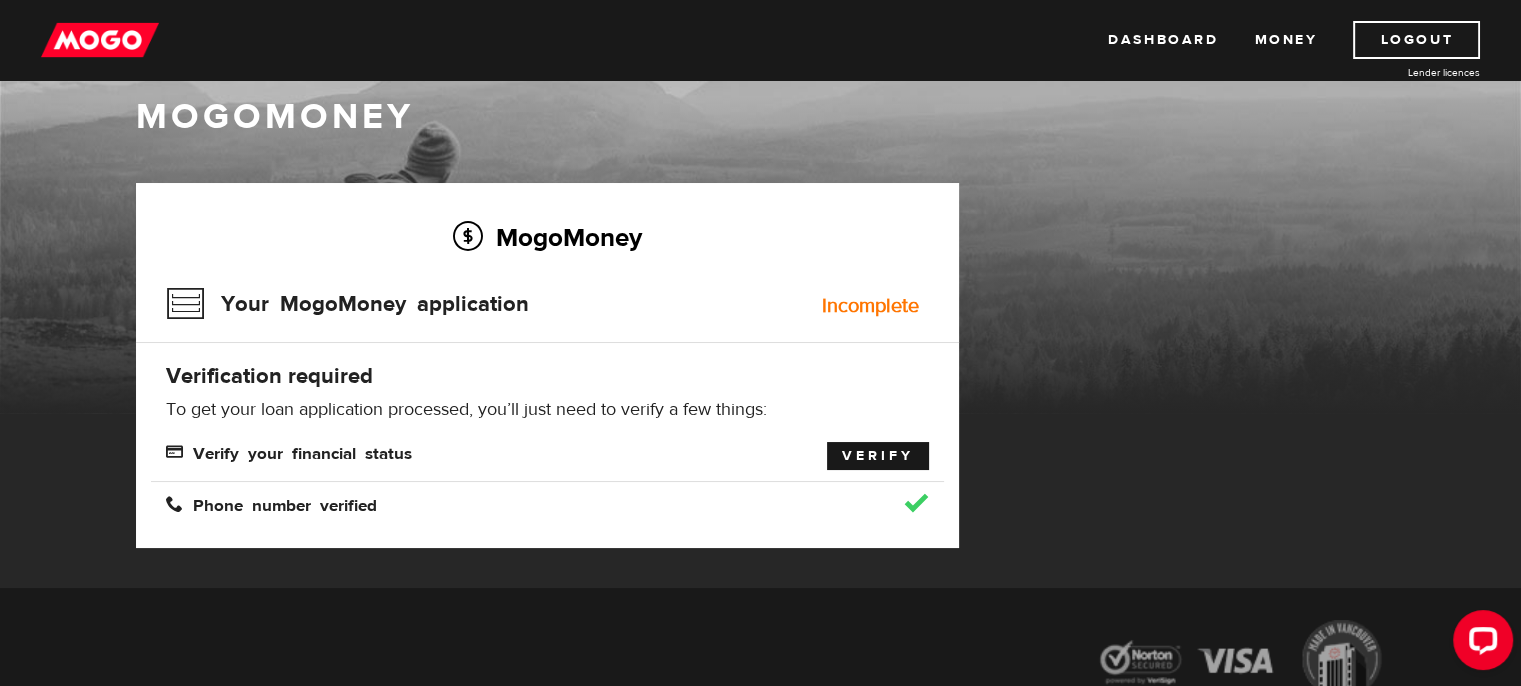 click on "Verify" at bounding box center (878, 456) 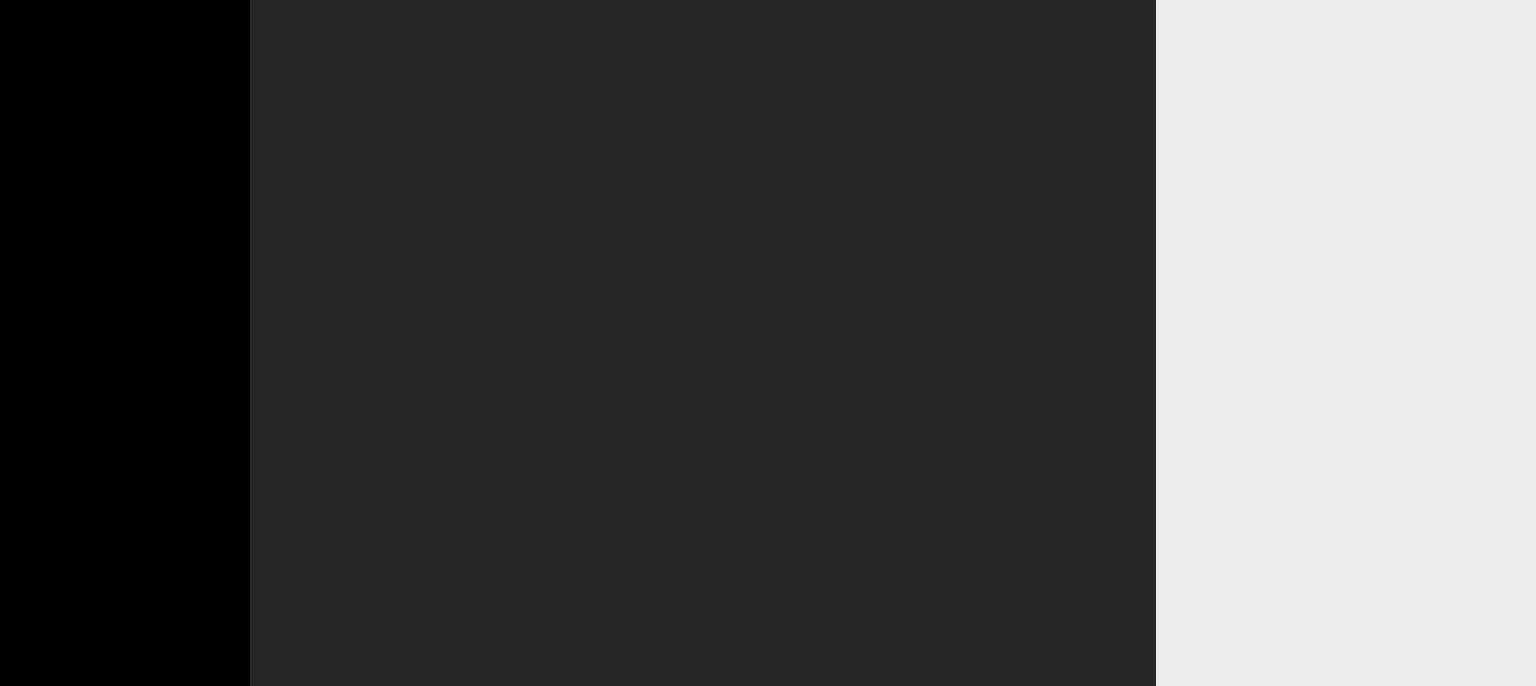 scroll, scrollTop: 0, scrollLeft: 0, axis: both 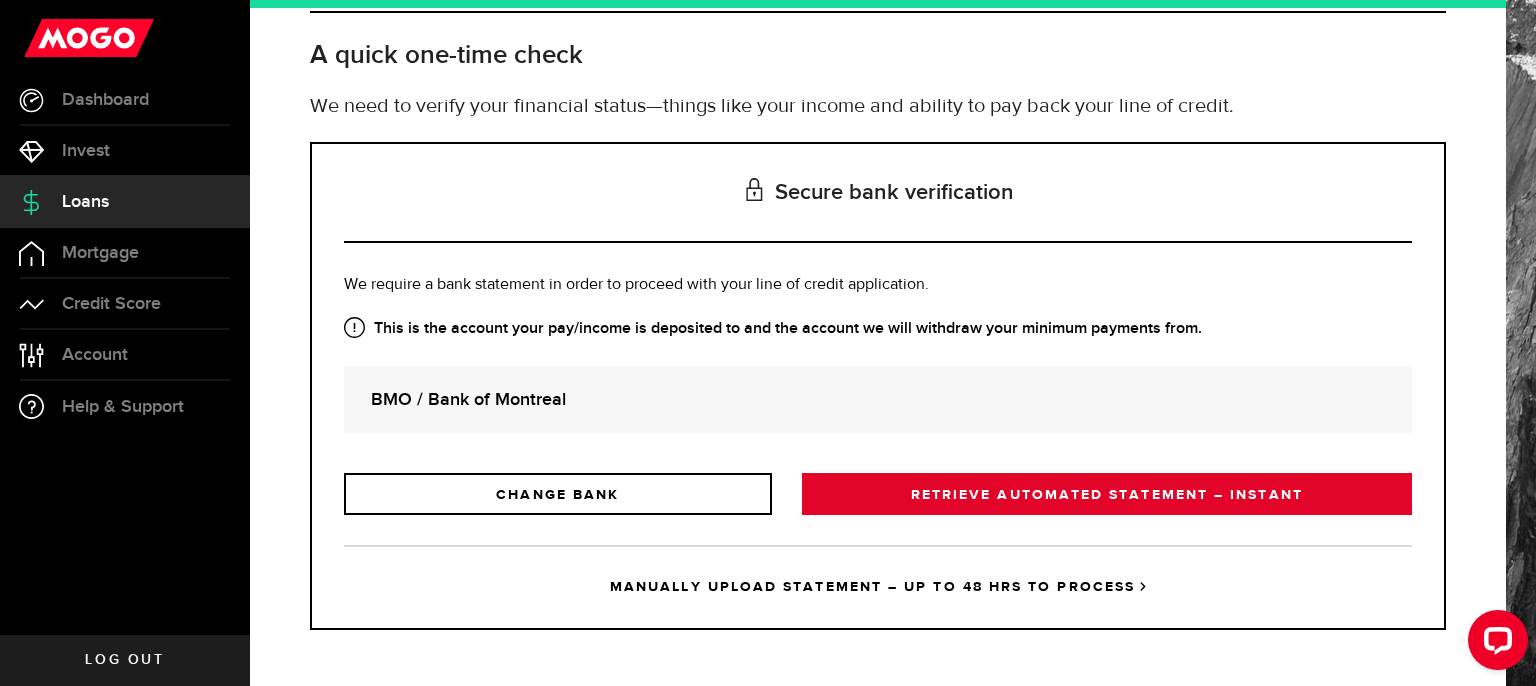 click on "RETRIEVE AUTOMATED STATEMENT – INSTANT" at bounding box center [1107, 494] 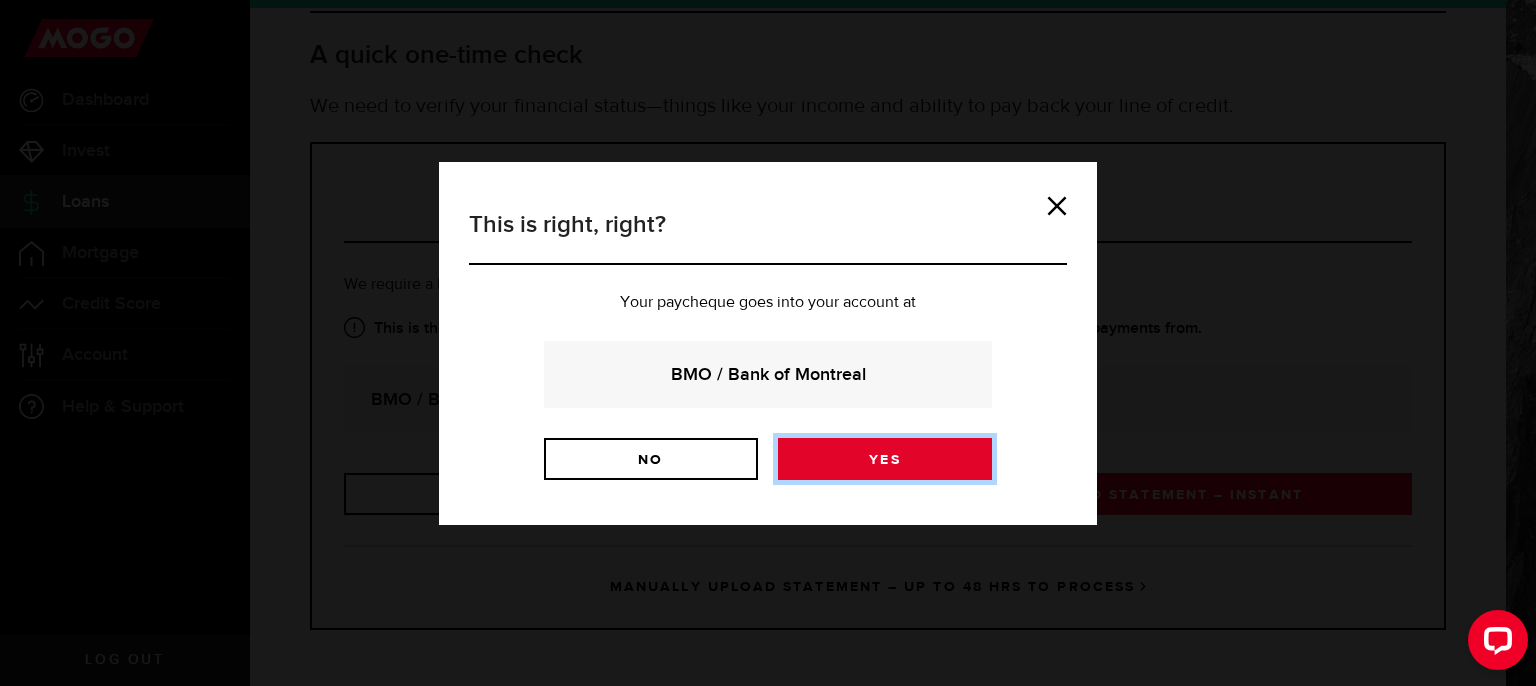 click on "Yes" at bounding box center [885, 459] 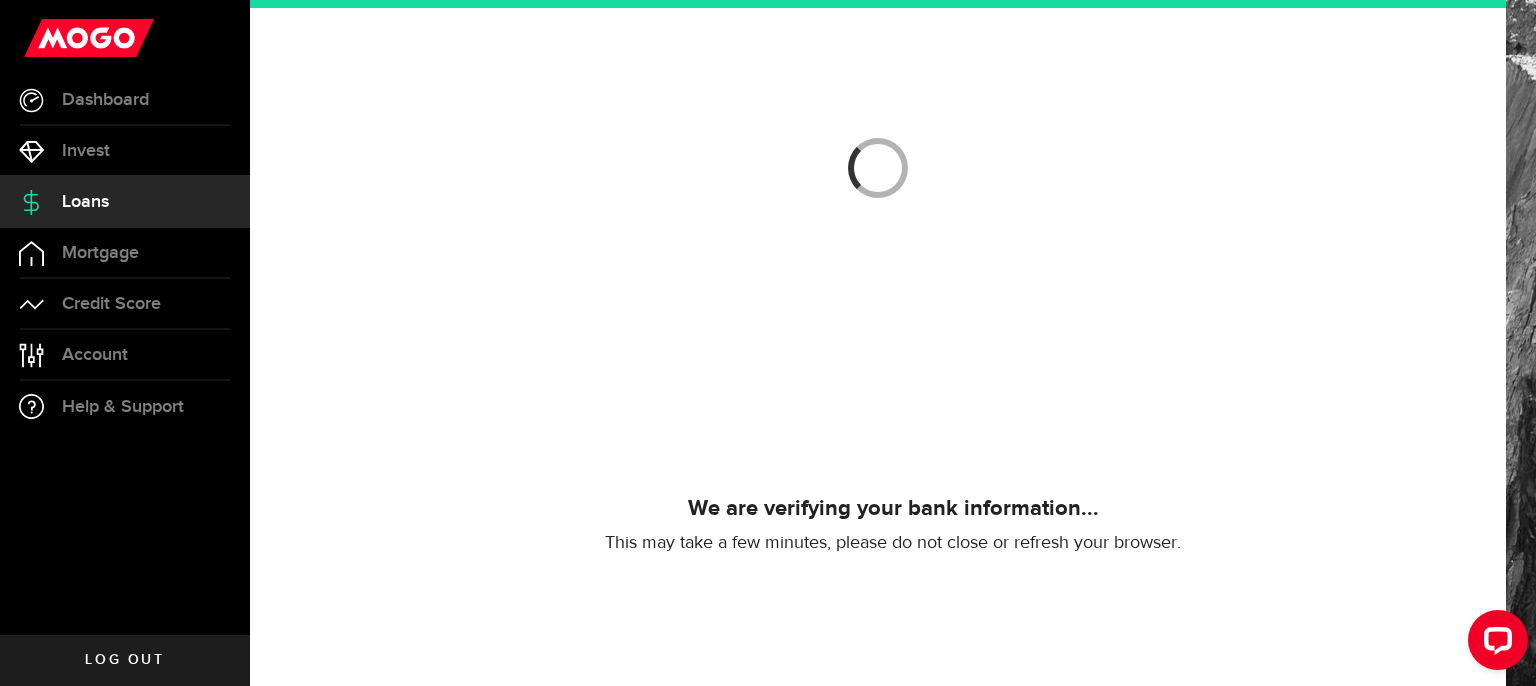 scroll, scrollTop: 112, scrollLeft: 0, axis: vertical 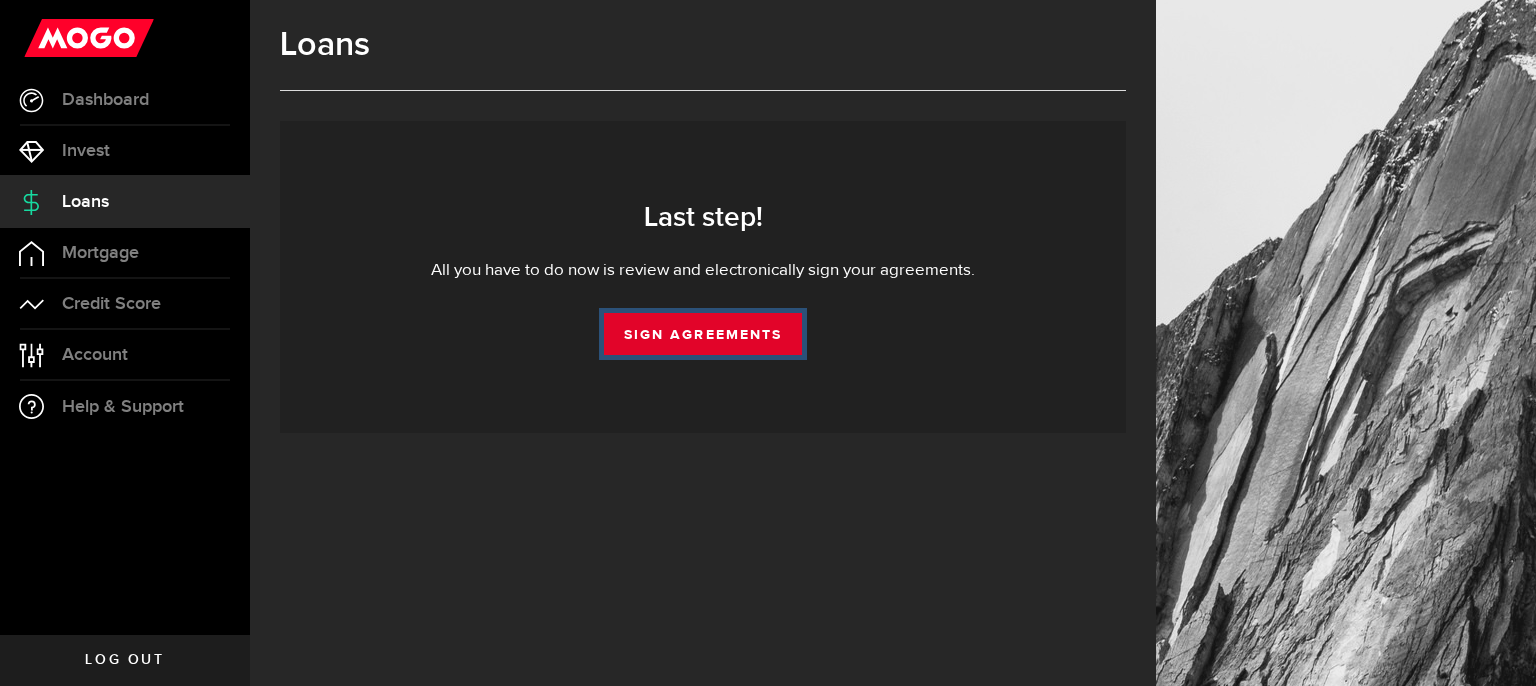 click on "Sign Agreements" at bounding box center [703, 334] 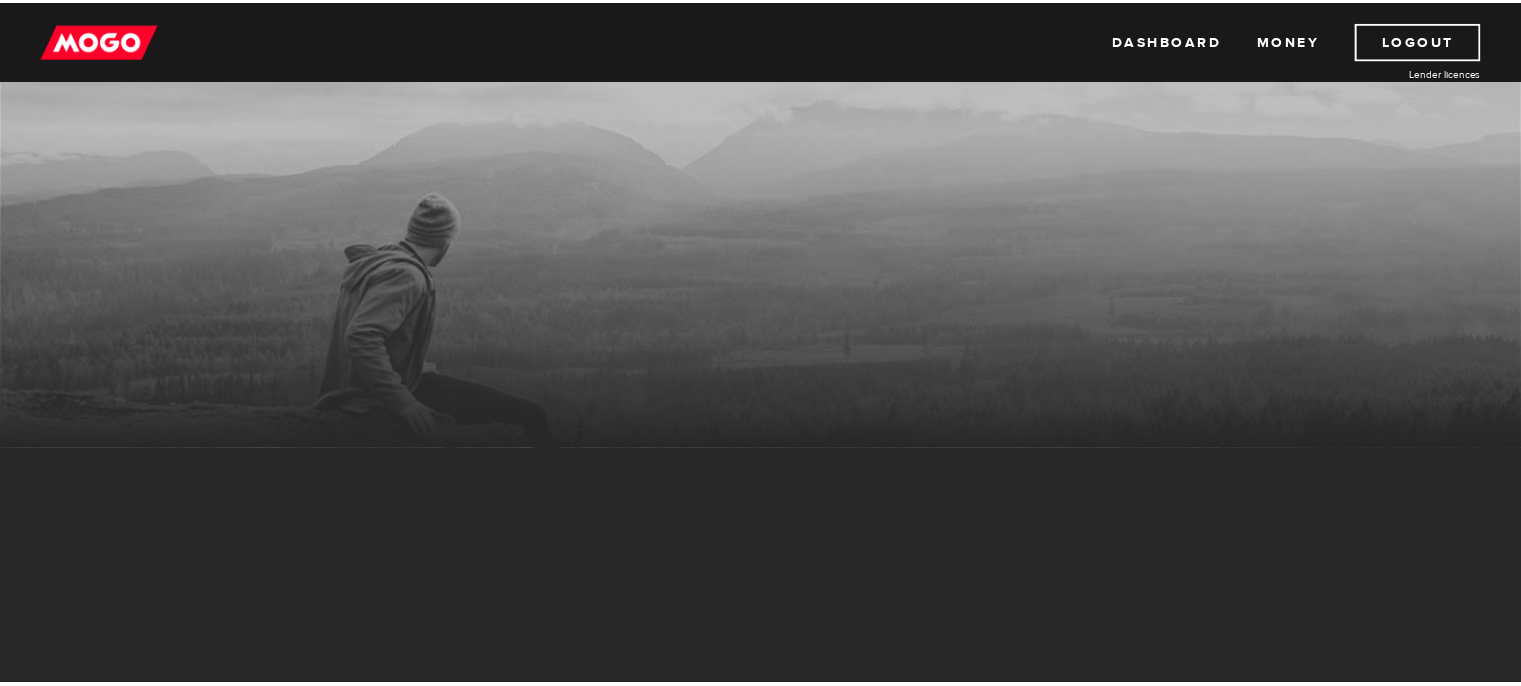scroll, scrollTop: 0, scrollLeft: 0, axis: both 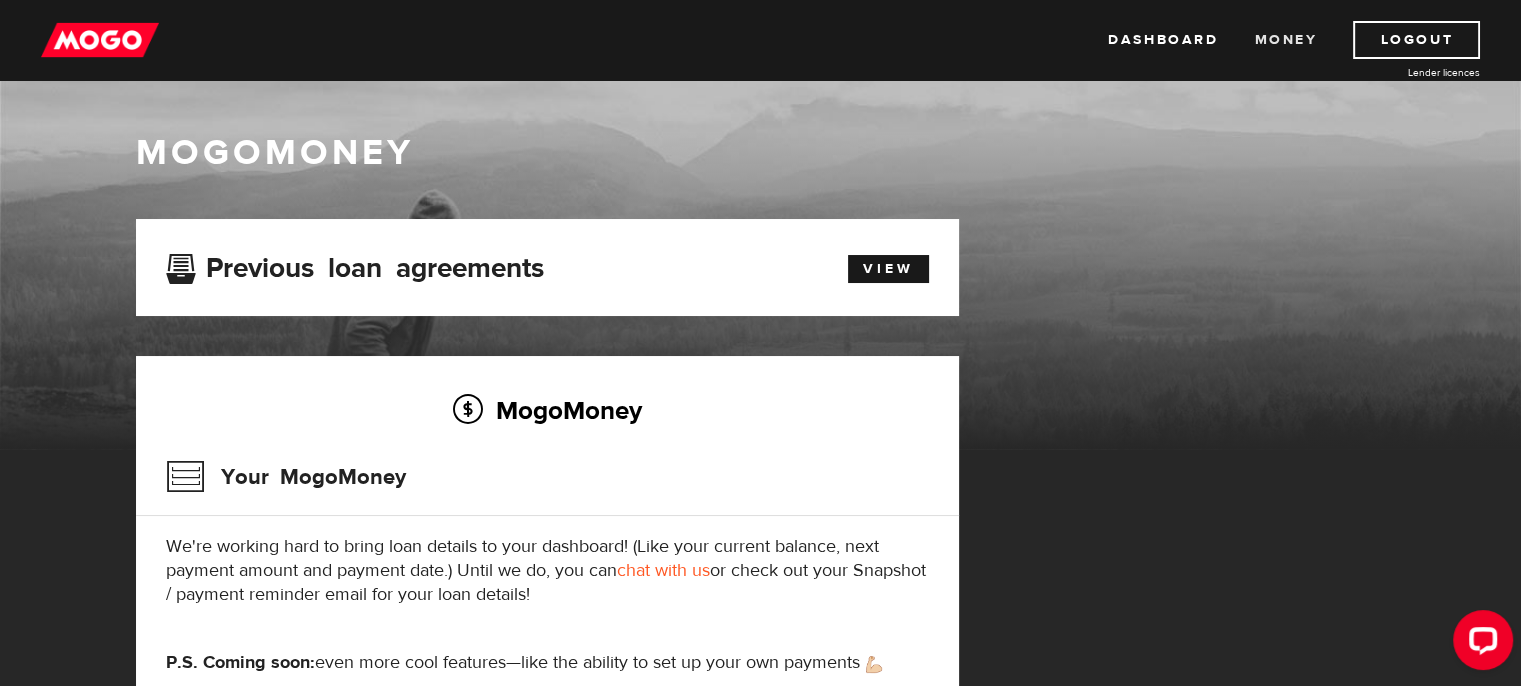 click on "Money" at bounding box center [1285, 40] 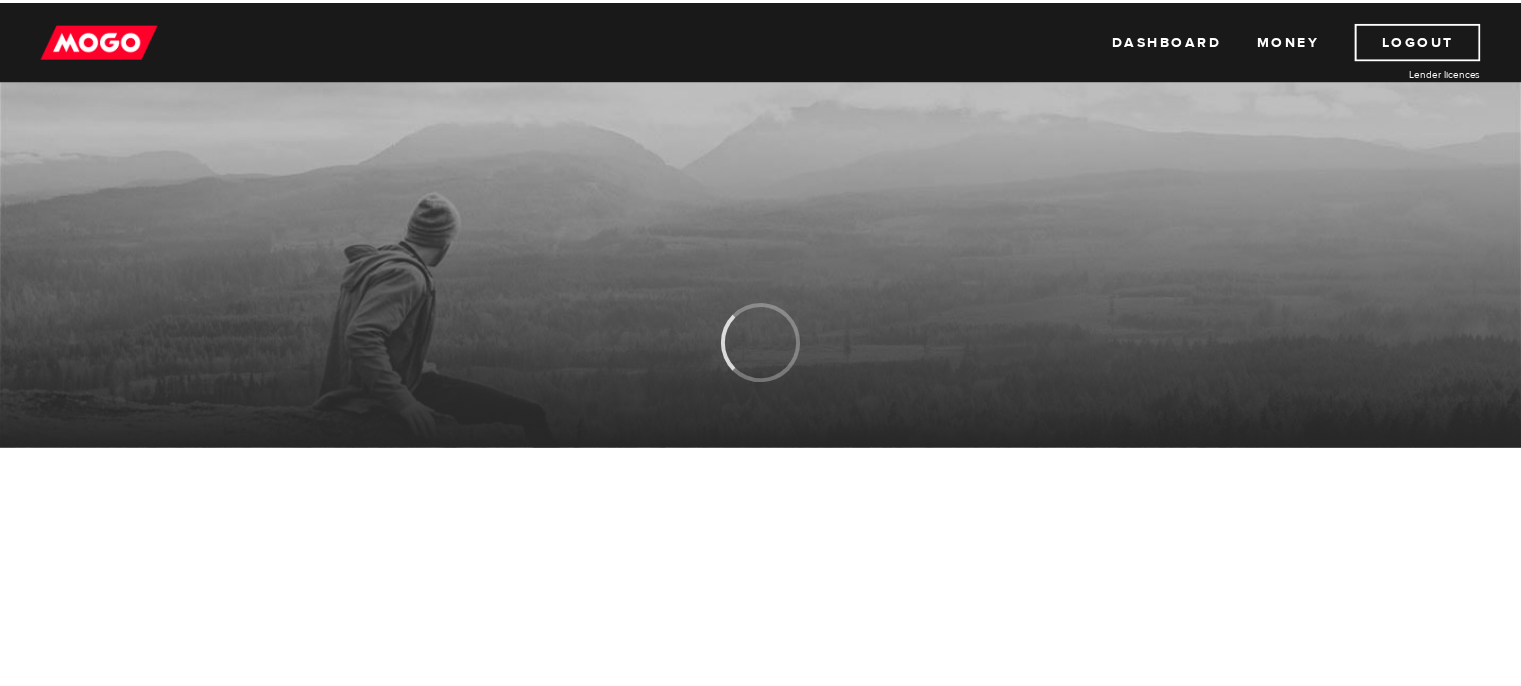 scroll, scrollTop: 0, scrollLeft: 0, axis: both 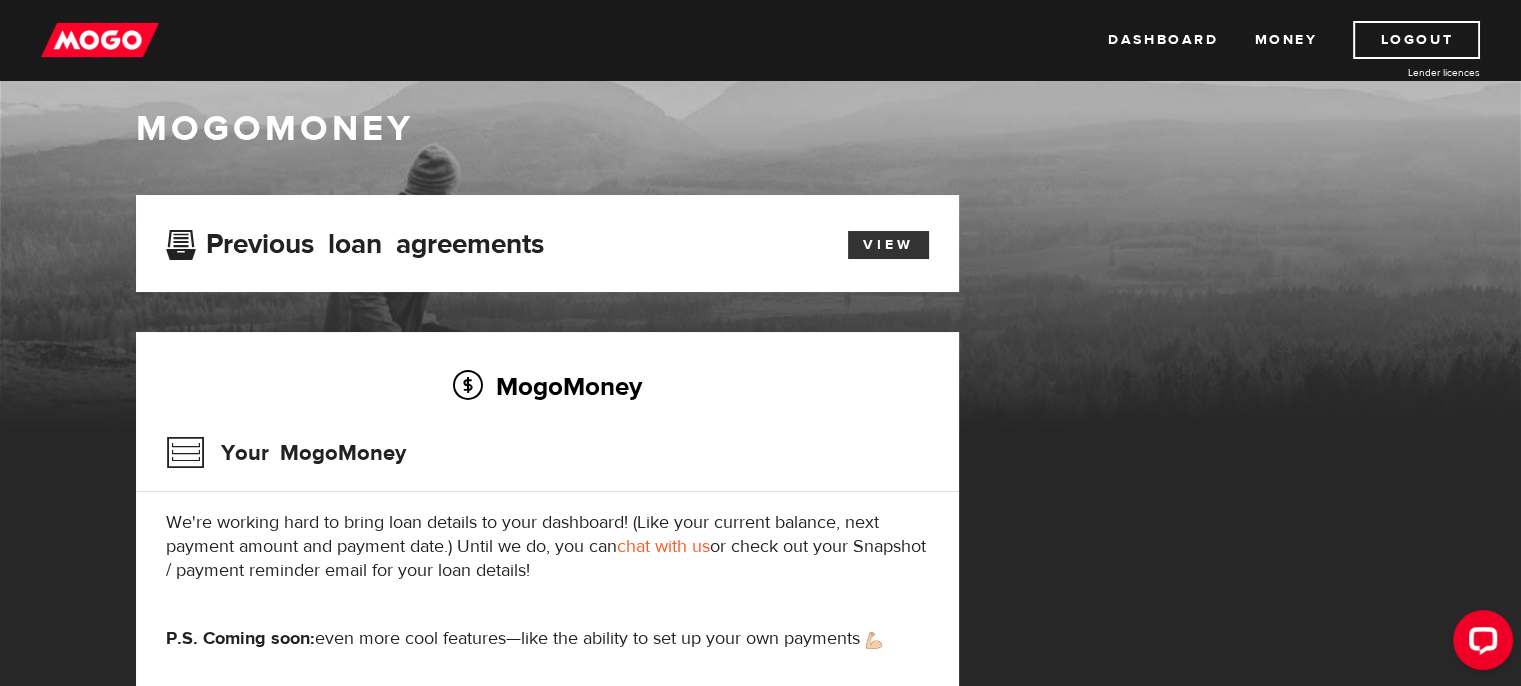 click on "View" at bounding box center (888, 245) 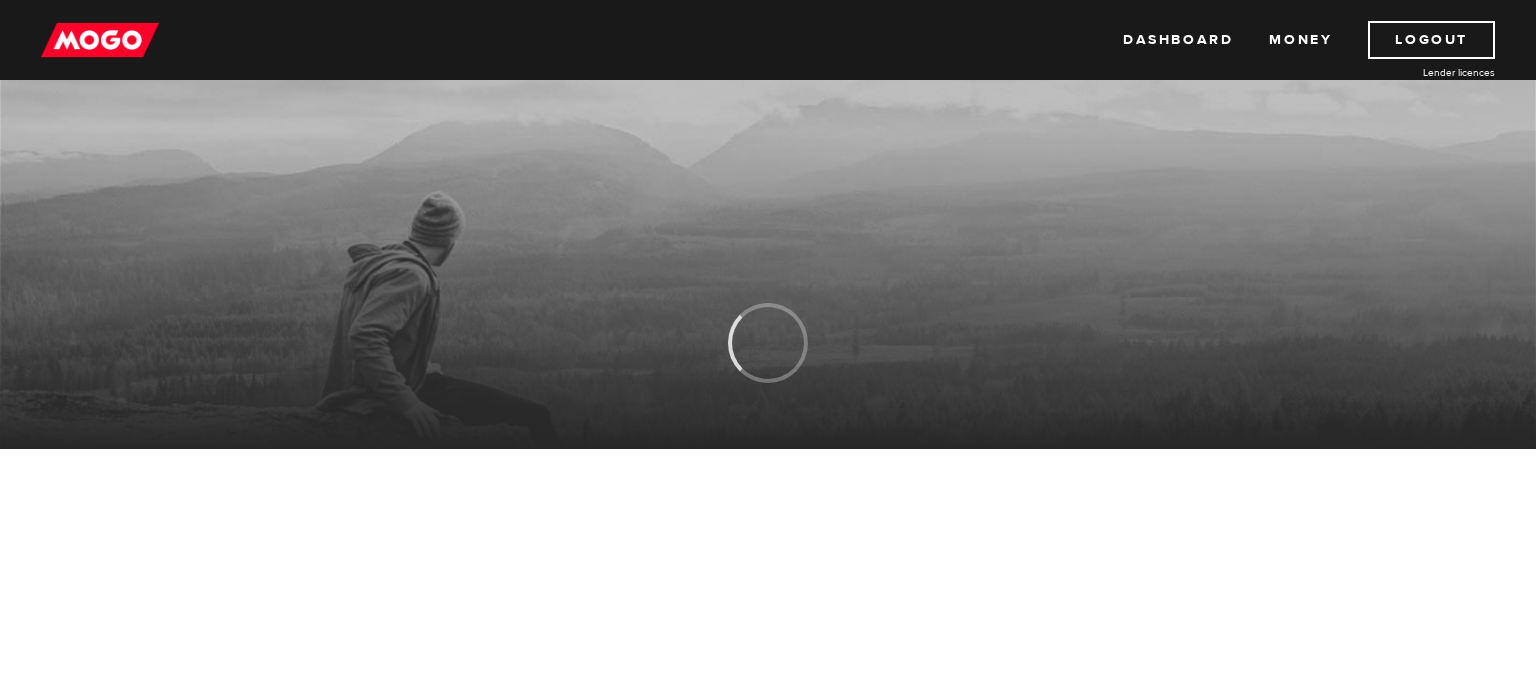 scroll, scrollTop: 0, scrollLeft: 0, axis: both 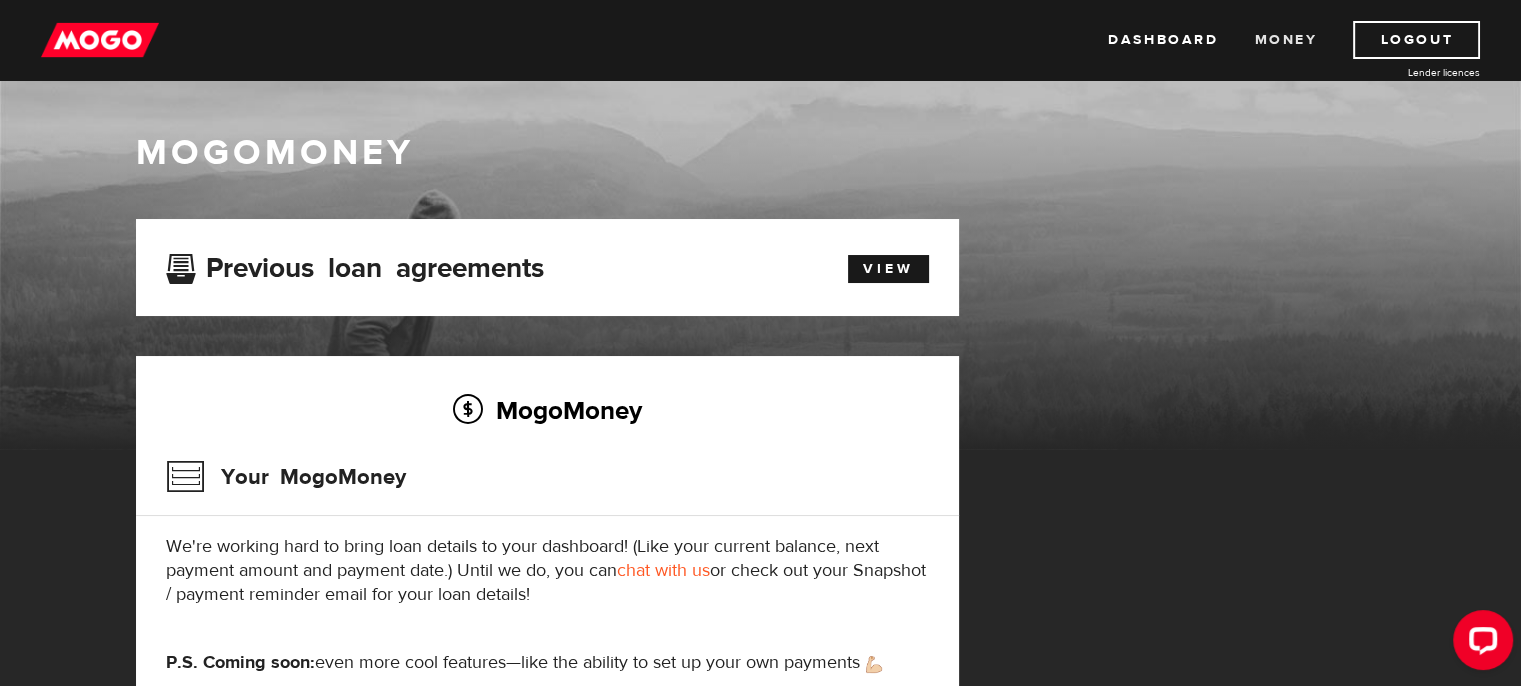 click on "Money" at bounding box center [1285, 40] 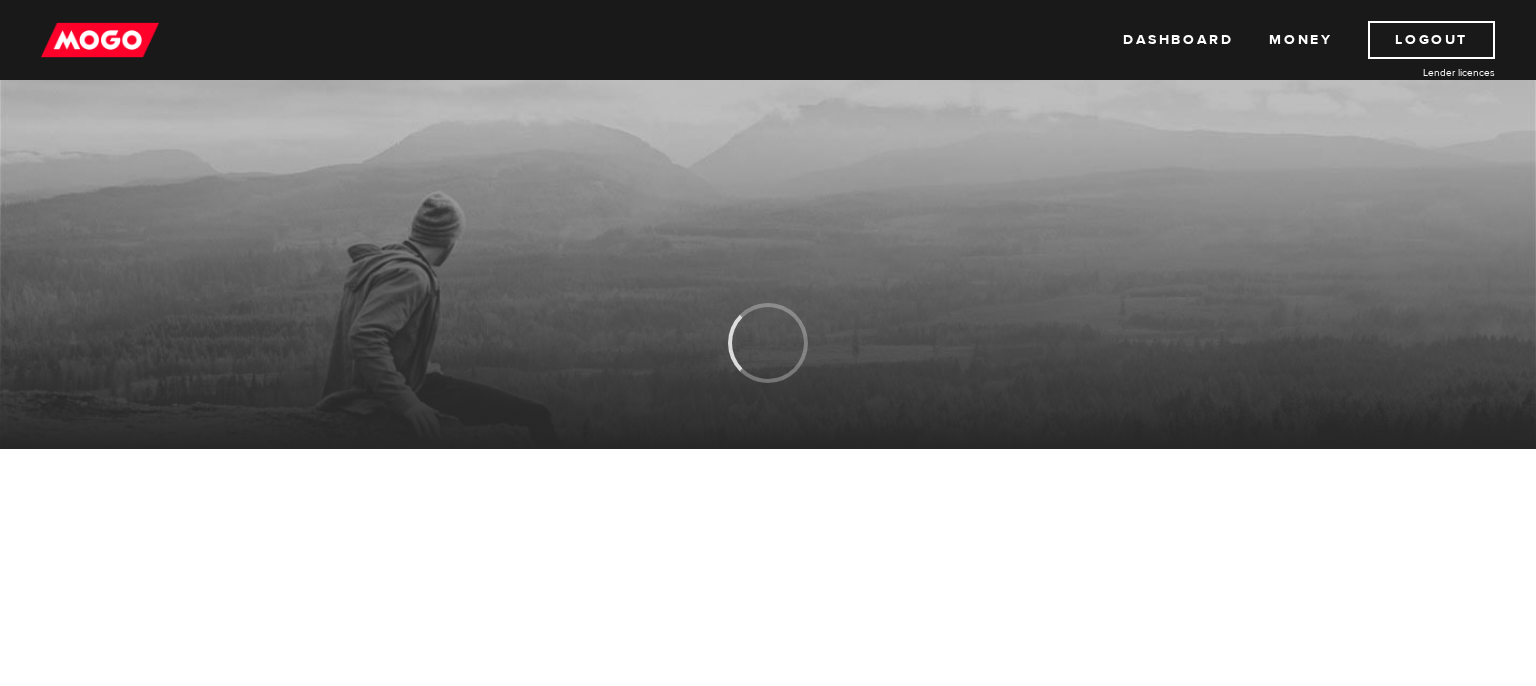 scroll, scrollTop: 0, scrollLeft: 0, axis: both 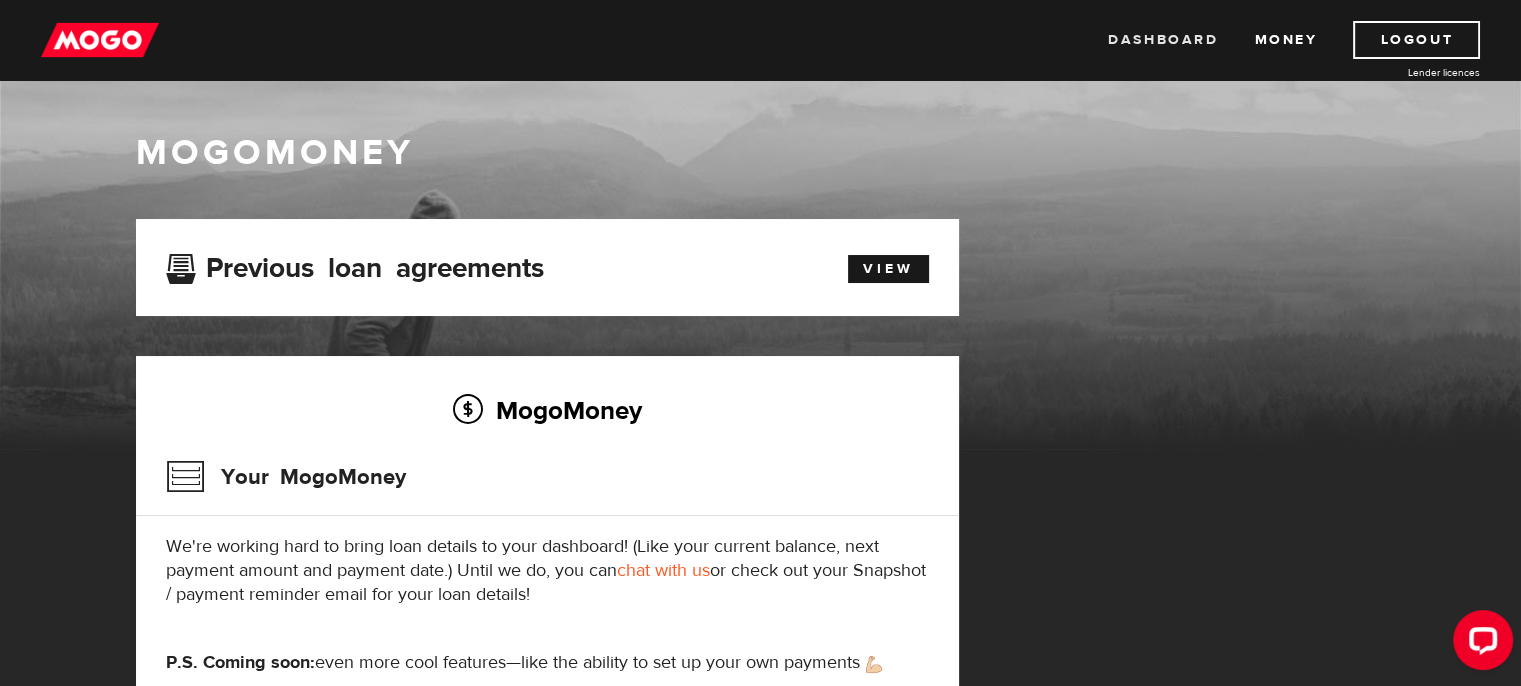 click on "Dashboard" at bounding box center [1163, 40] 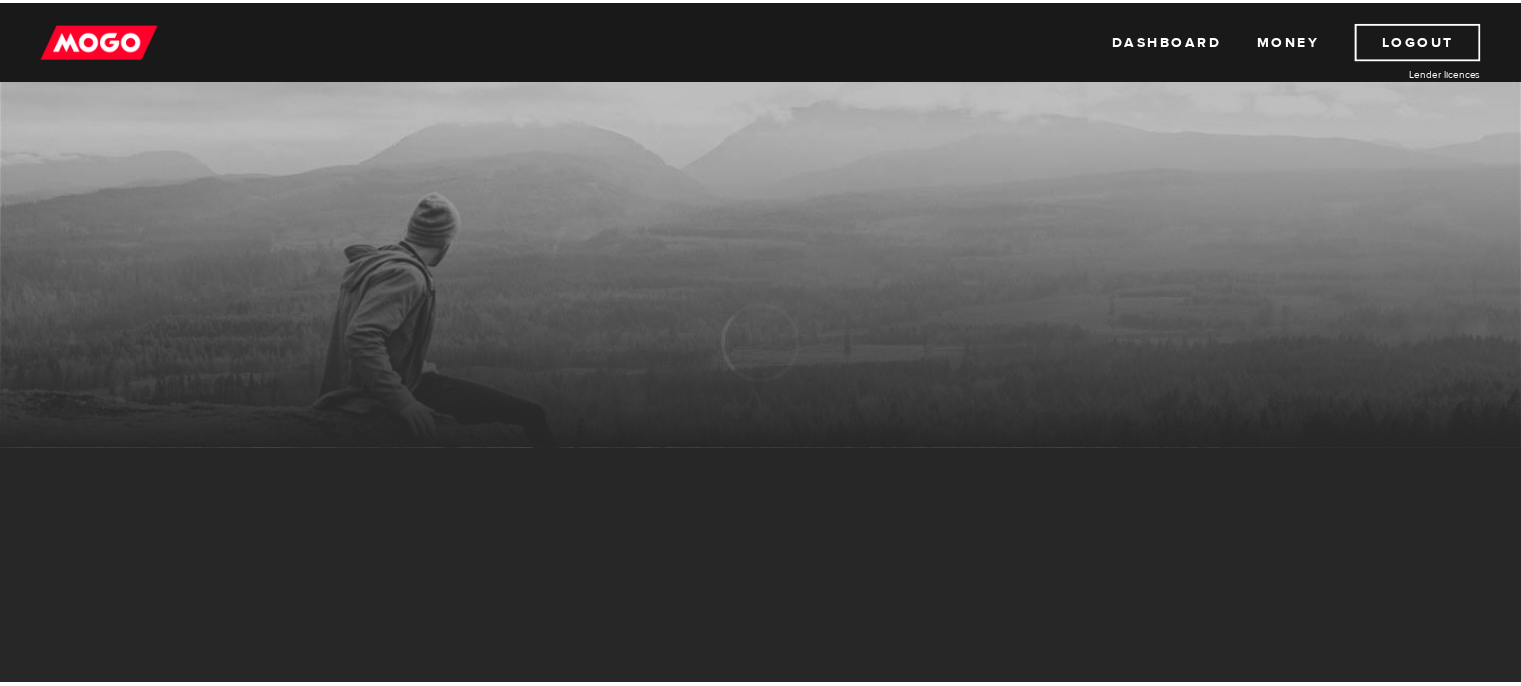 scroll, scrollTop: 0, scrollLeft: 0, axis: both 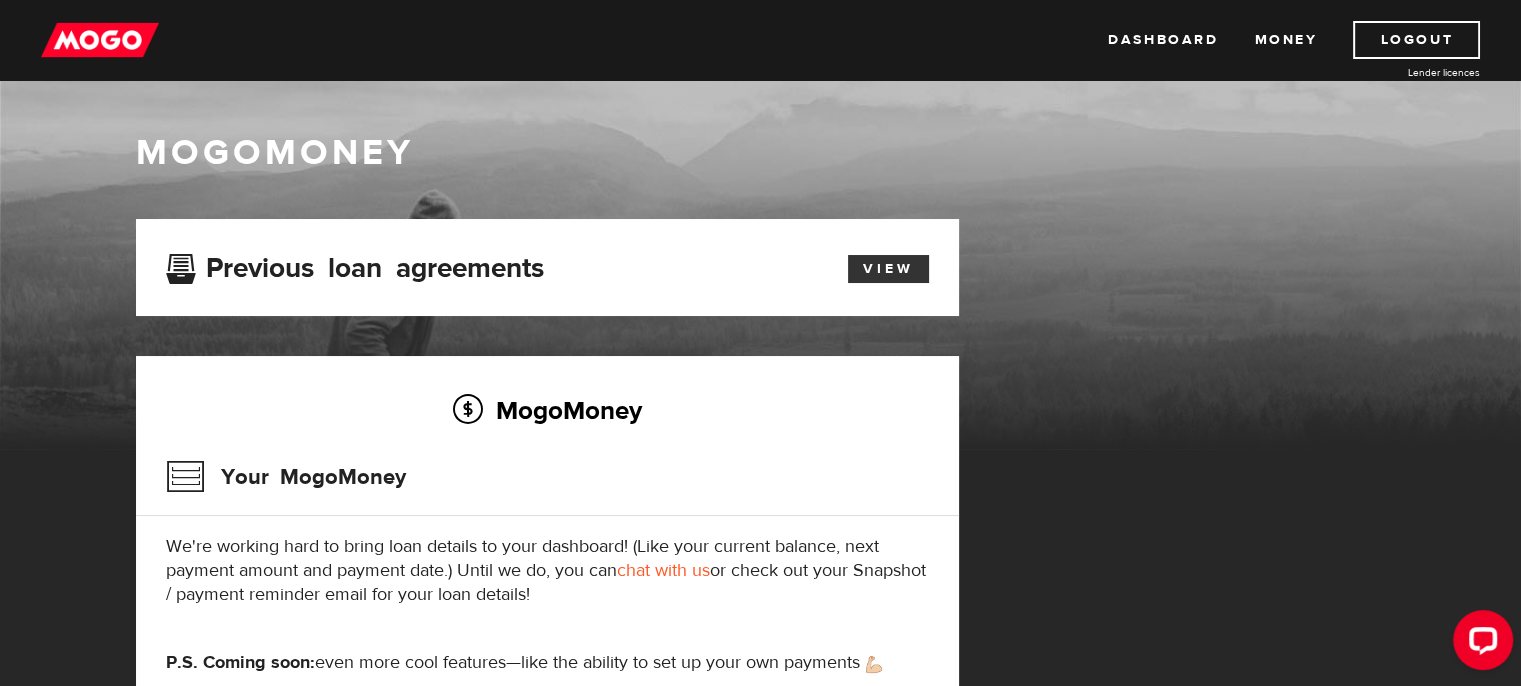 click on "View" at bounding box center (888, 269) 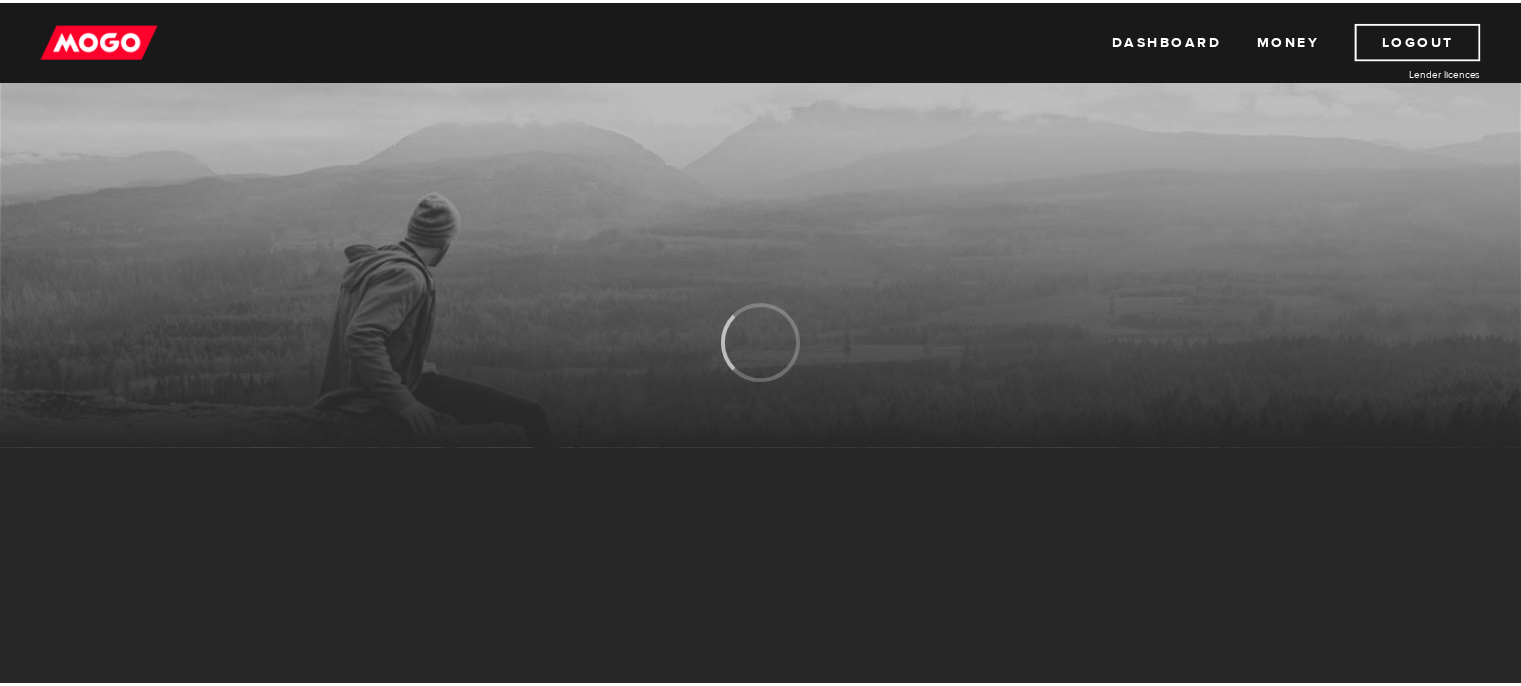 scroll, scrollTop: 0, scrollLeft: 0, axis: both 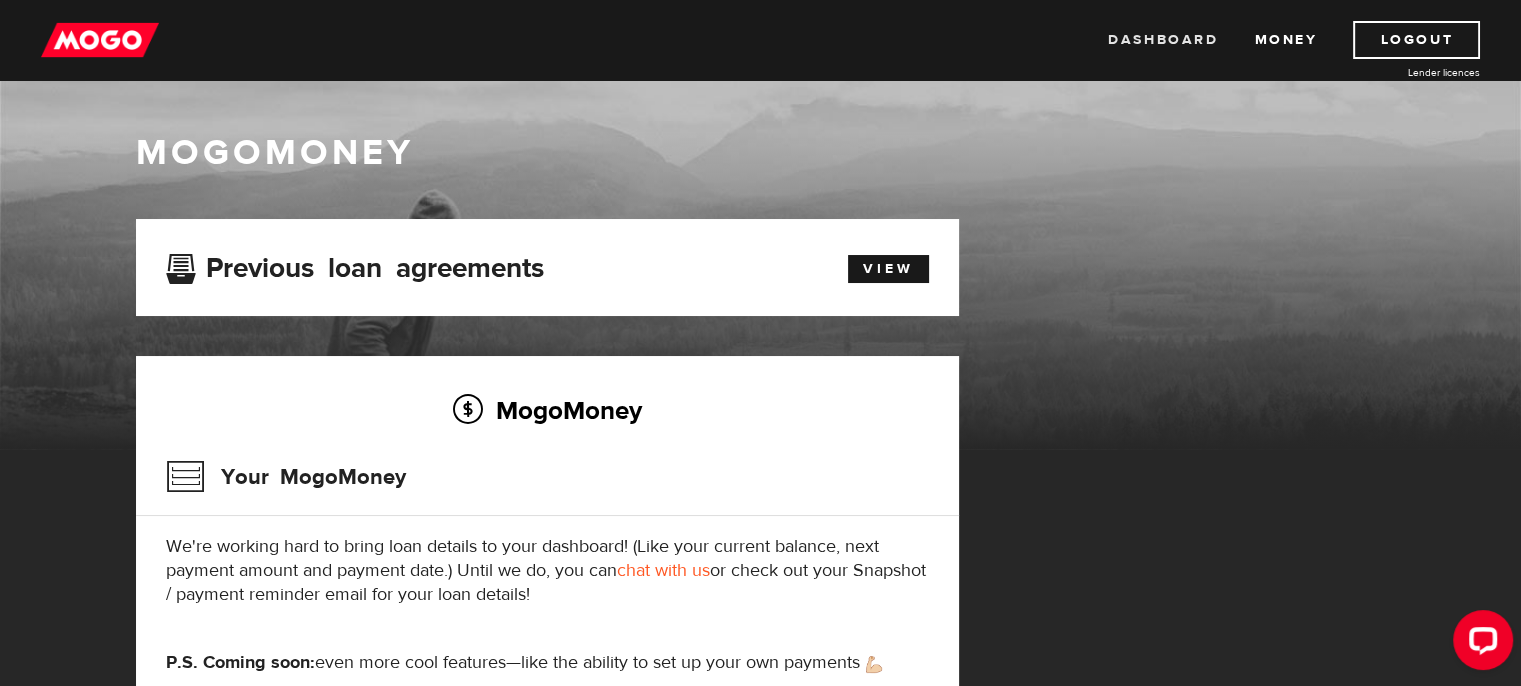 click on "Dashboard" at bounding box center [1163, 40] 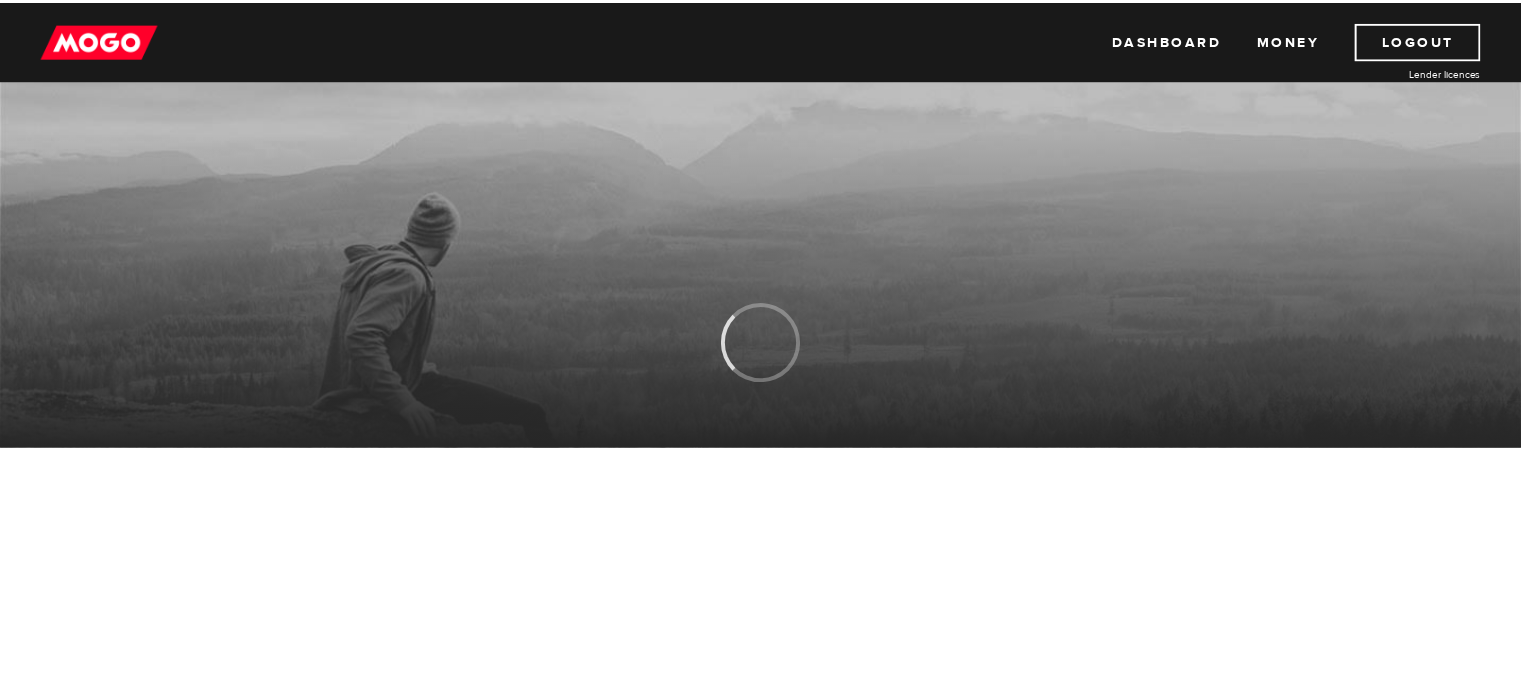 scroll, scrollTop: 0, scrollLeft: 0, axis: both 